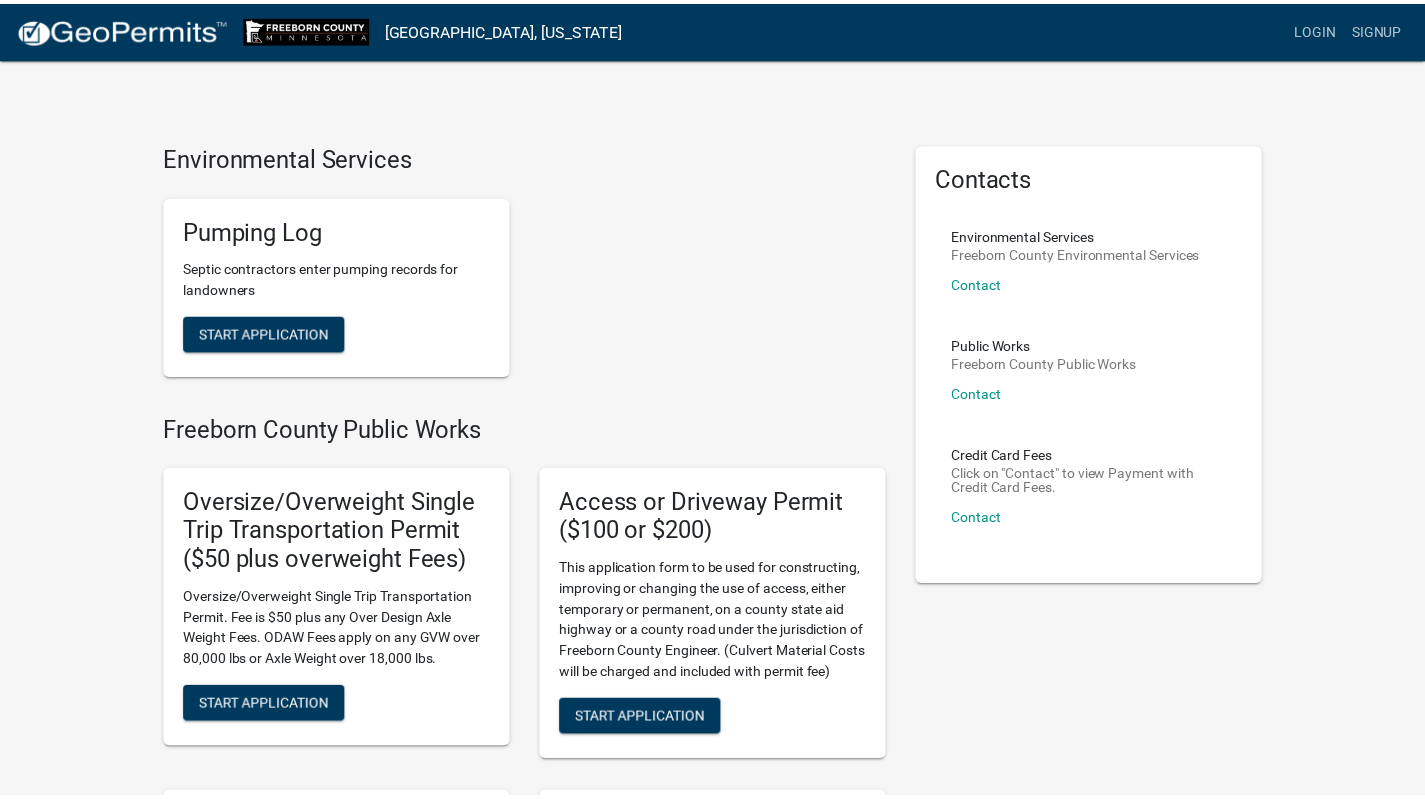 scroll, scrollTop: 0, scrollLeft: 0, axis: both 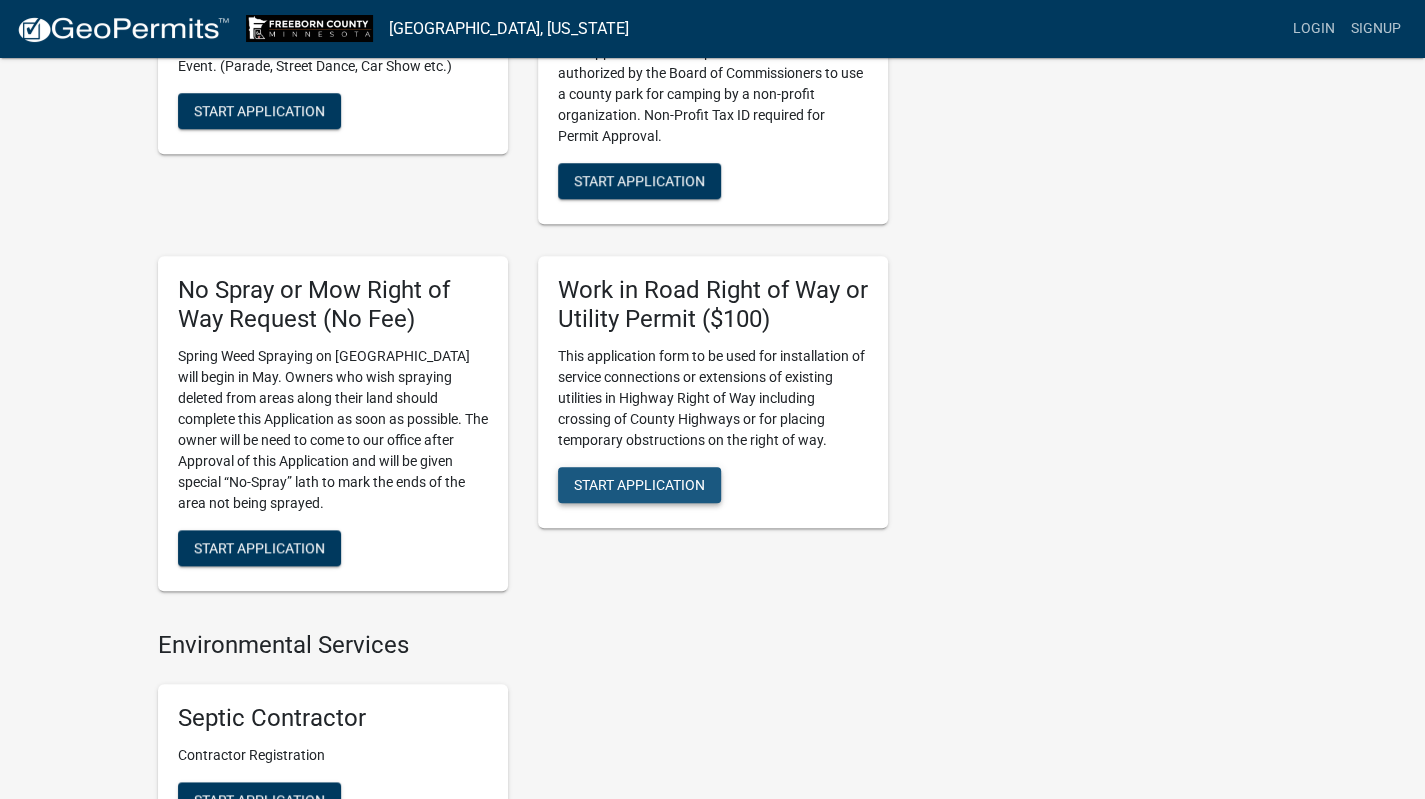 click on "Start Application" at bounding box center [639, 484] 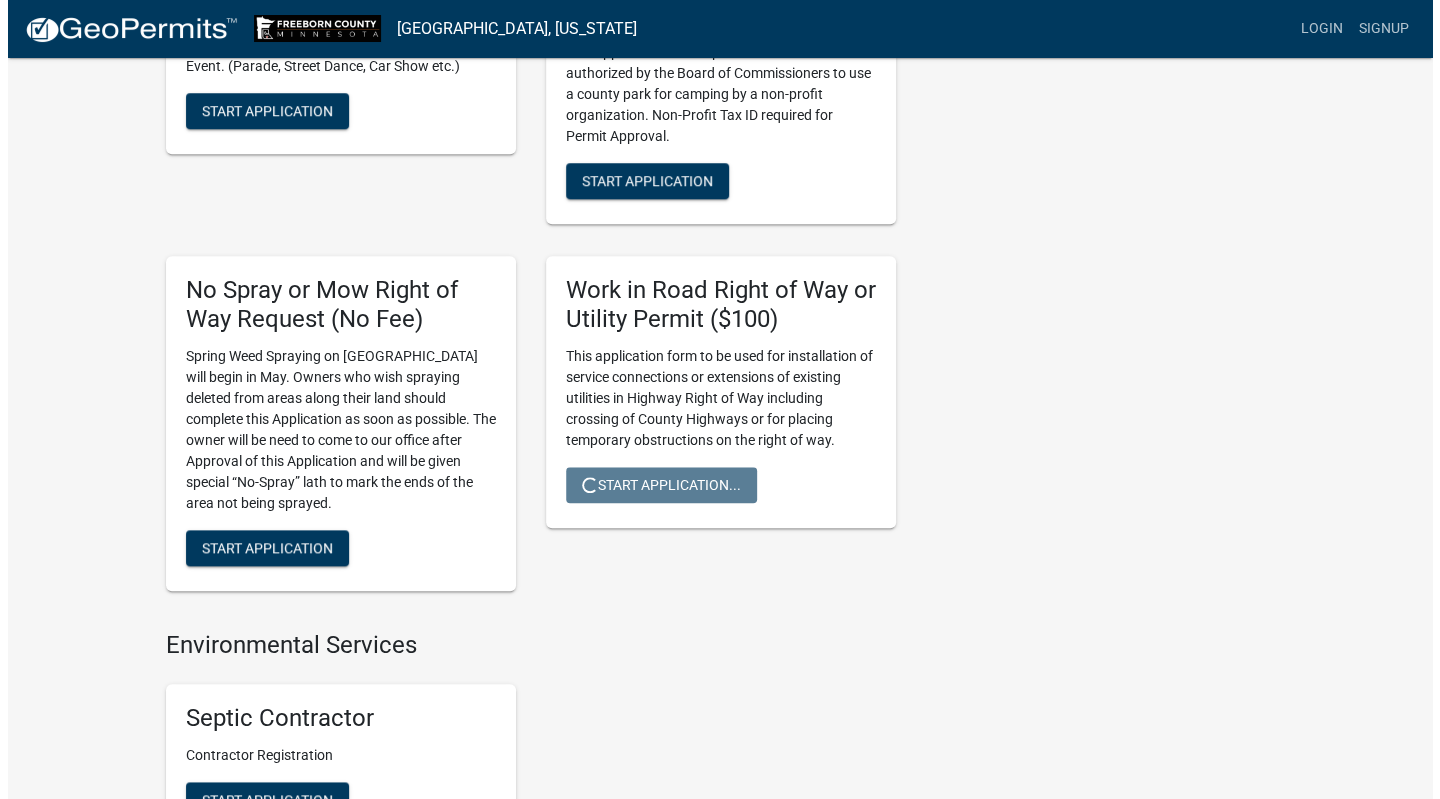 scroll, scrollTop: 0, scrollLeft: 0, axis: both 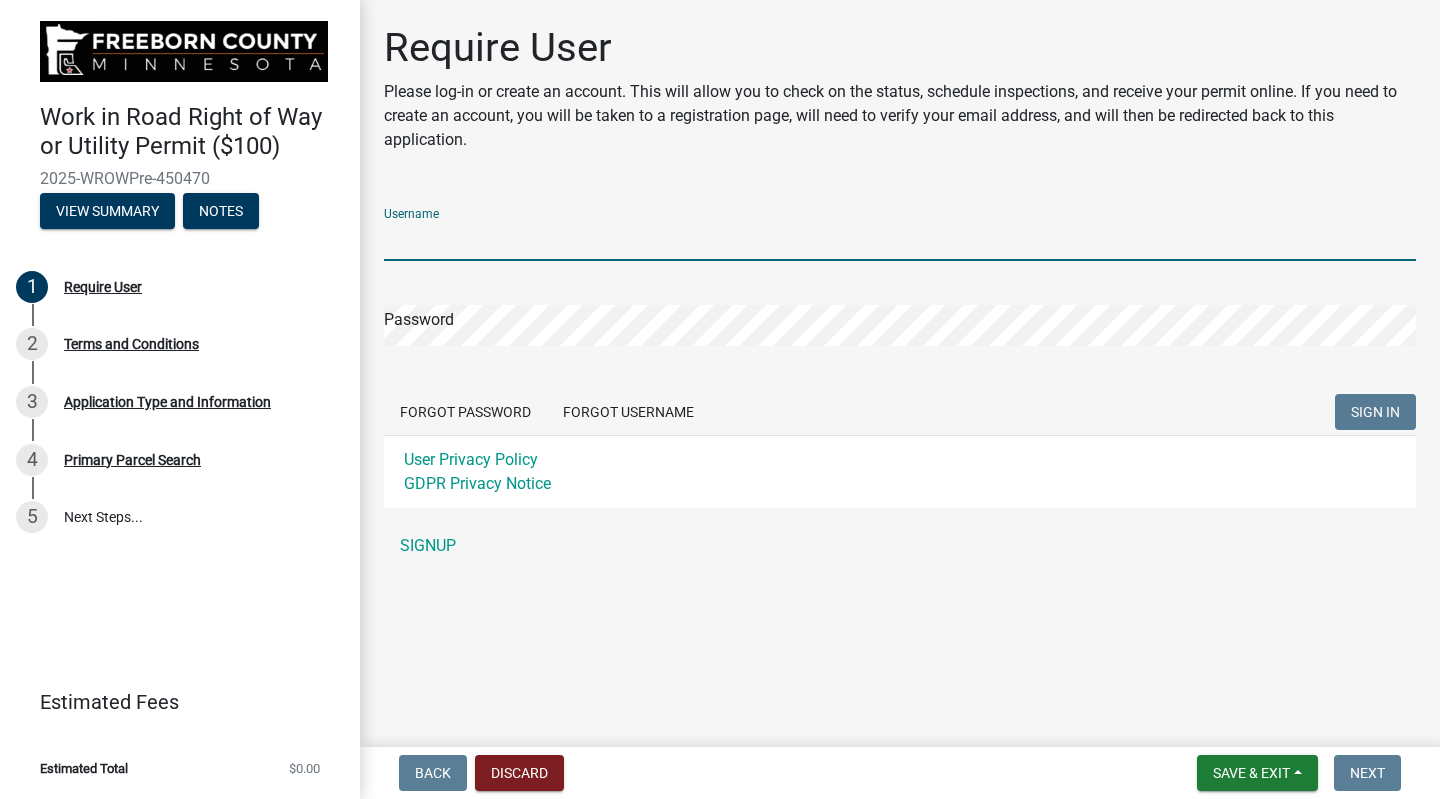 click on "Username" at bounding box center (900, 240) 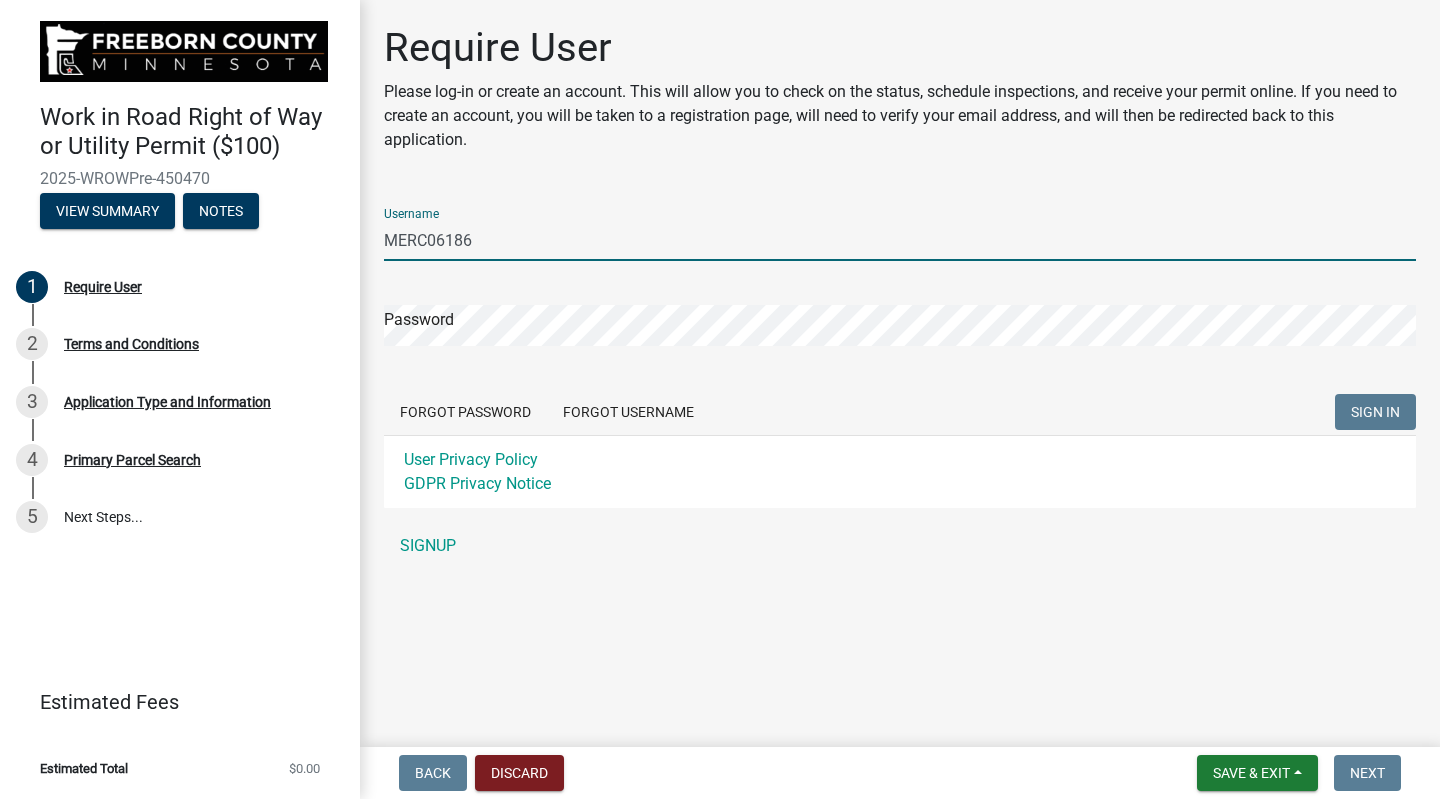 type on "MERC06186" 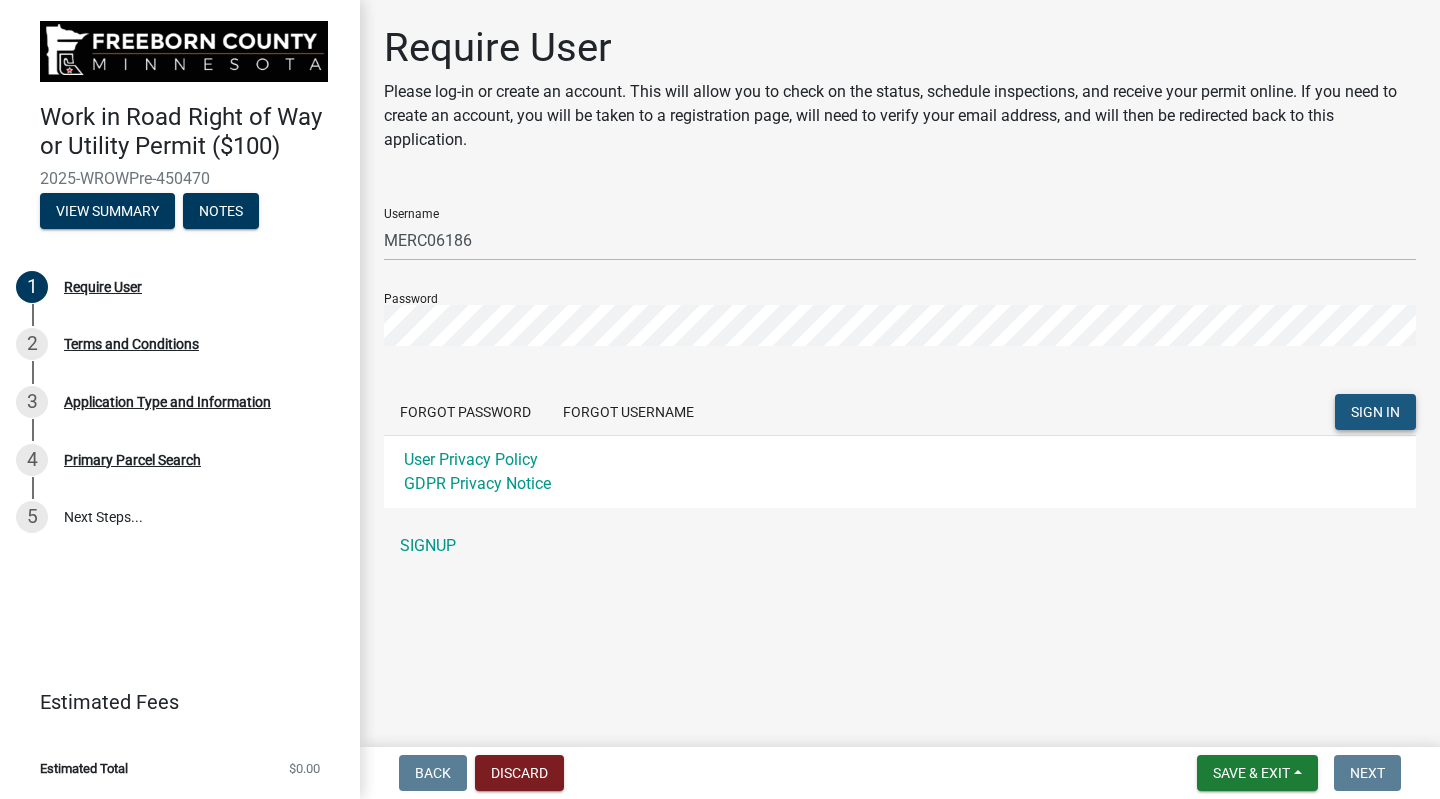 click on "SIGN IN" 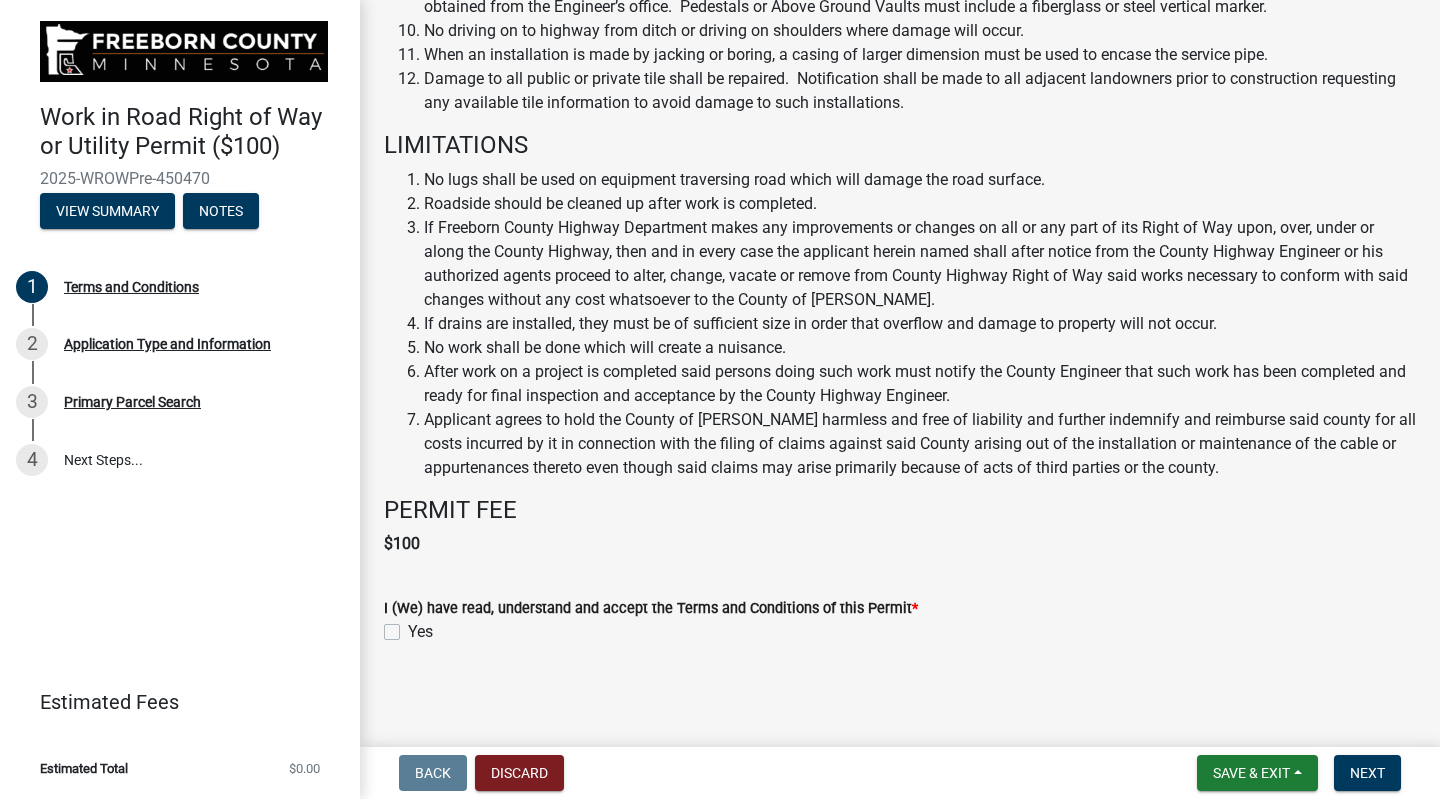 scroll, scrollTop: 1147, scrollLeft: 0, axis: vertical 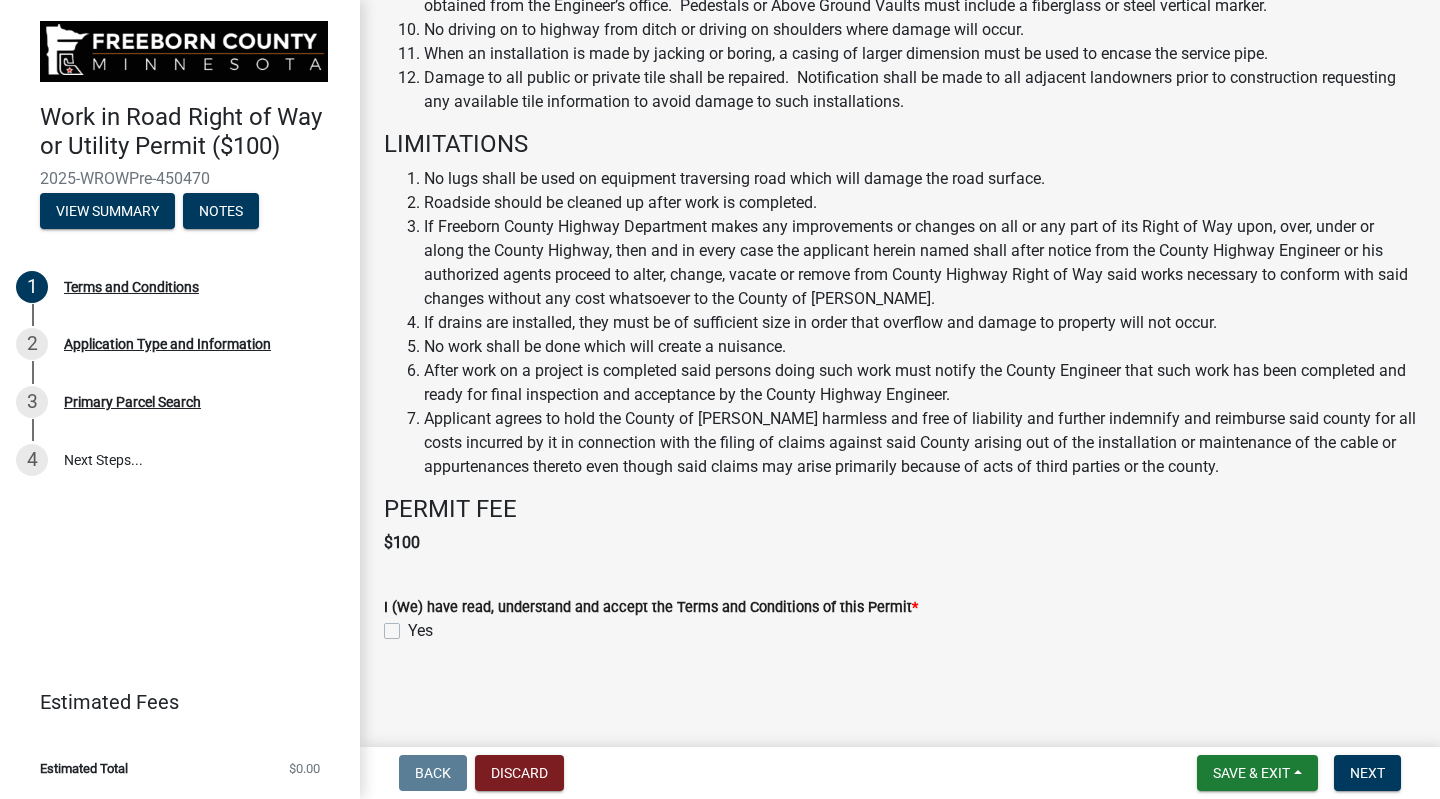 click on "Yes" 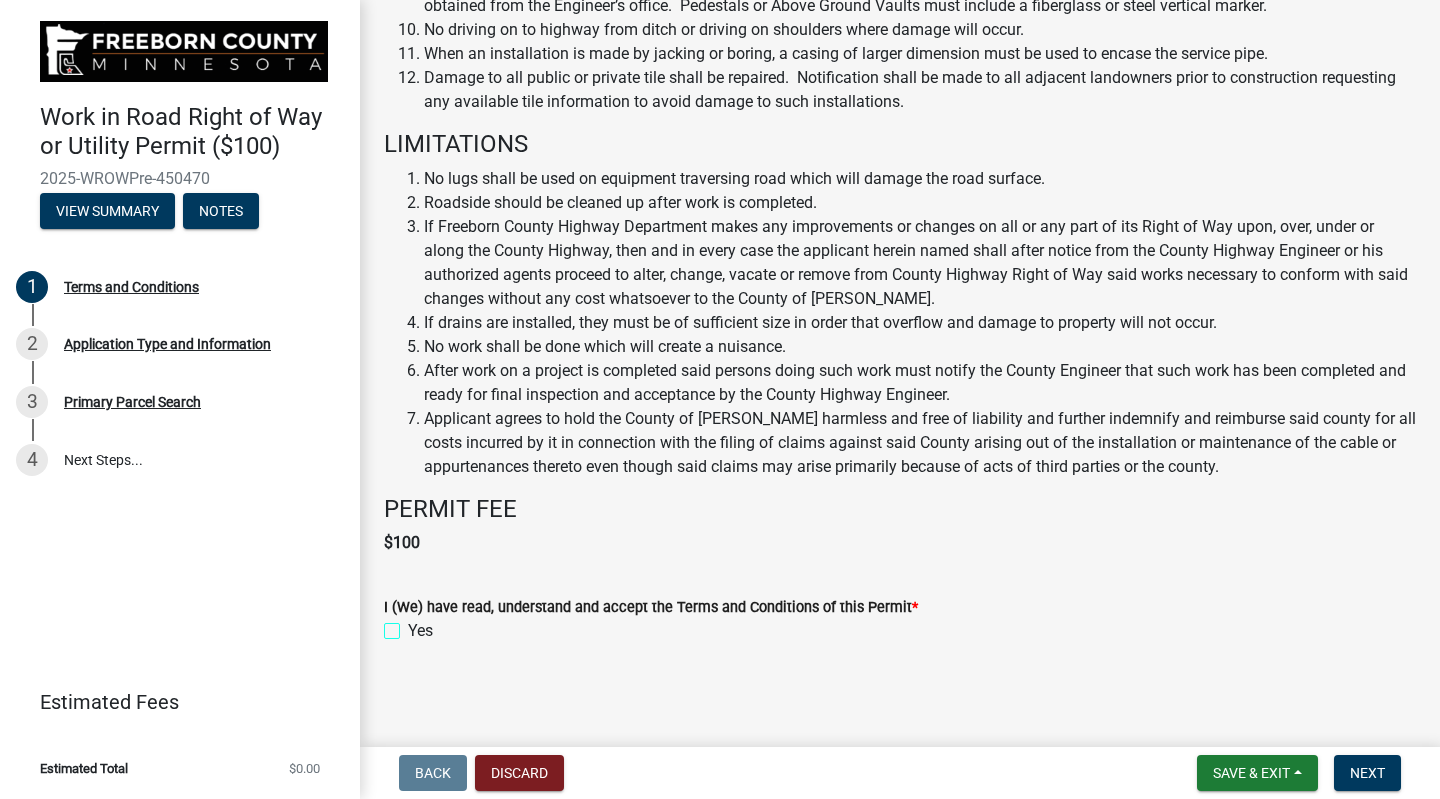 click on "Yes" at bounding box center (414, 625) 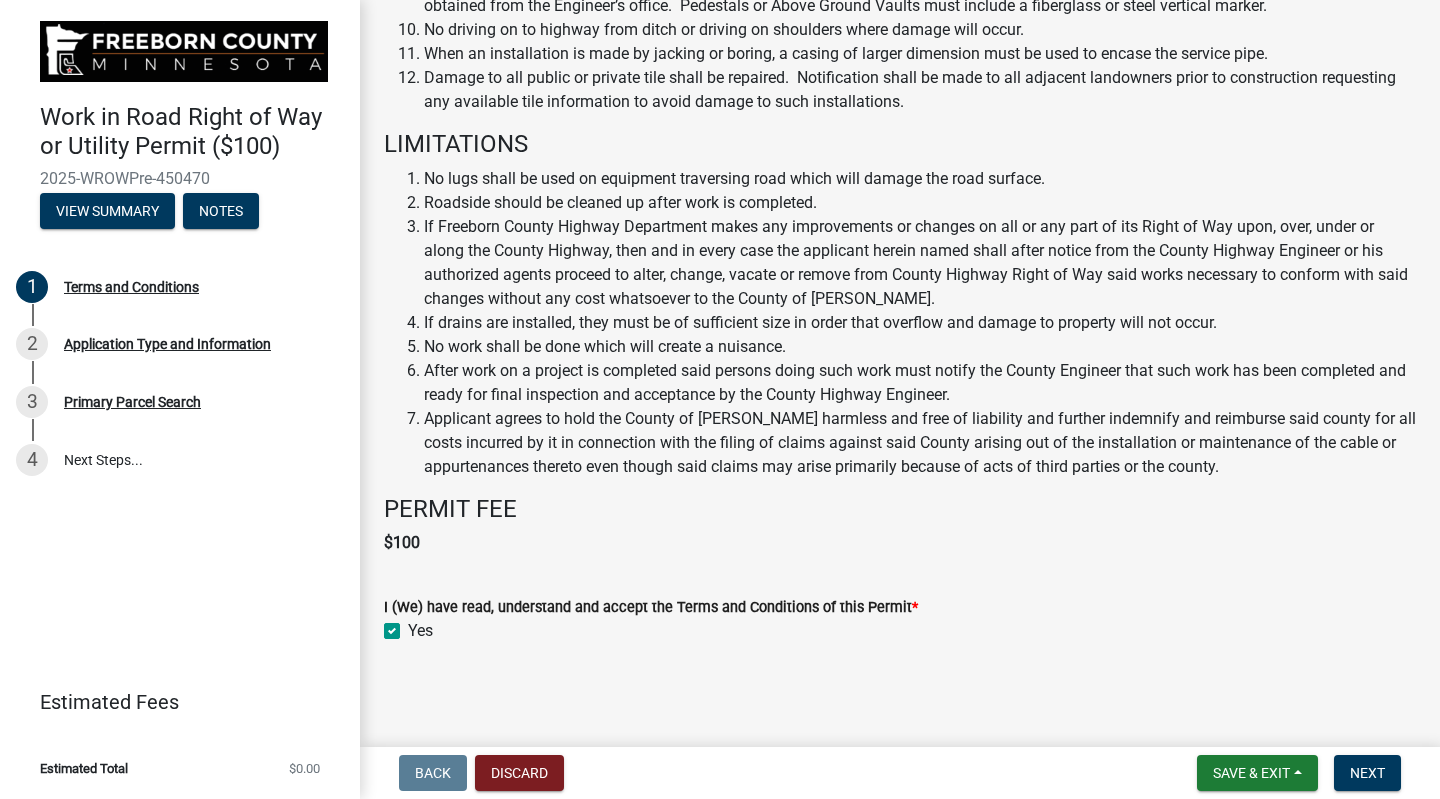 checkbox on "true" 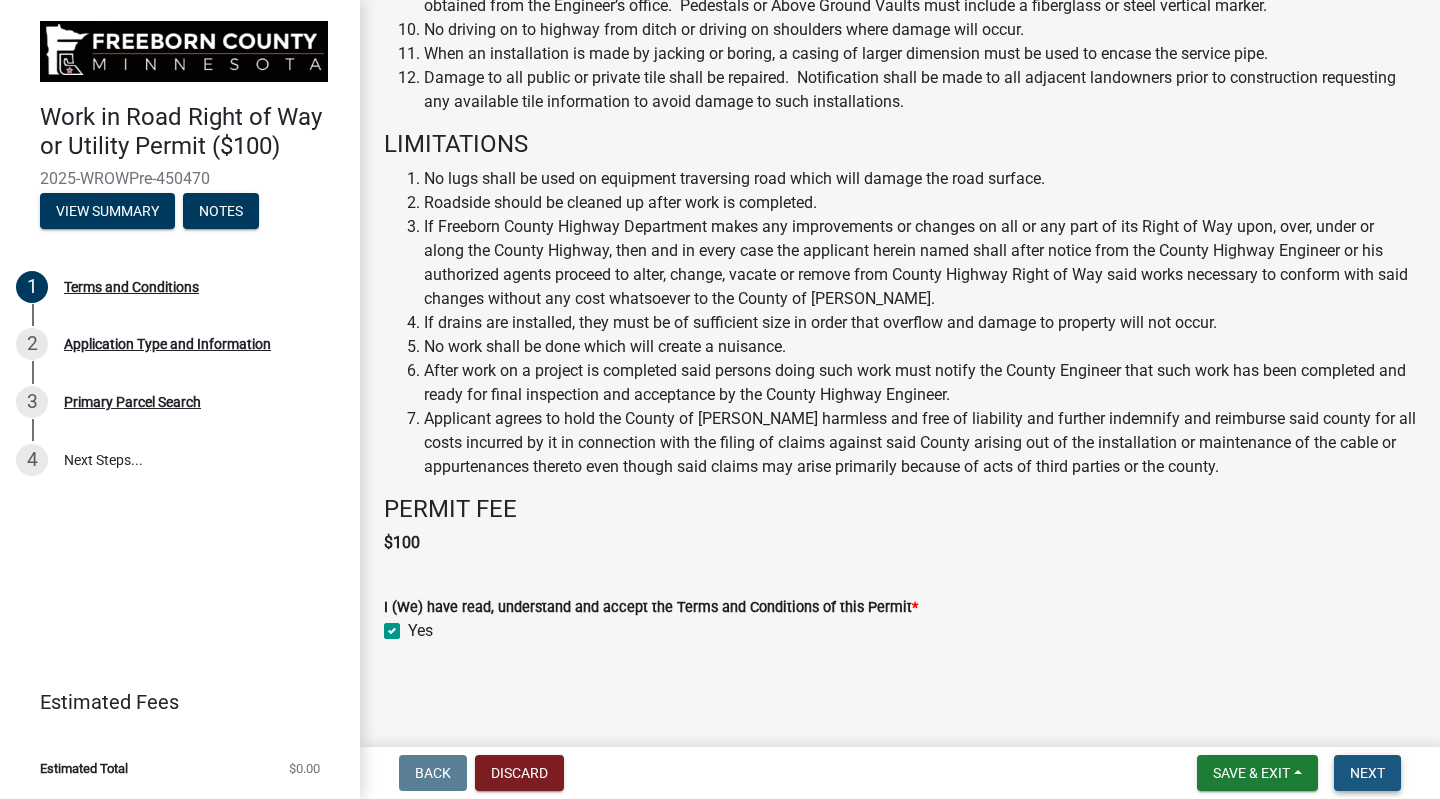 click on "Next" at bounding box center (1367, 773) 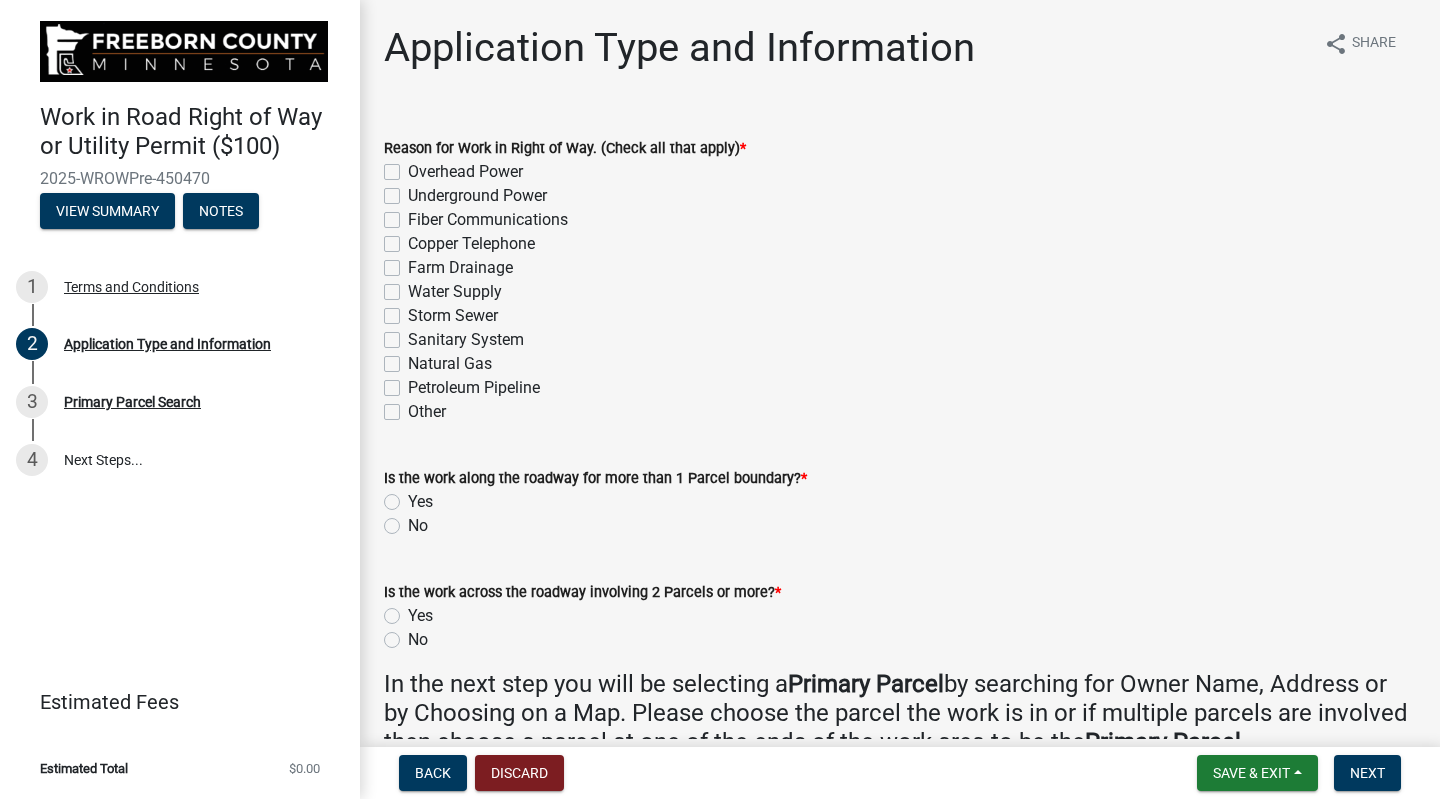 click on "Natural Gas" 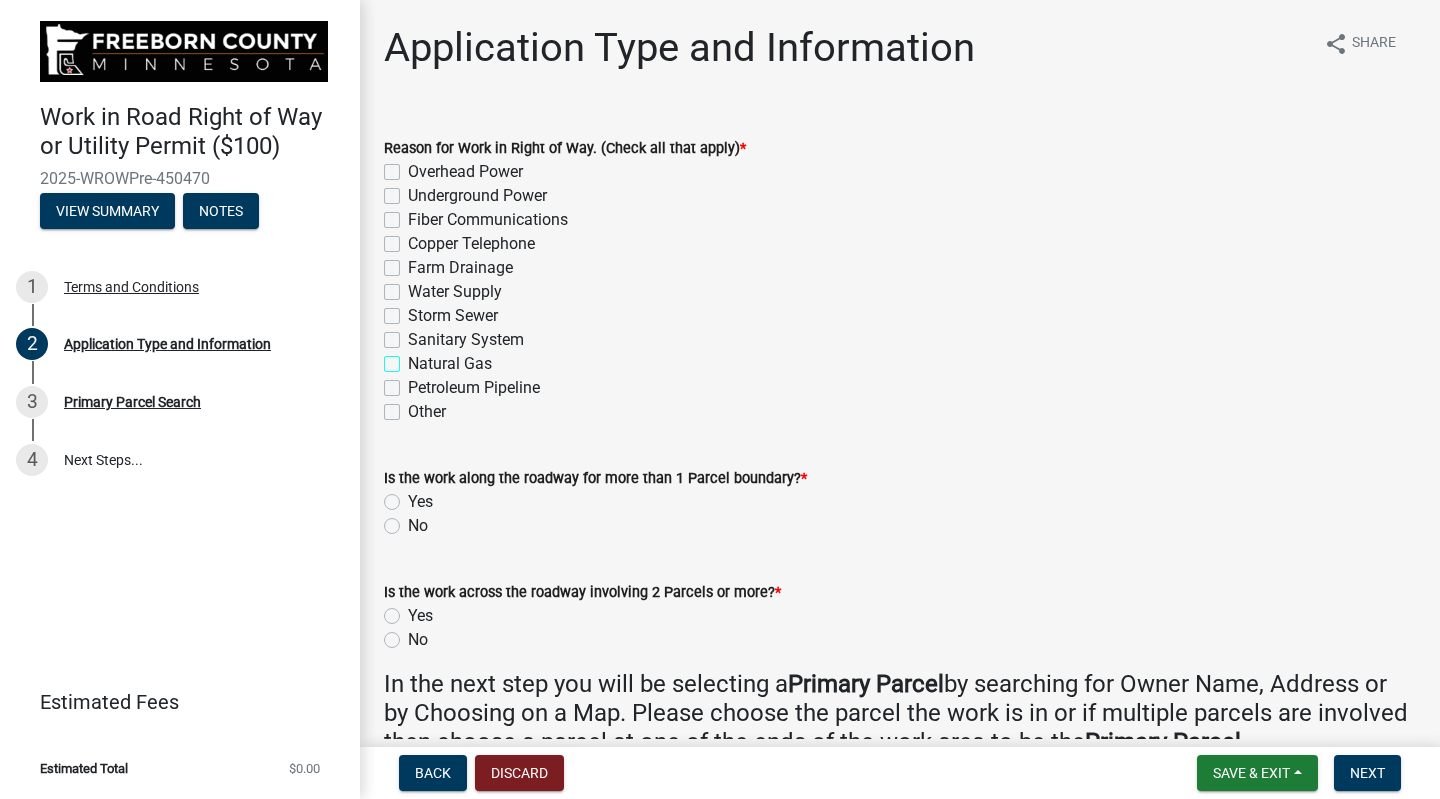 click on "Natural Gas" at bounding box center (414, 358) 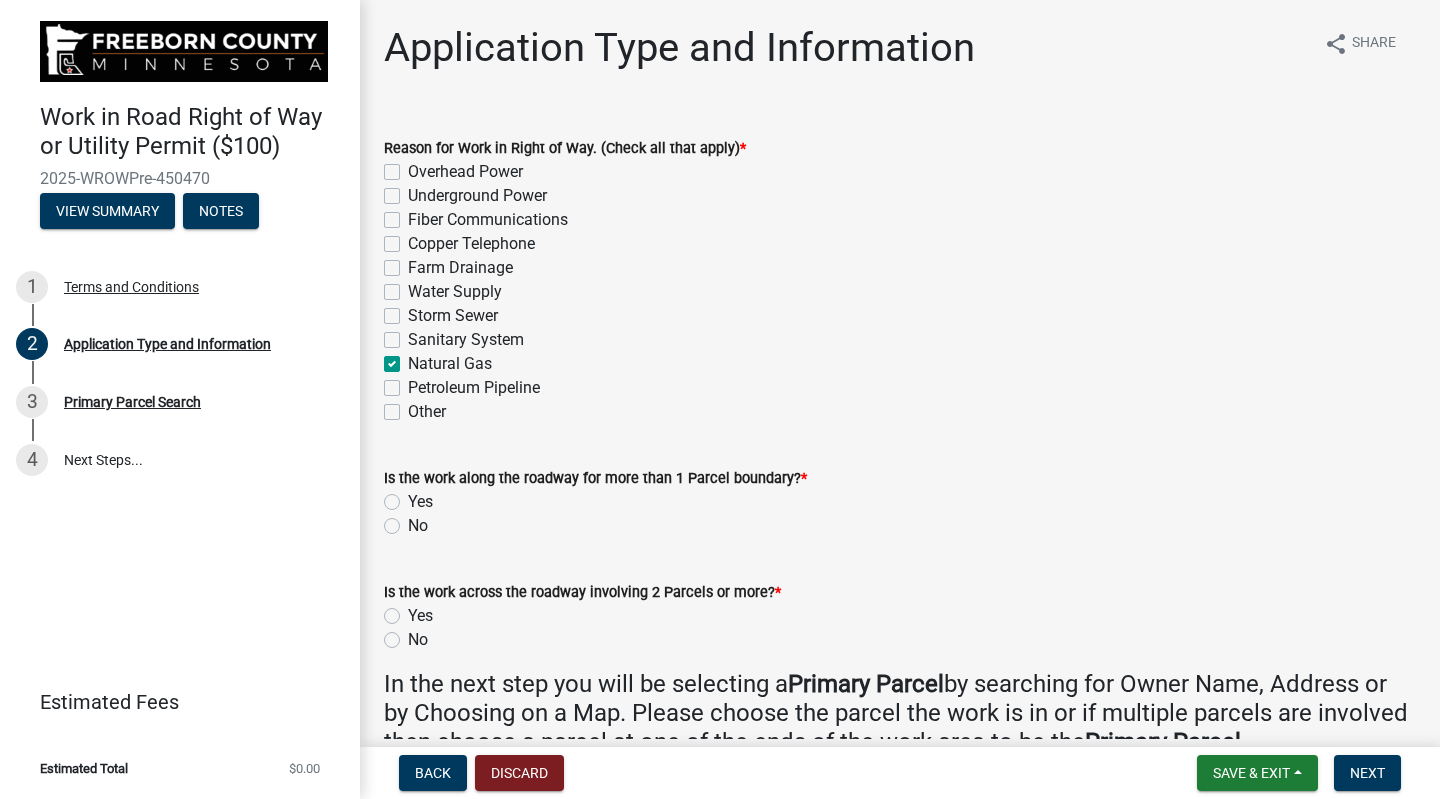 checkbox on "false" 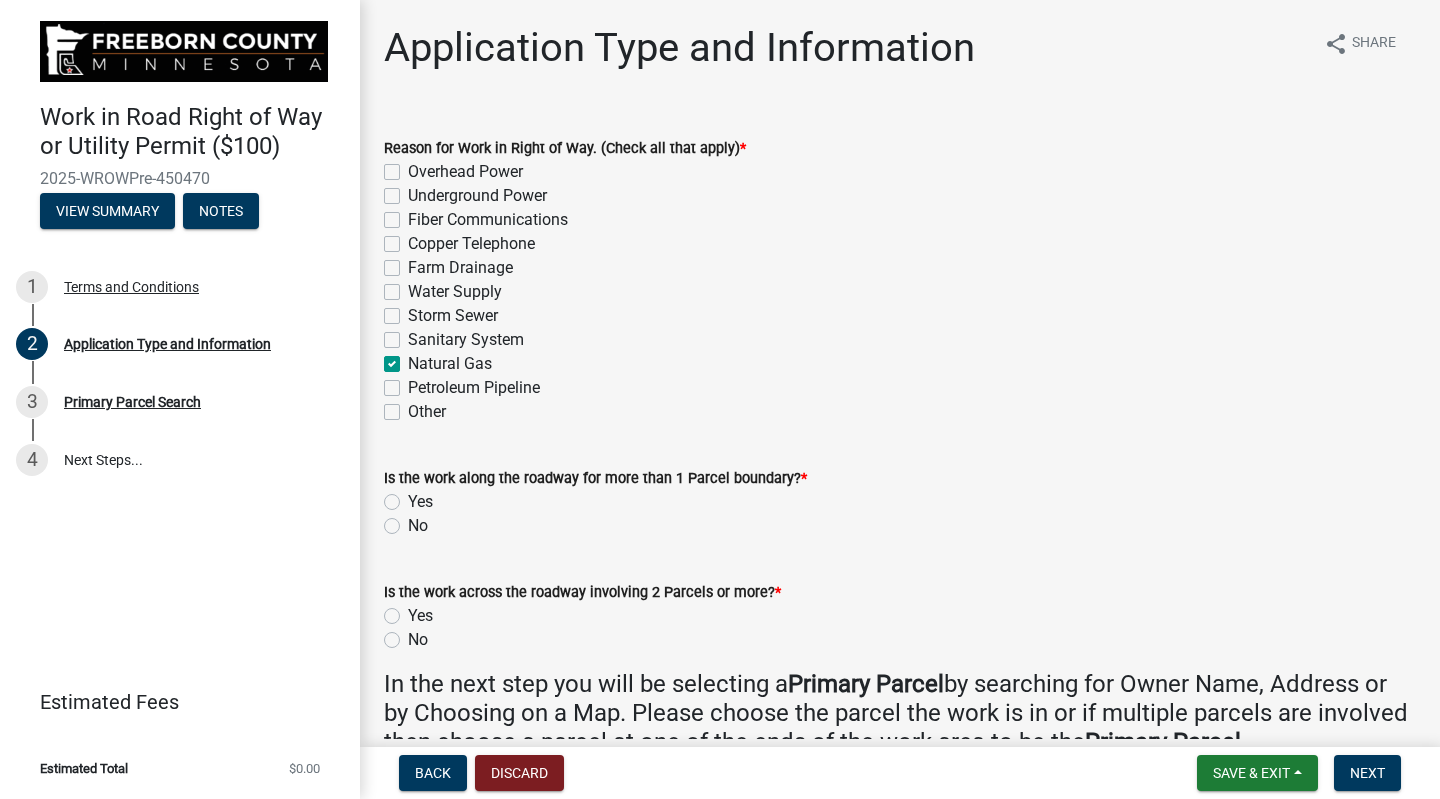 click on "No" 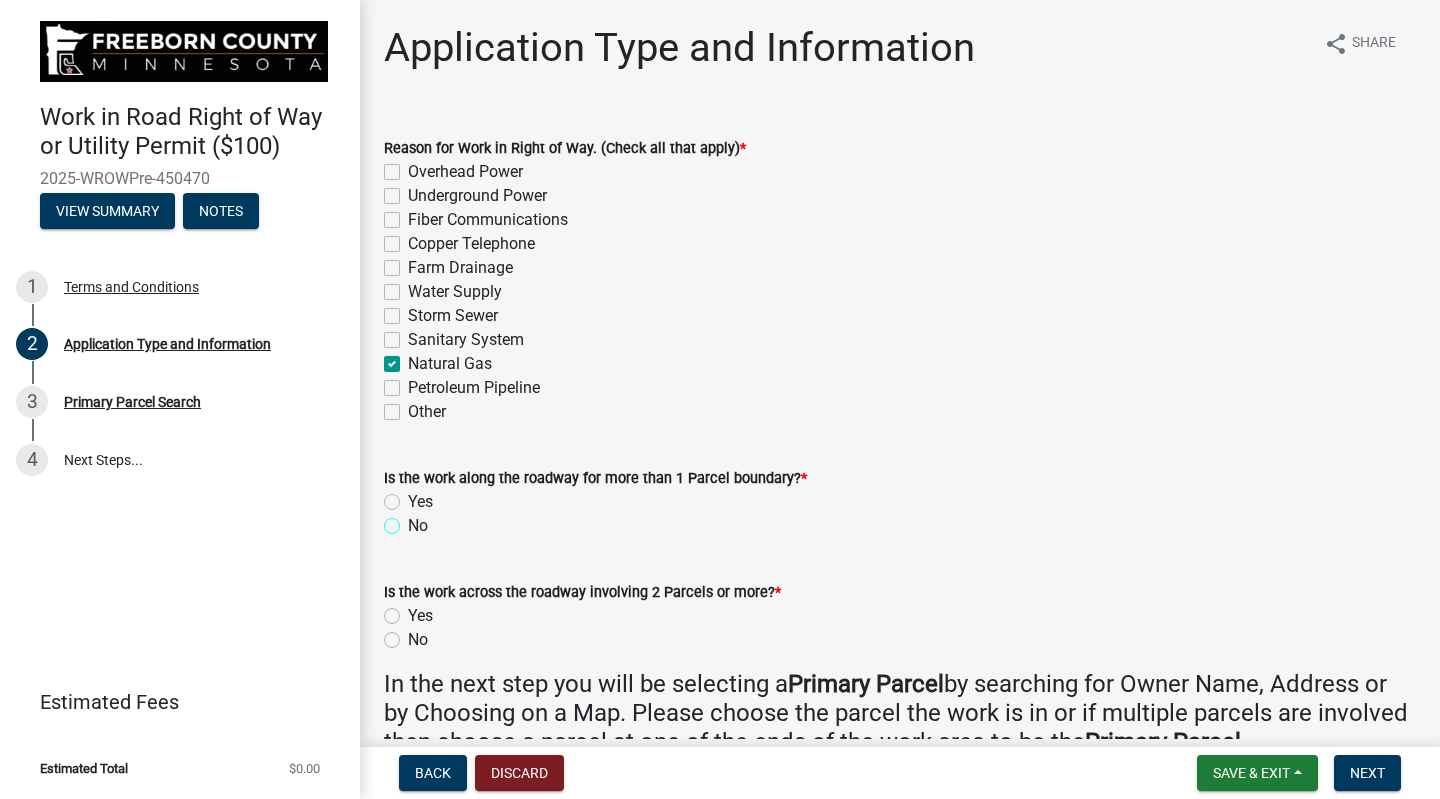 click on "No" at bounding box center (414, 520) 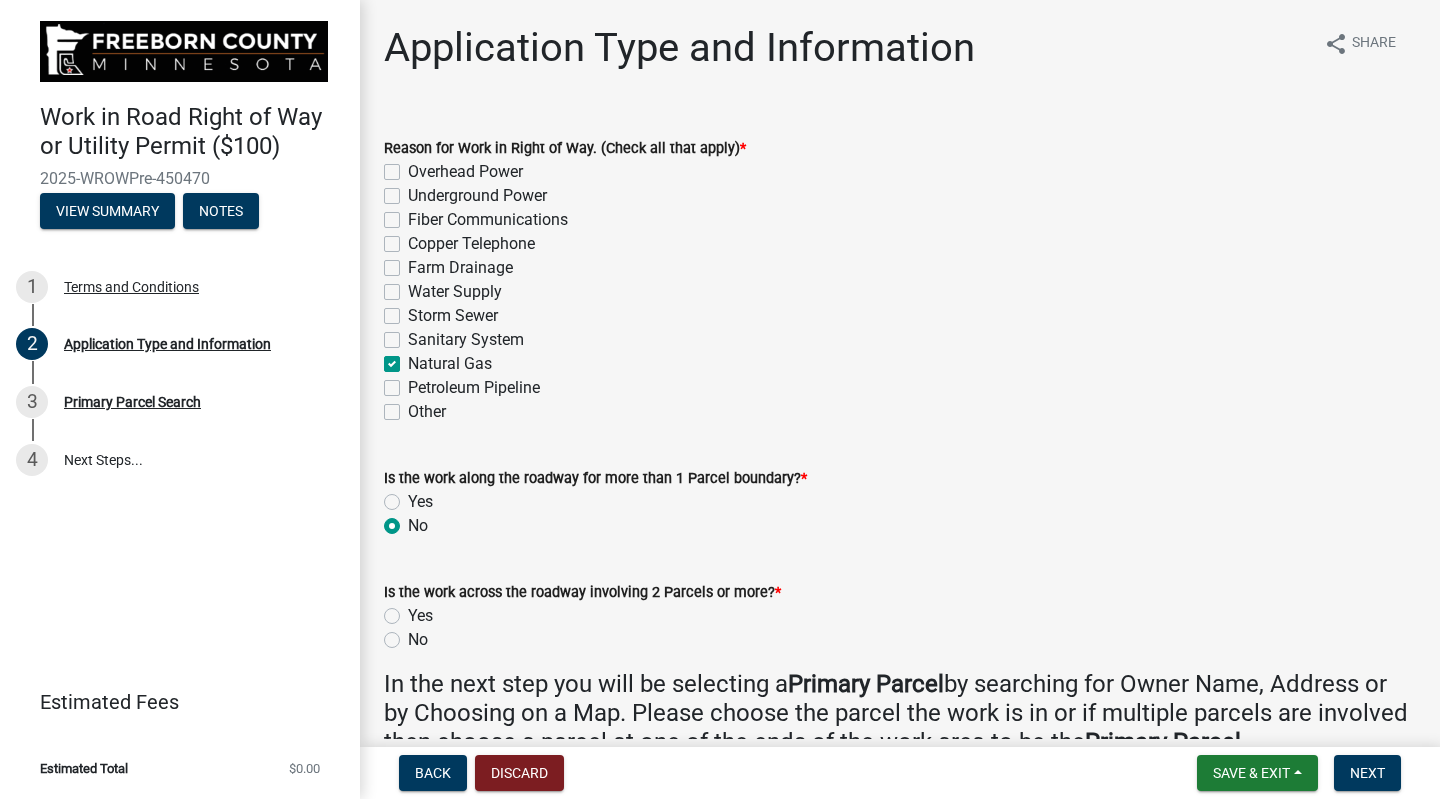 radio on "true" 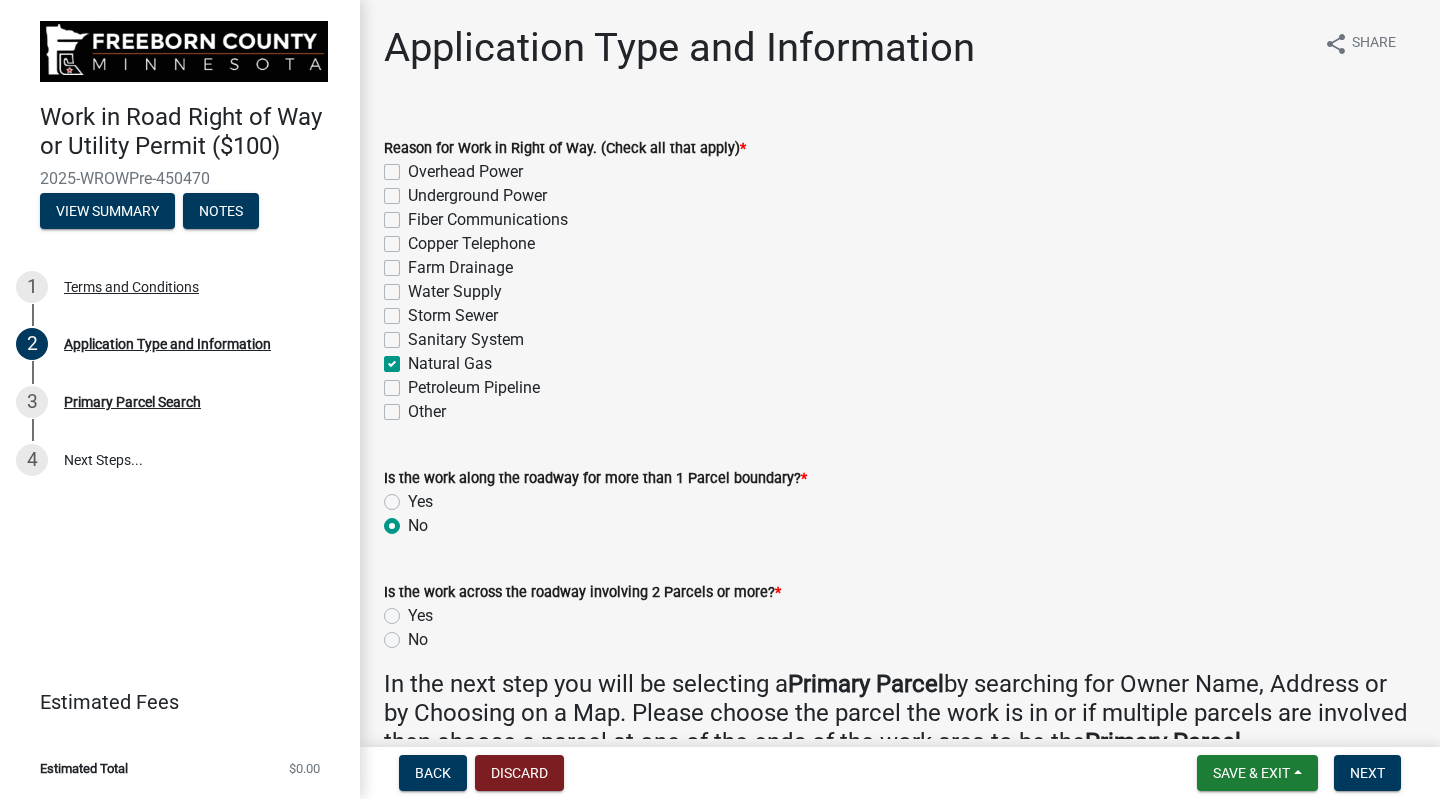 click on "No" 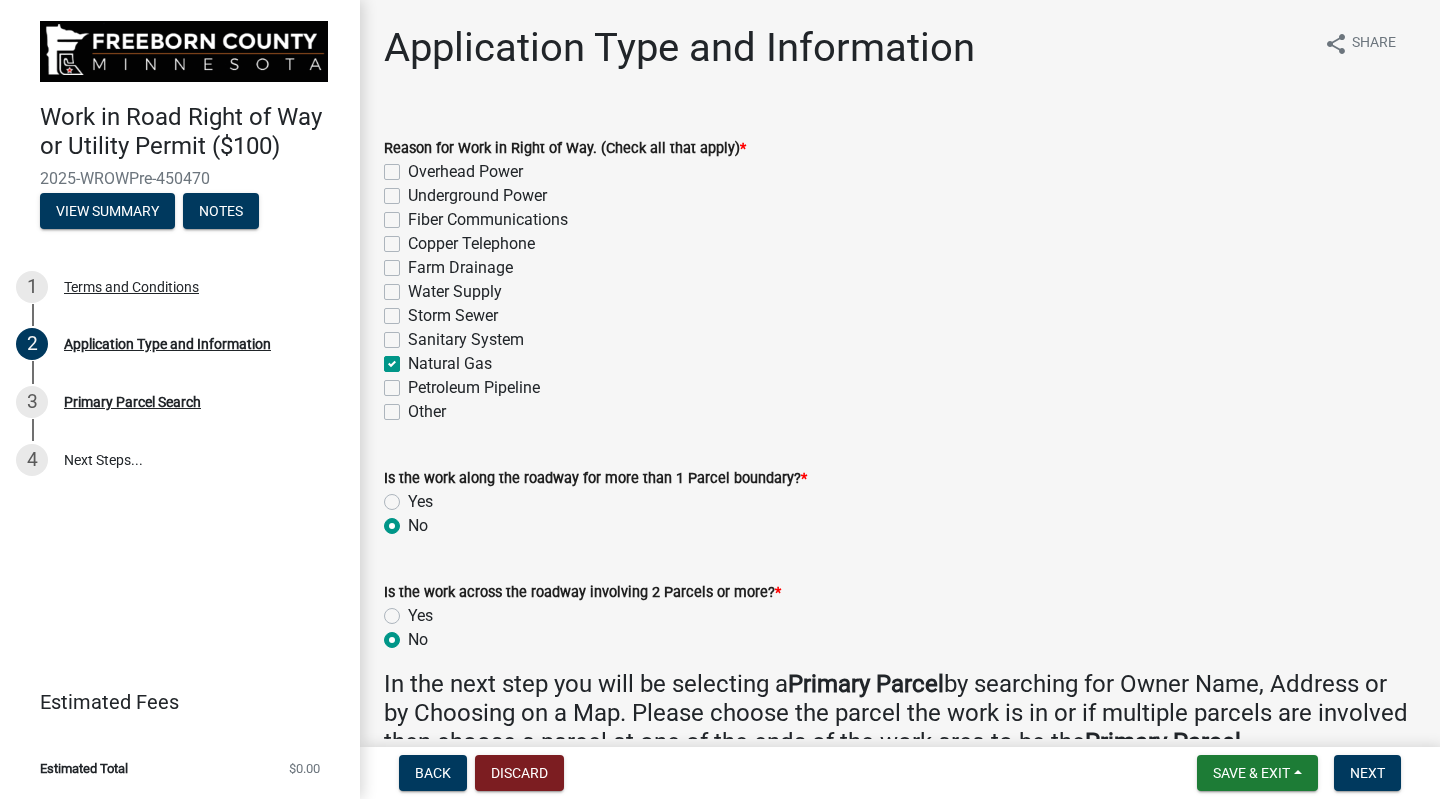 radio on "true" 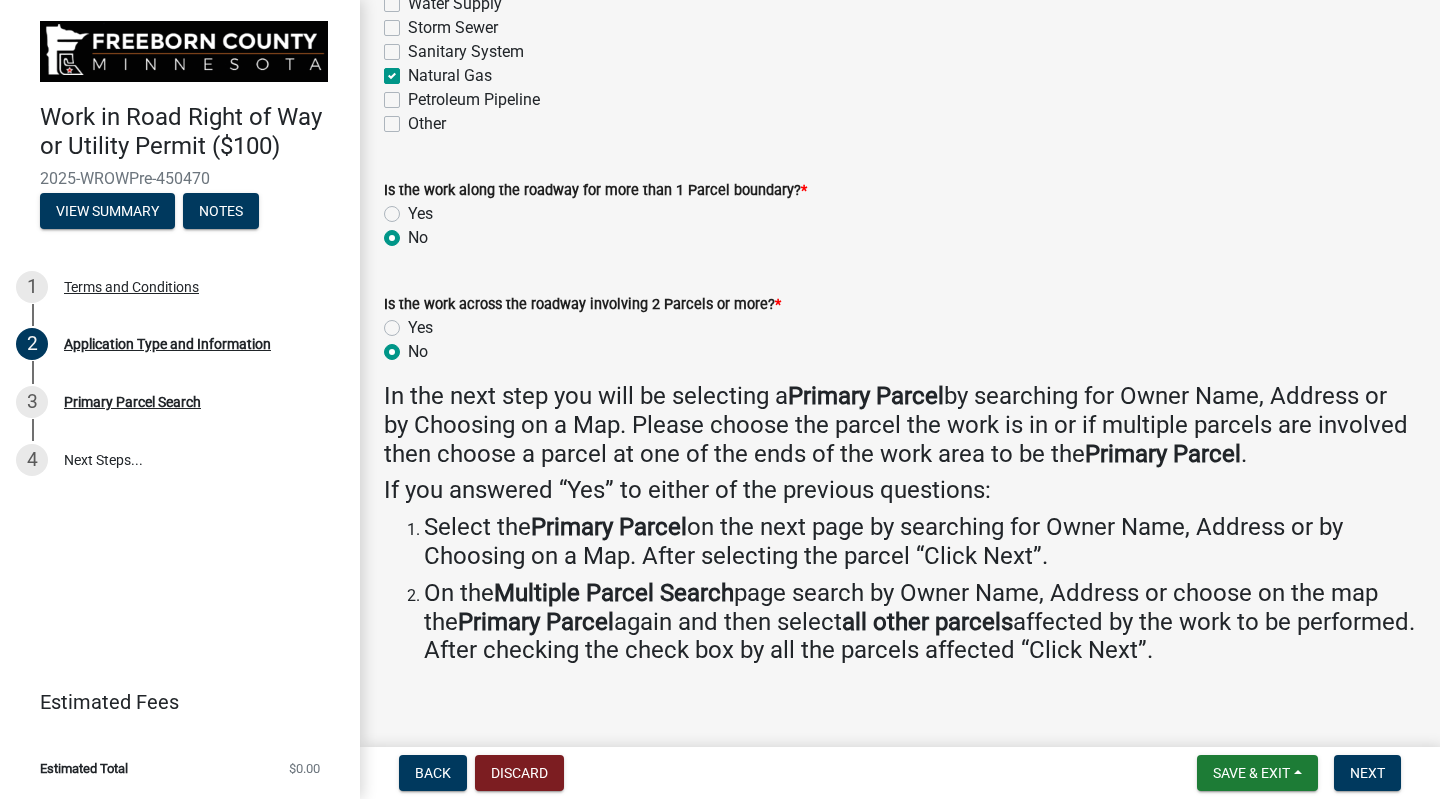 scroll, scrollTop: 291, scrollLeft: 0, axis: vertical 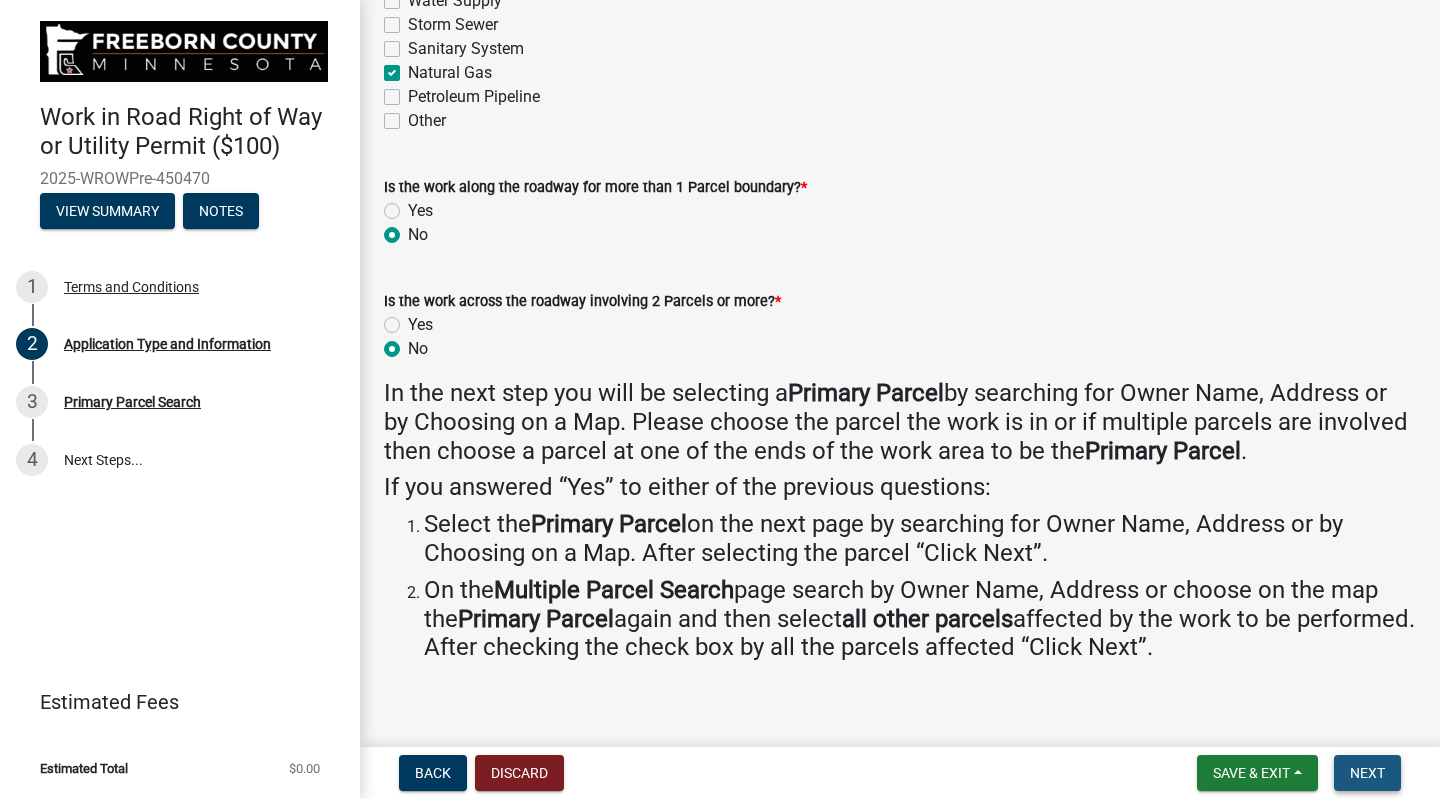 click on "Next" at bounding box center (1367, 773) 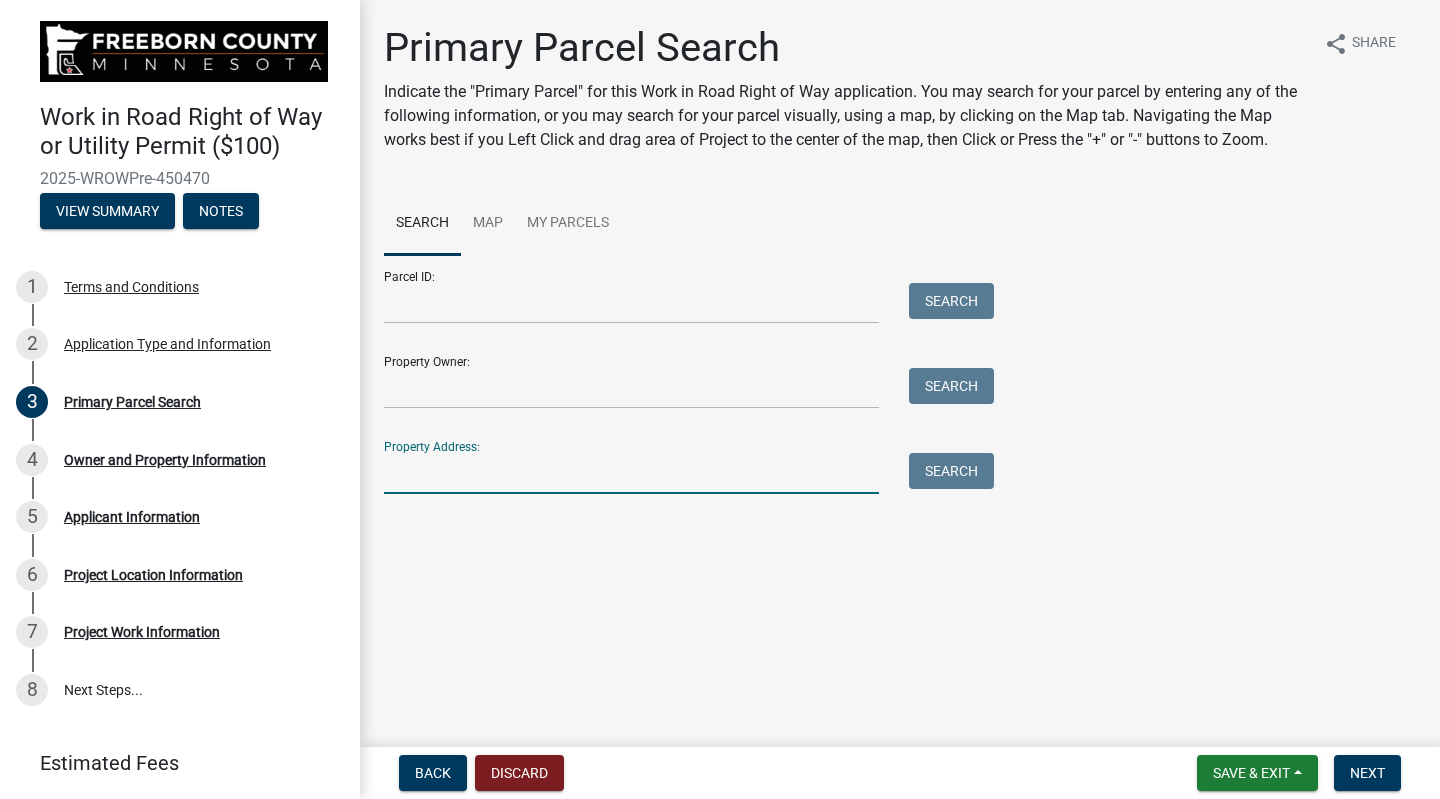 click on "Property Address:" at bounding box center (631, 473) 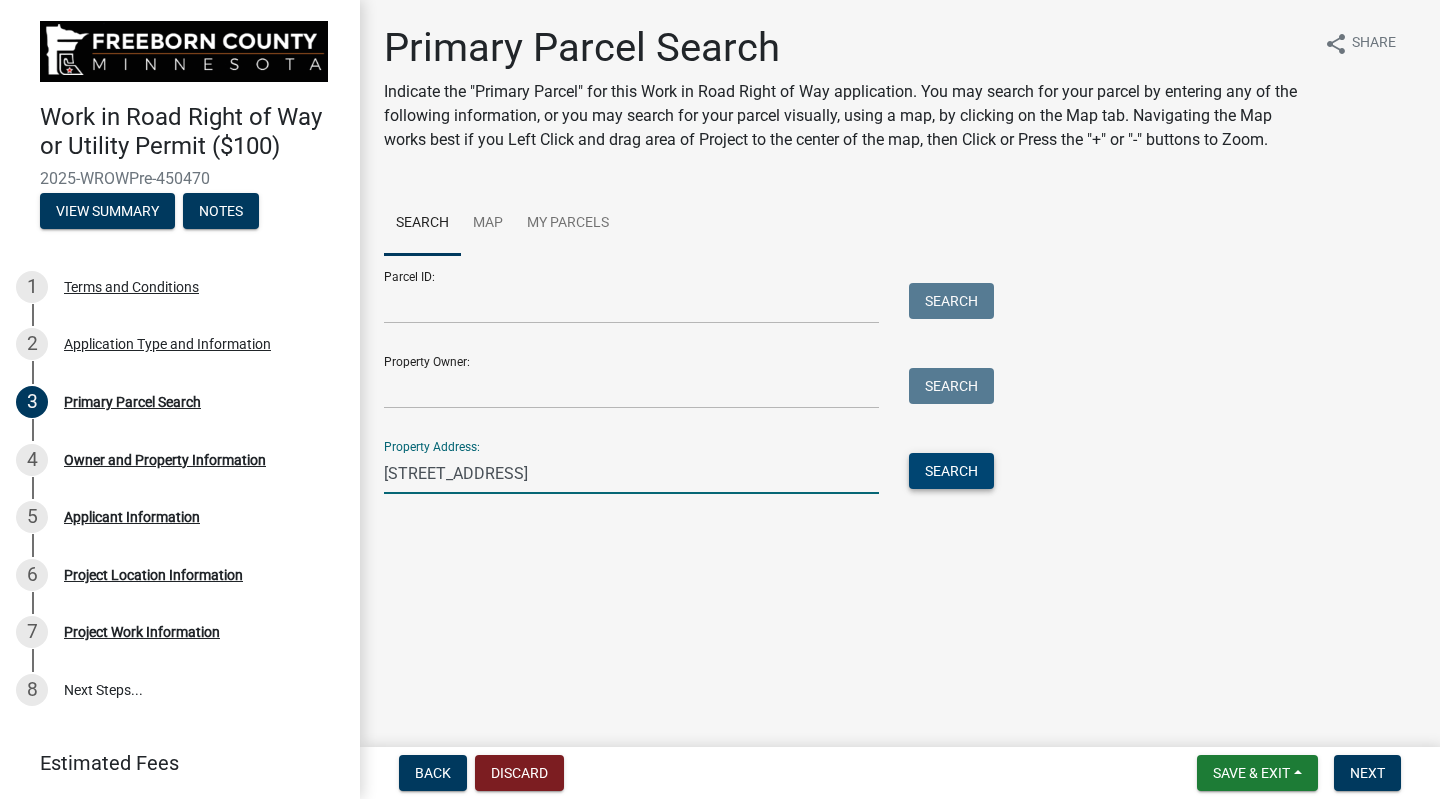 type on "[STREET_ADDRESS]" 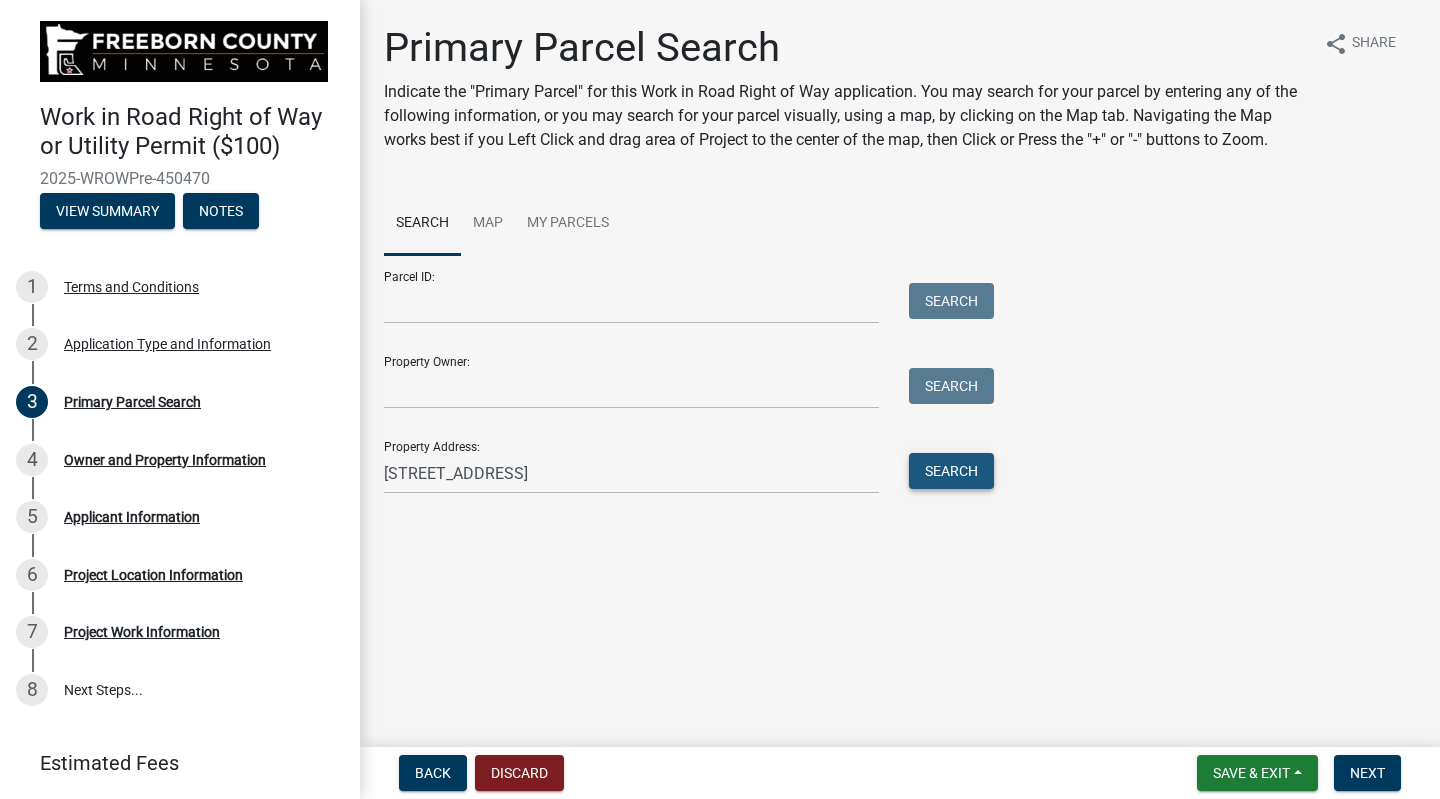 click on "Search" at bounding box center (951, 471) 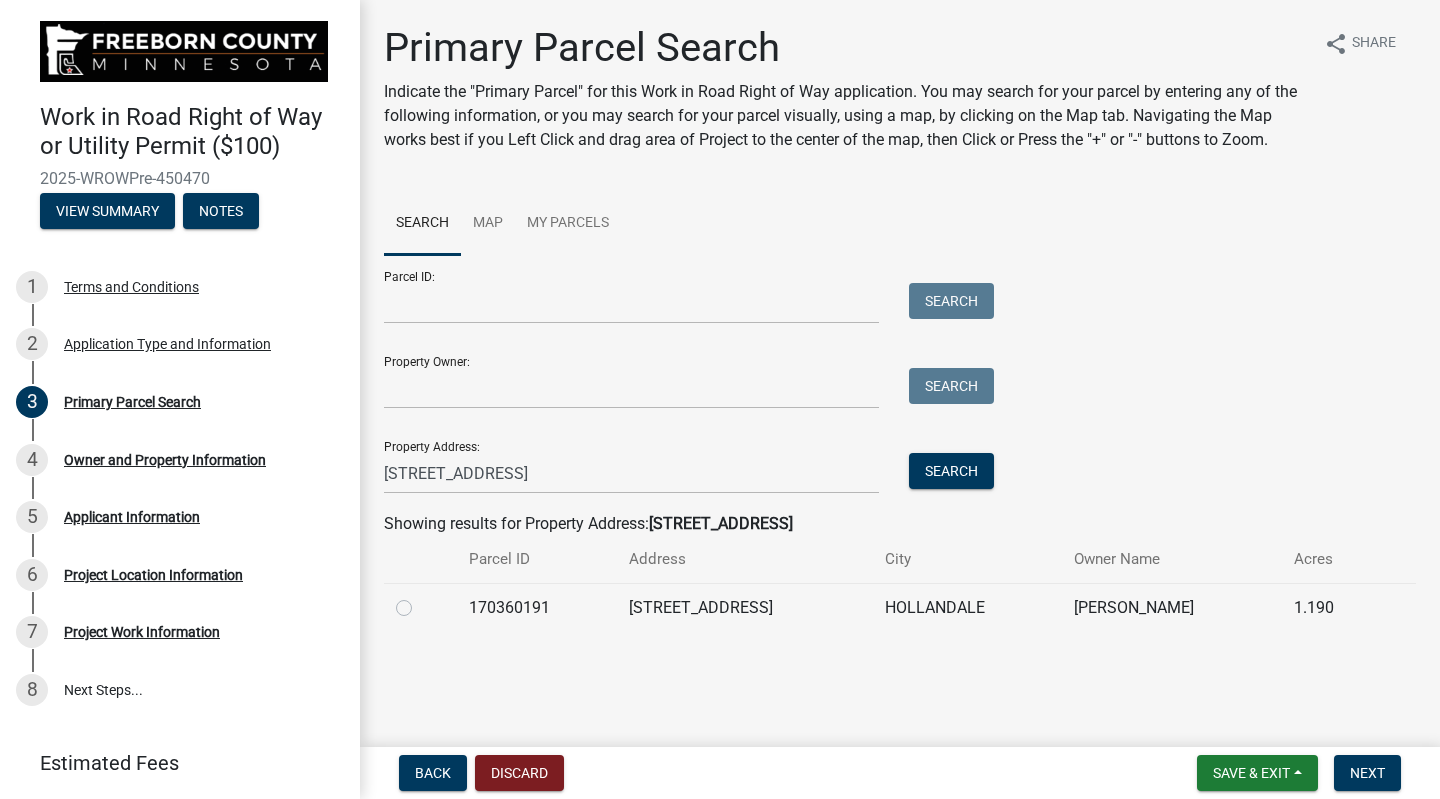 click 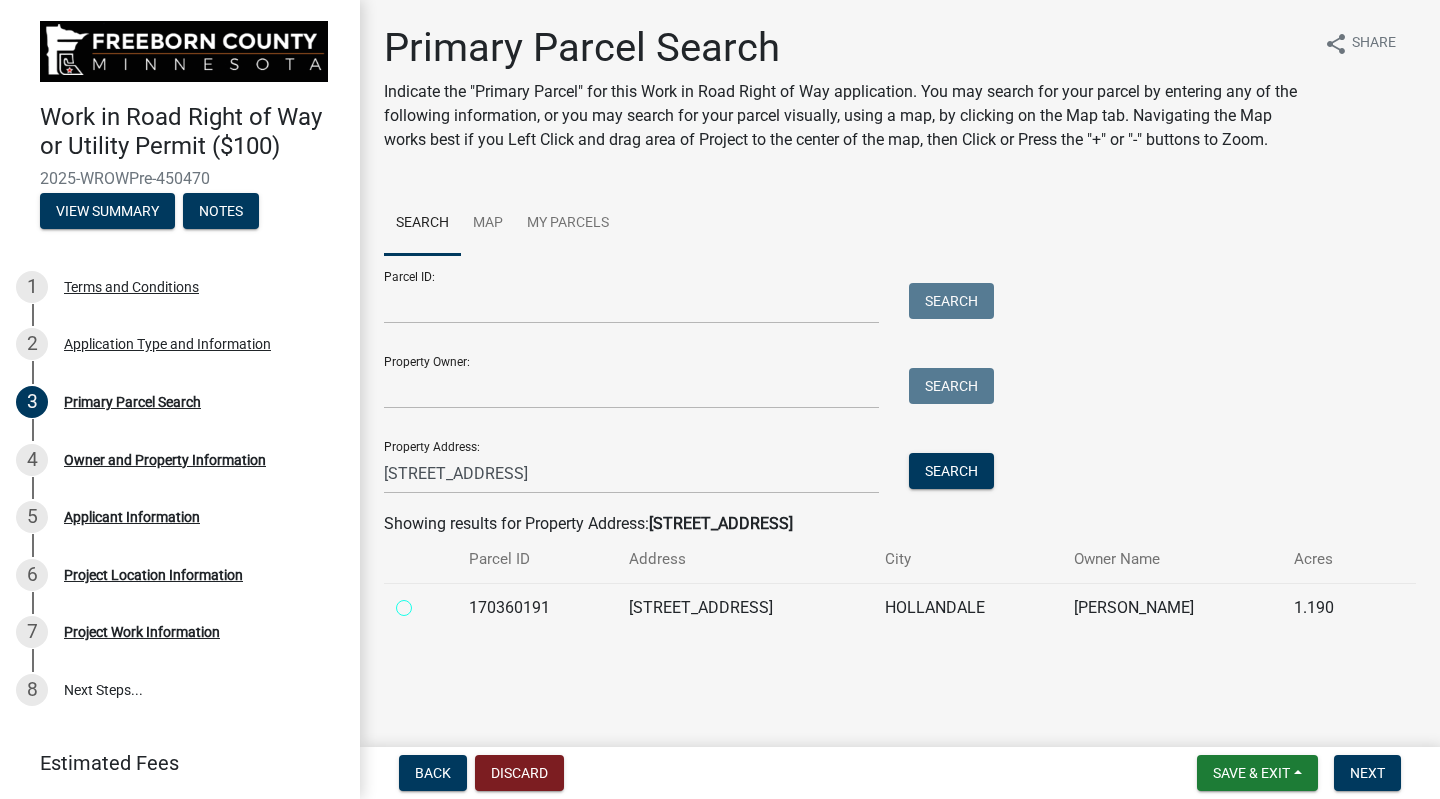 click at bounding box center (426, 602) 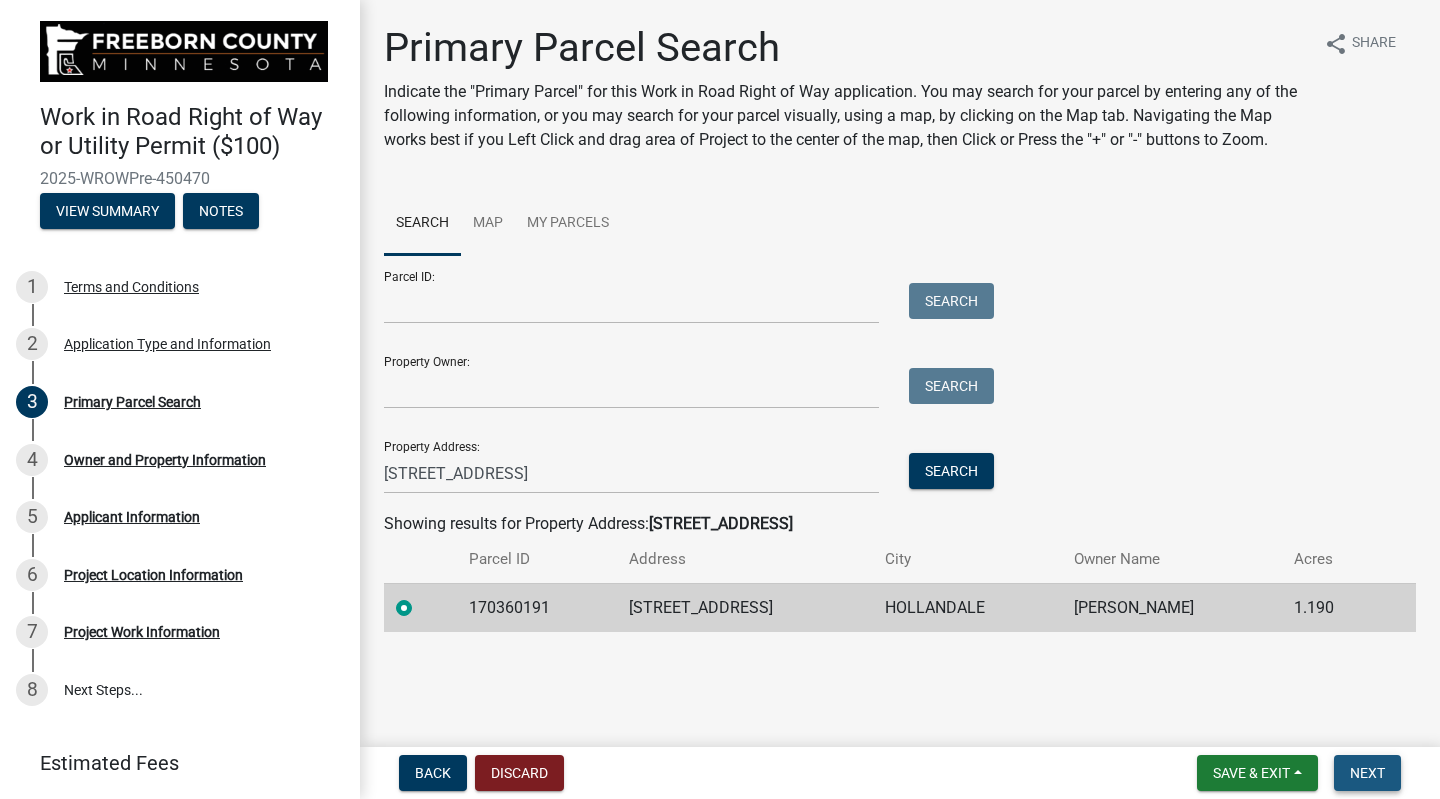 click on "Next" at bounding box center (1367, 773) 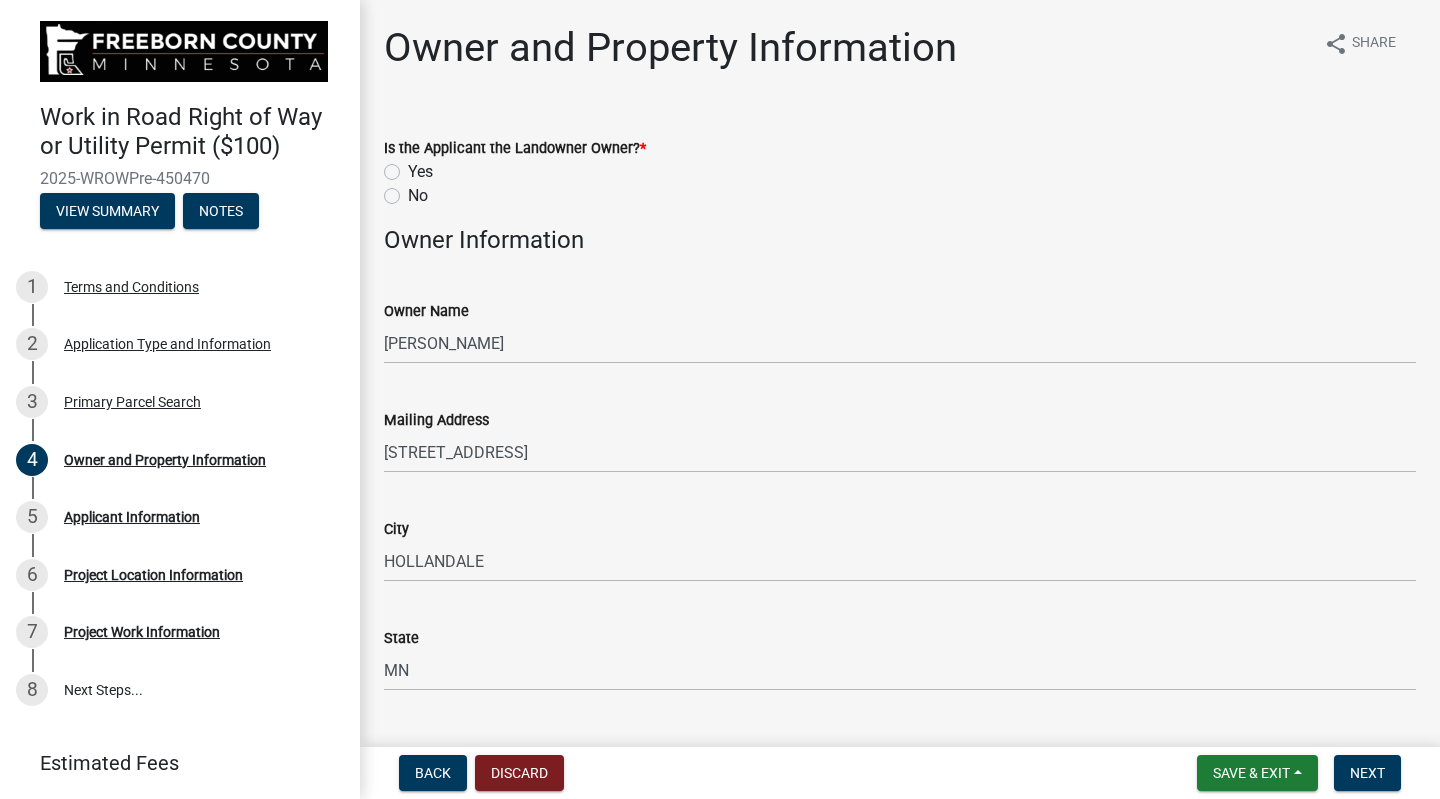 click on "No" 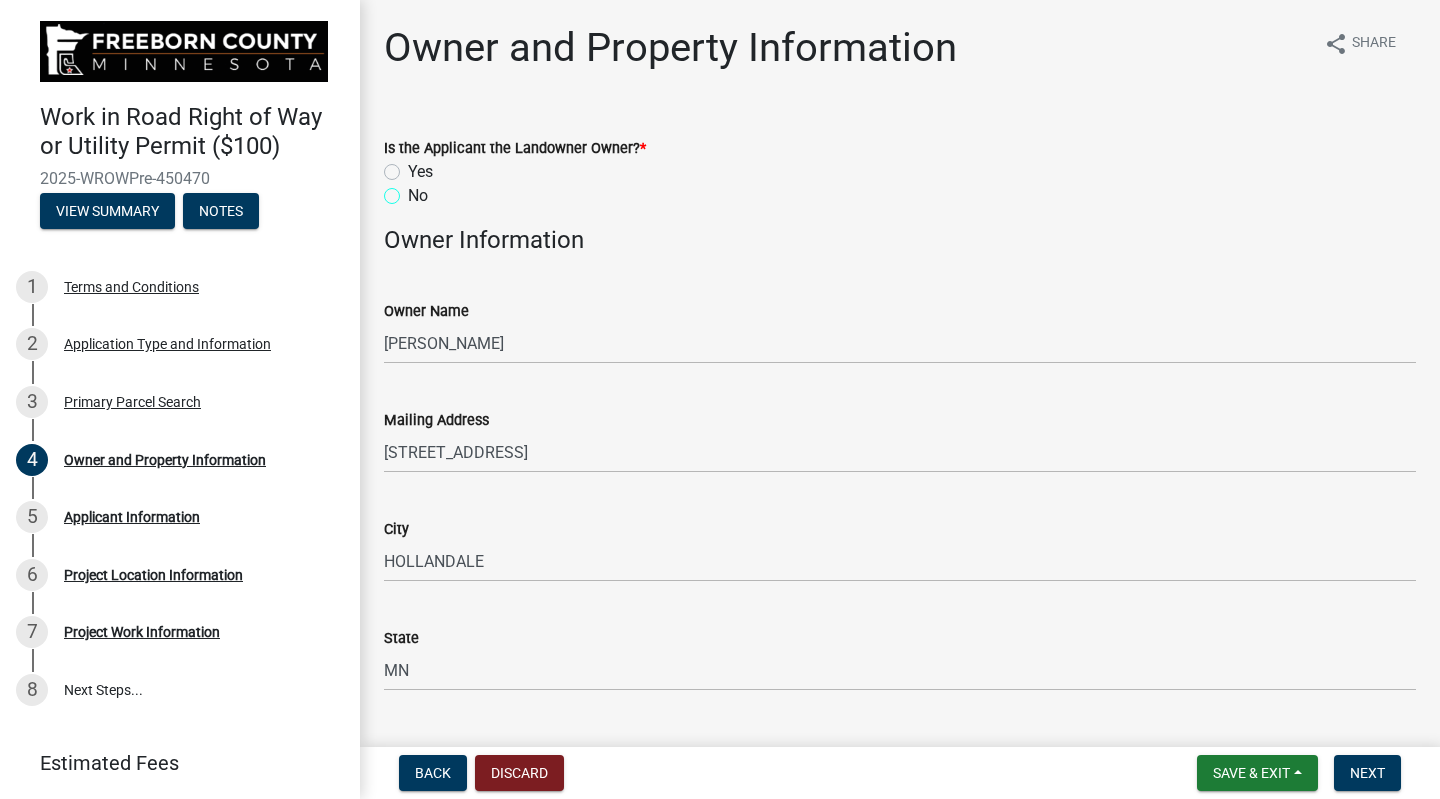 click on "No" at bounding box center (414, 190) 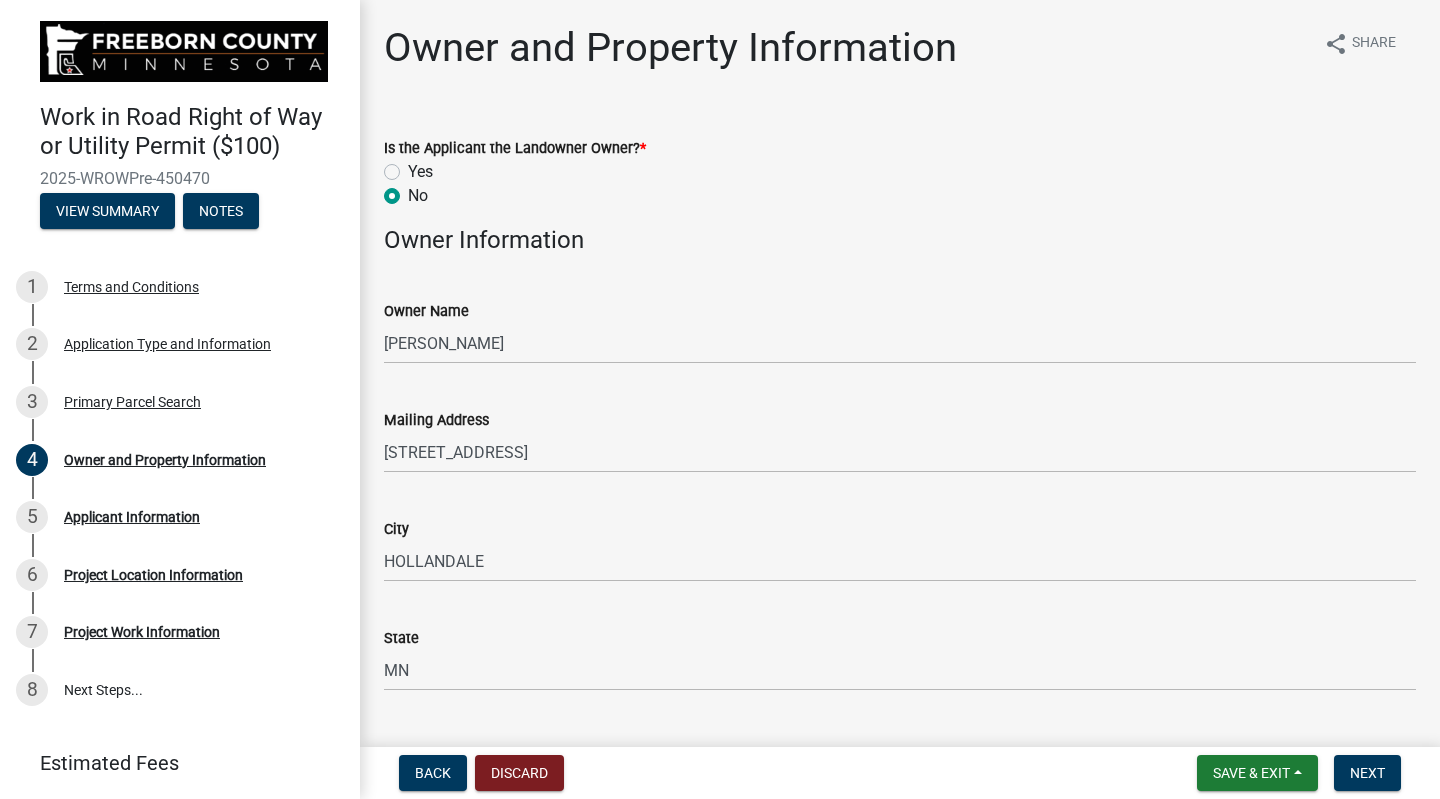 radio on "true" 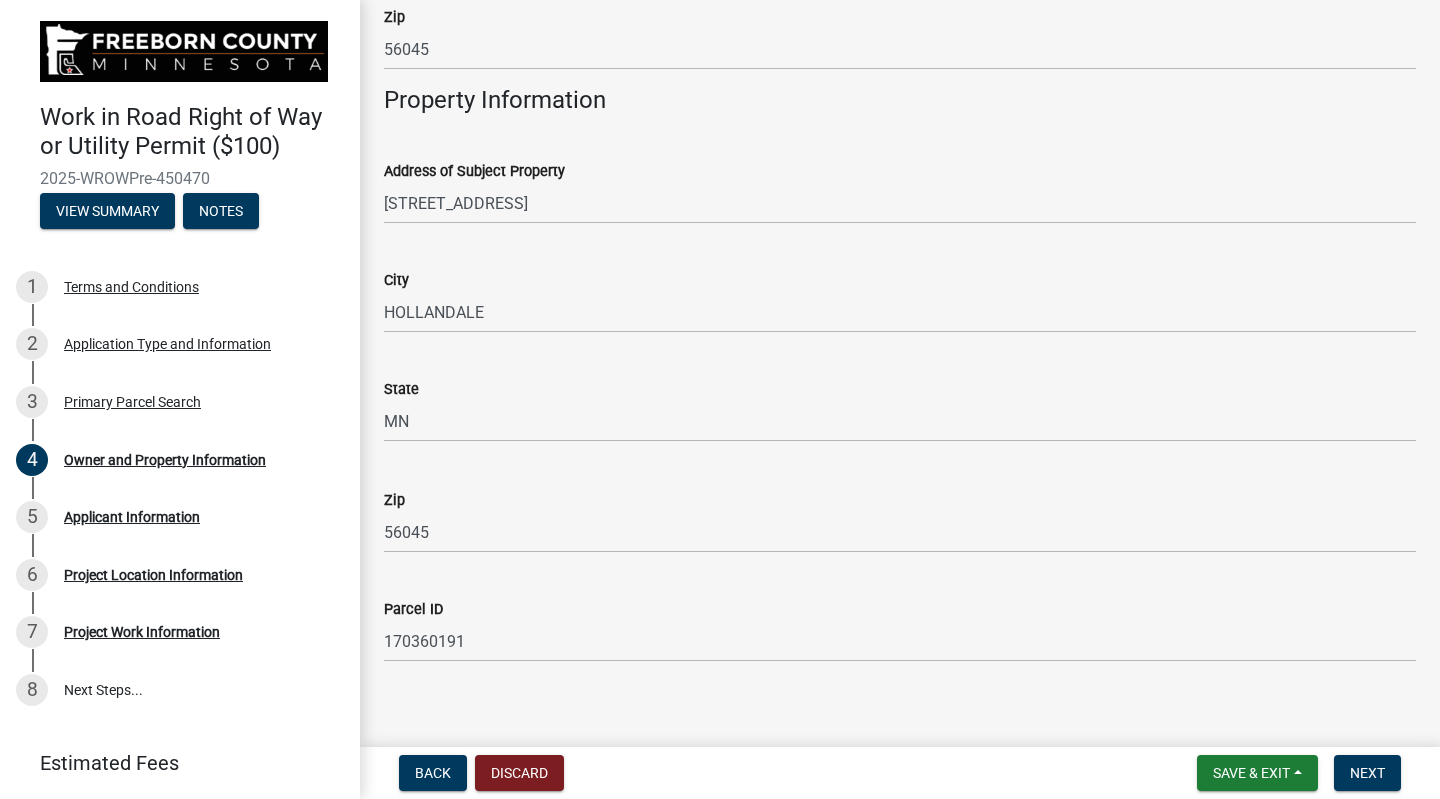 scroll, scrollTop: 746, scrollLeft: 0, axis: vertical 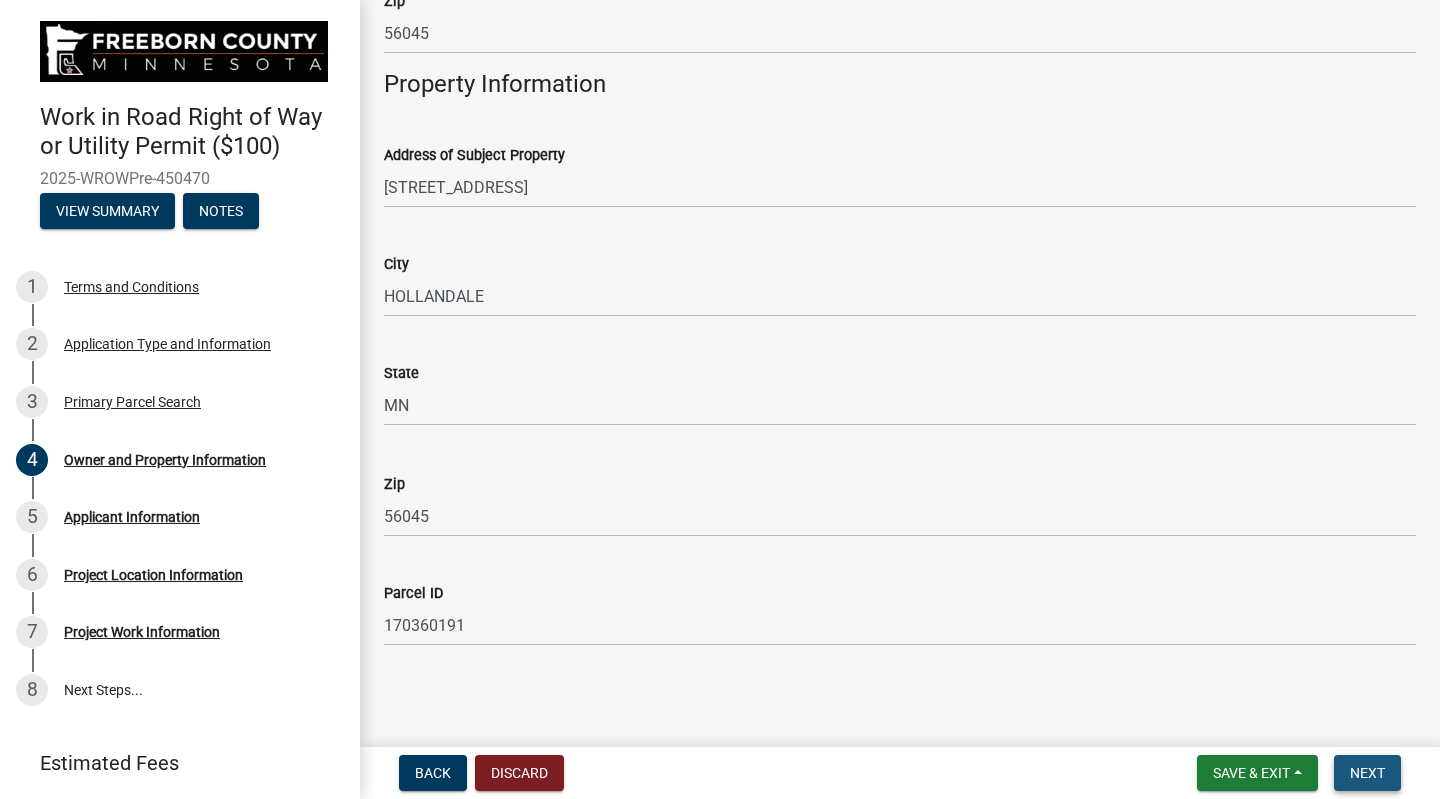 click on "Next" at bounding box center [1367, 773] 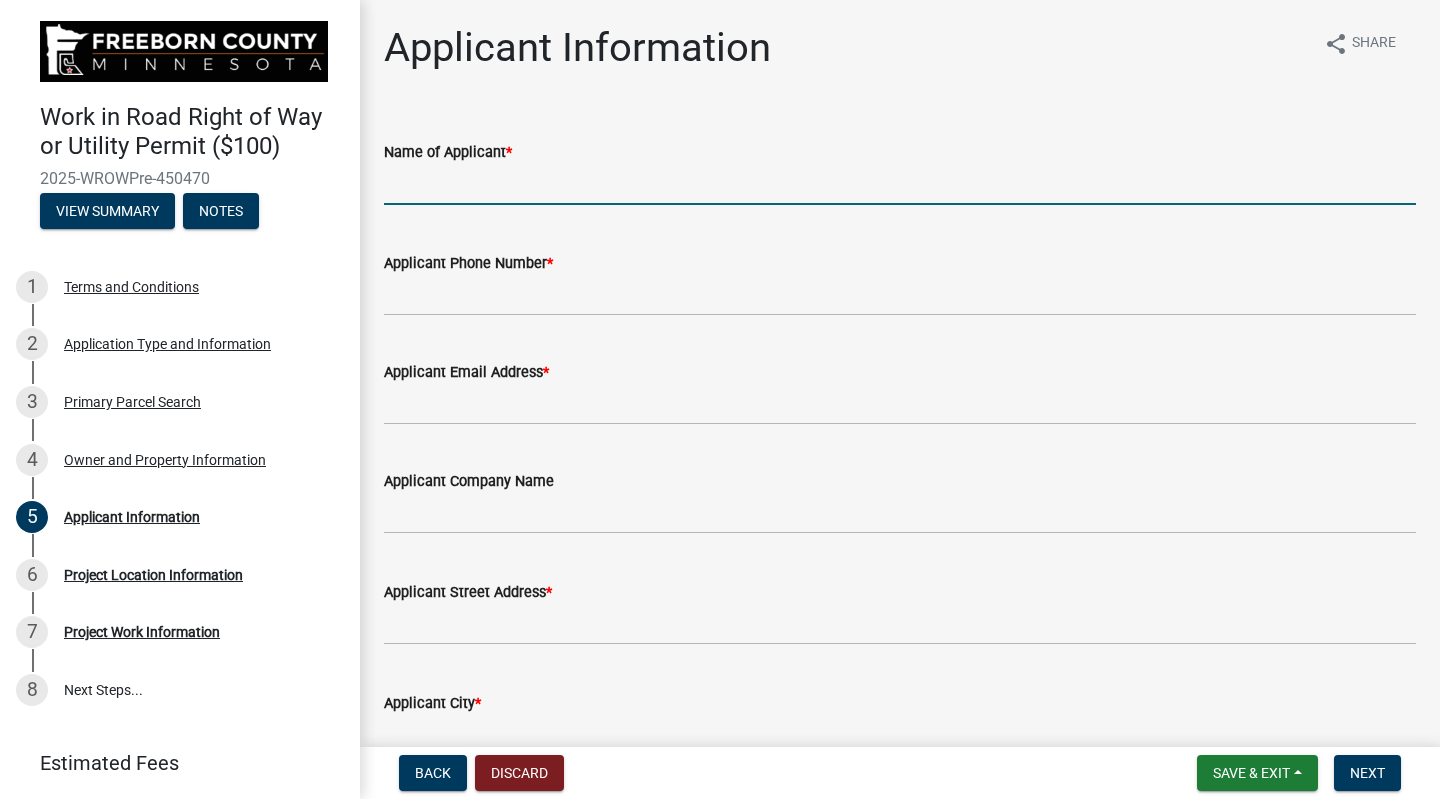 click on "Name of Applicant  *" at bounding box center [900, 184] 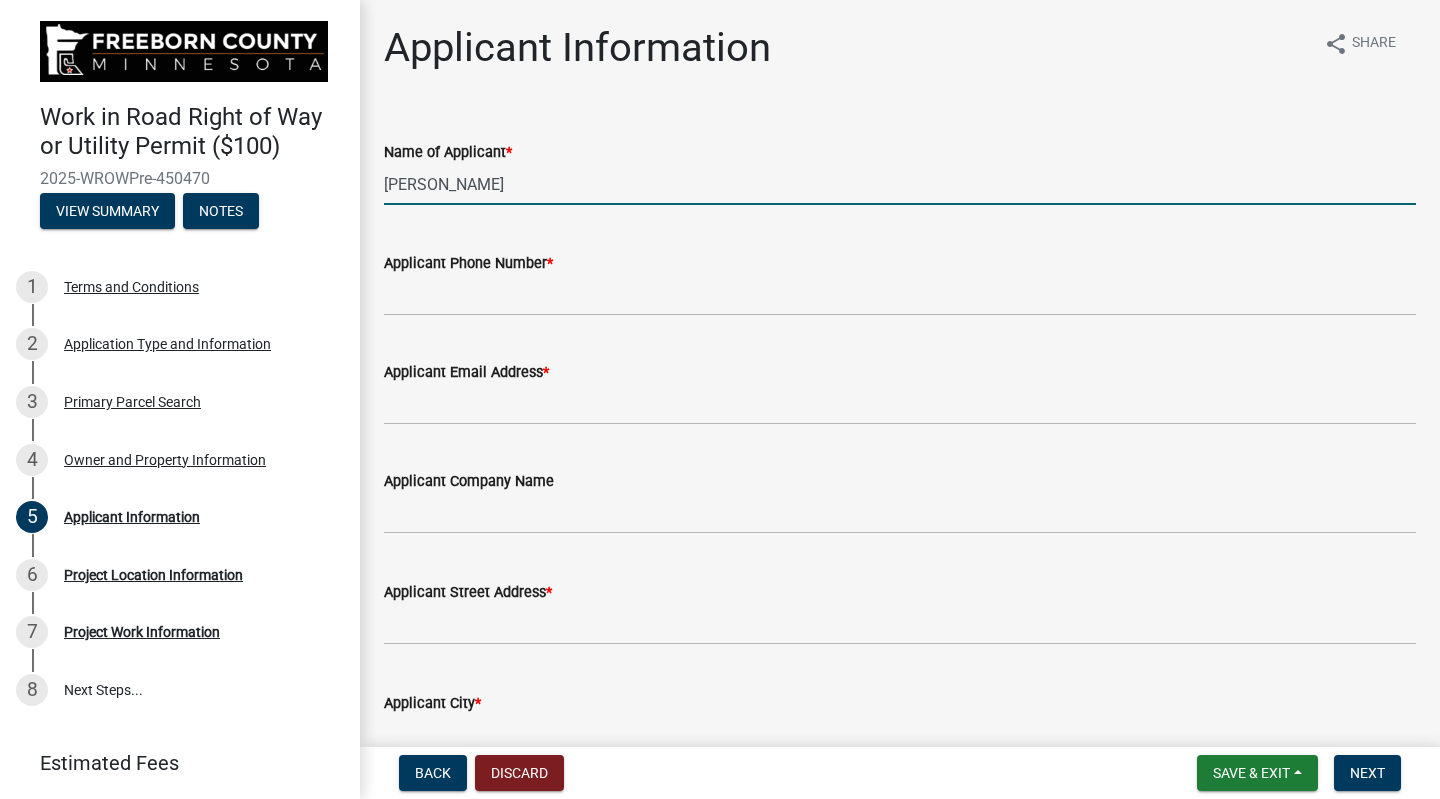 type on "[PERSON_NAME]" 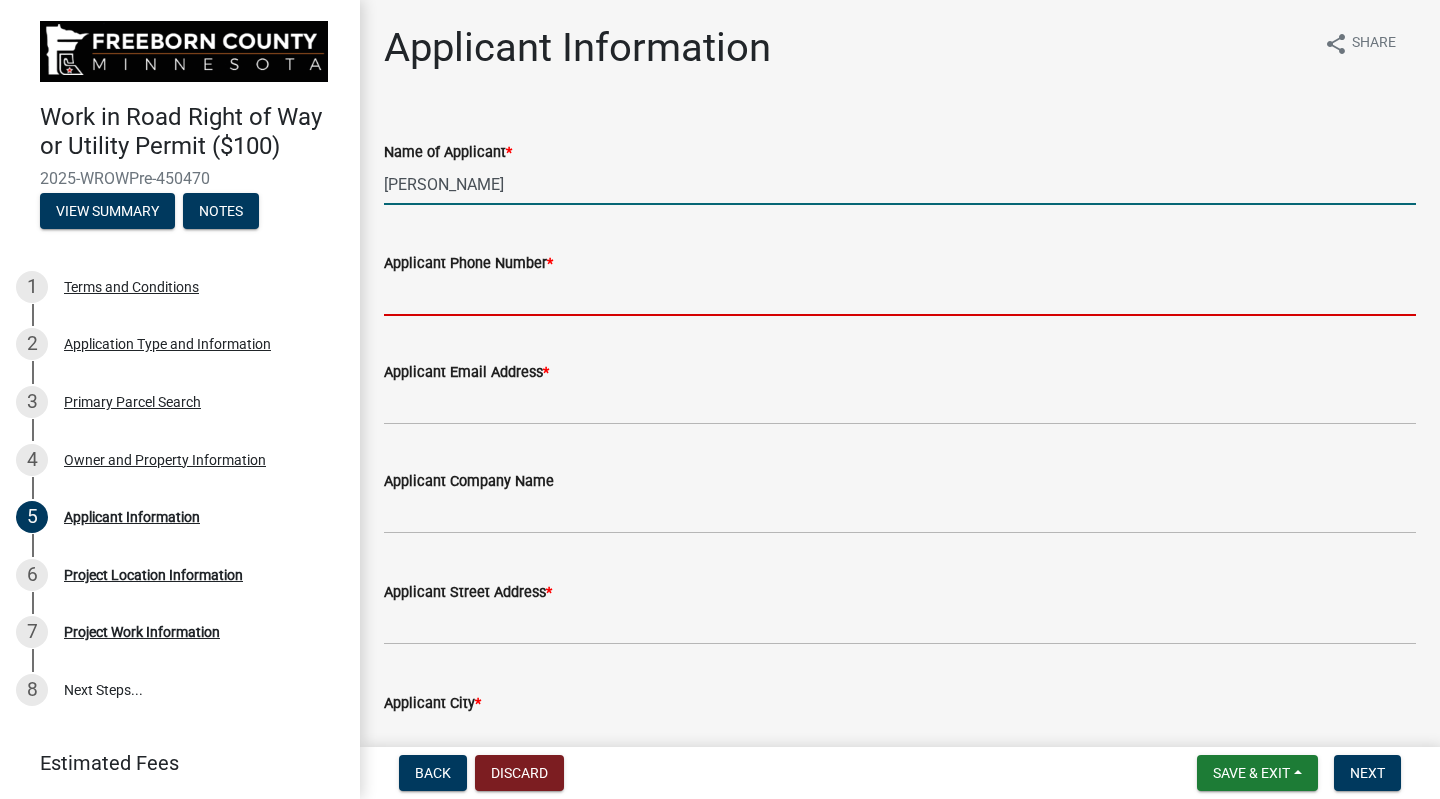 click on "Applicant Phone Number  *" at bounding box center [900, 295] 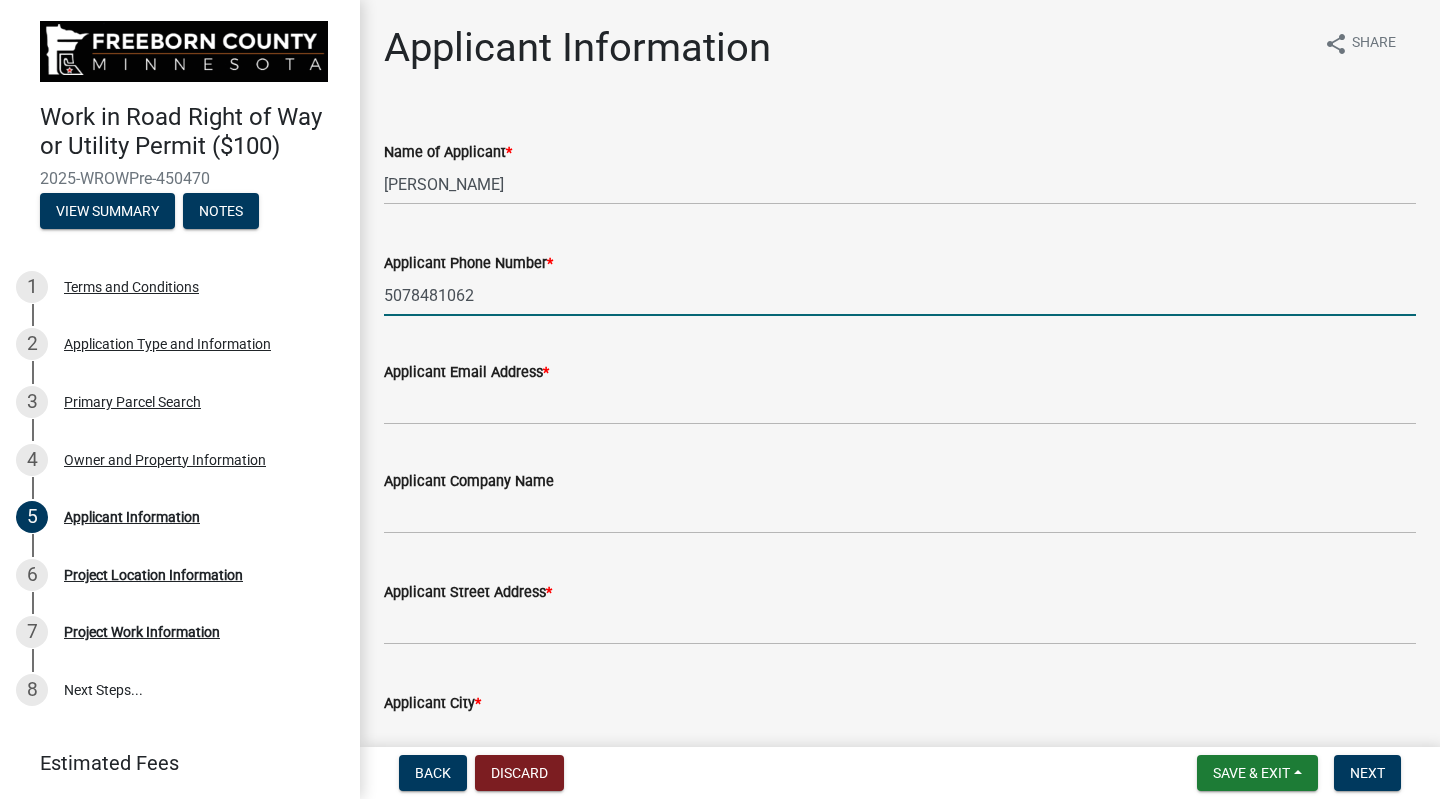 type on "5078481062" 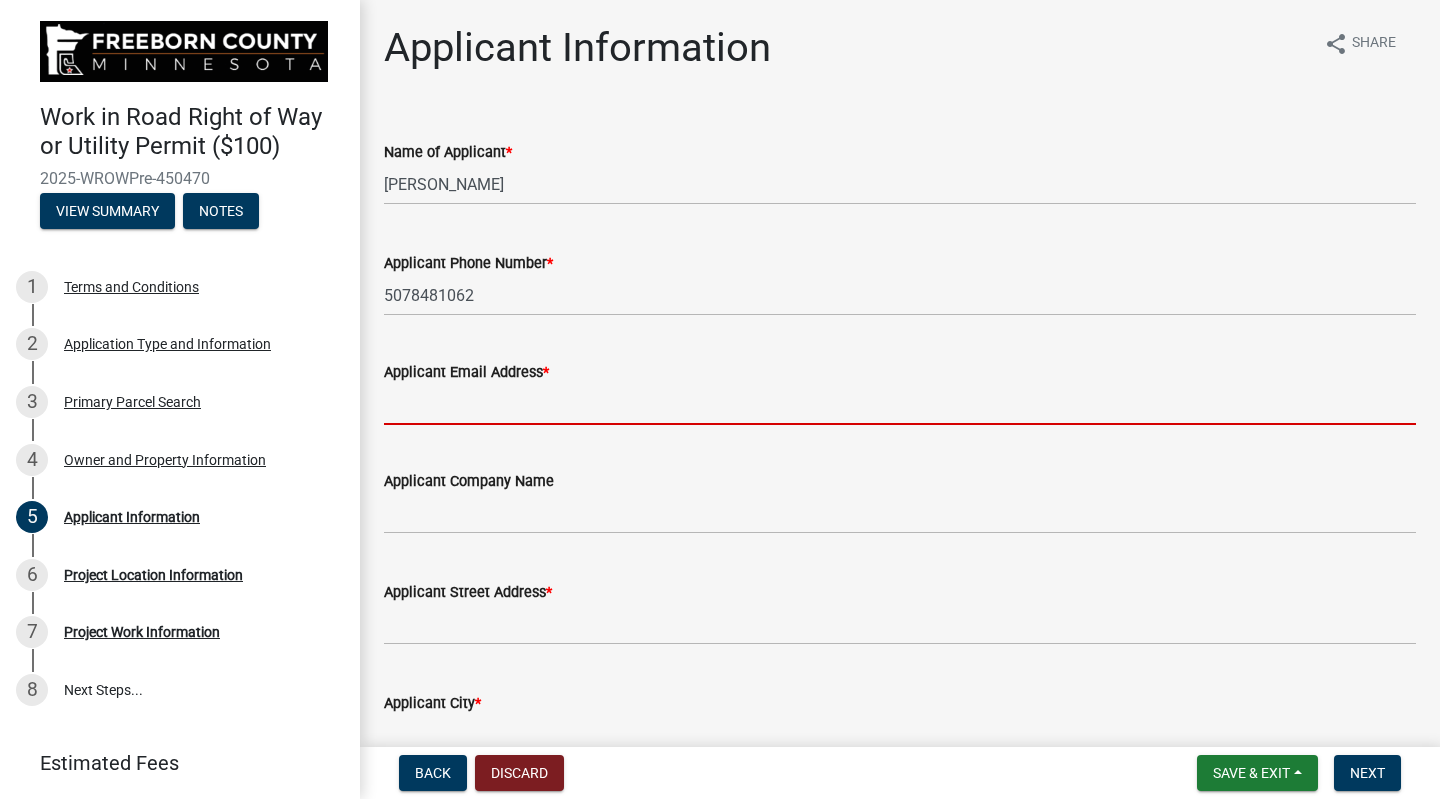 click on "Applicant Email Address  *" at bounding box center [900, 404] 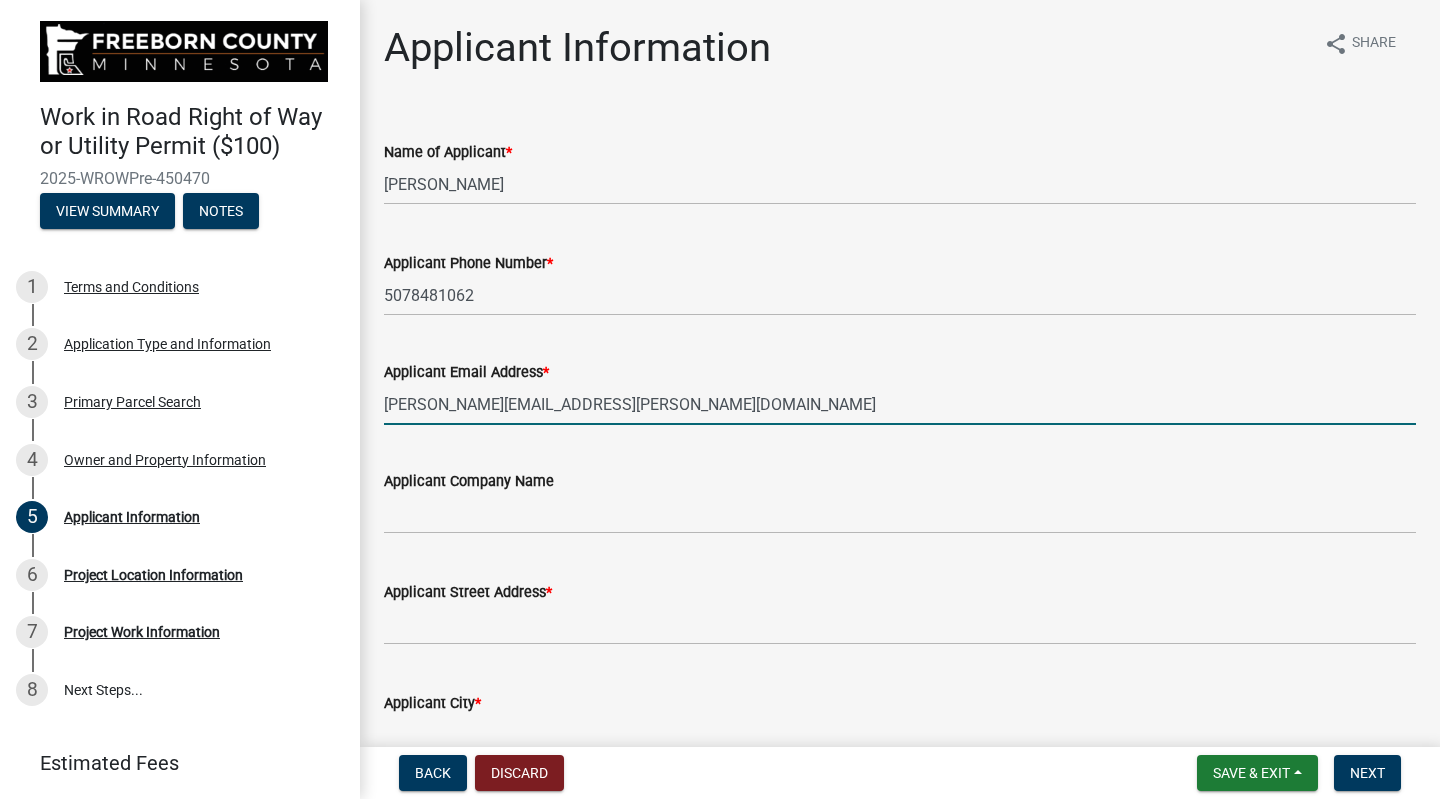 type on "[PERSON_NAME][EMAIL_ADDRESS][PERSON_NAME][DOMAIN_NAME]" 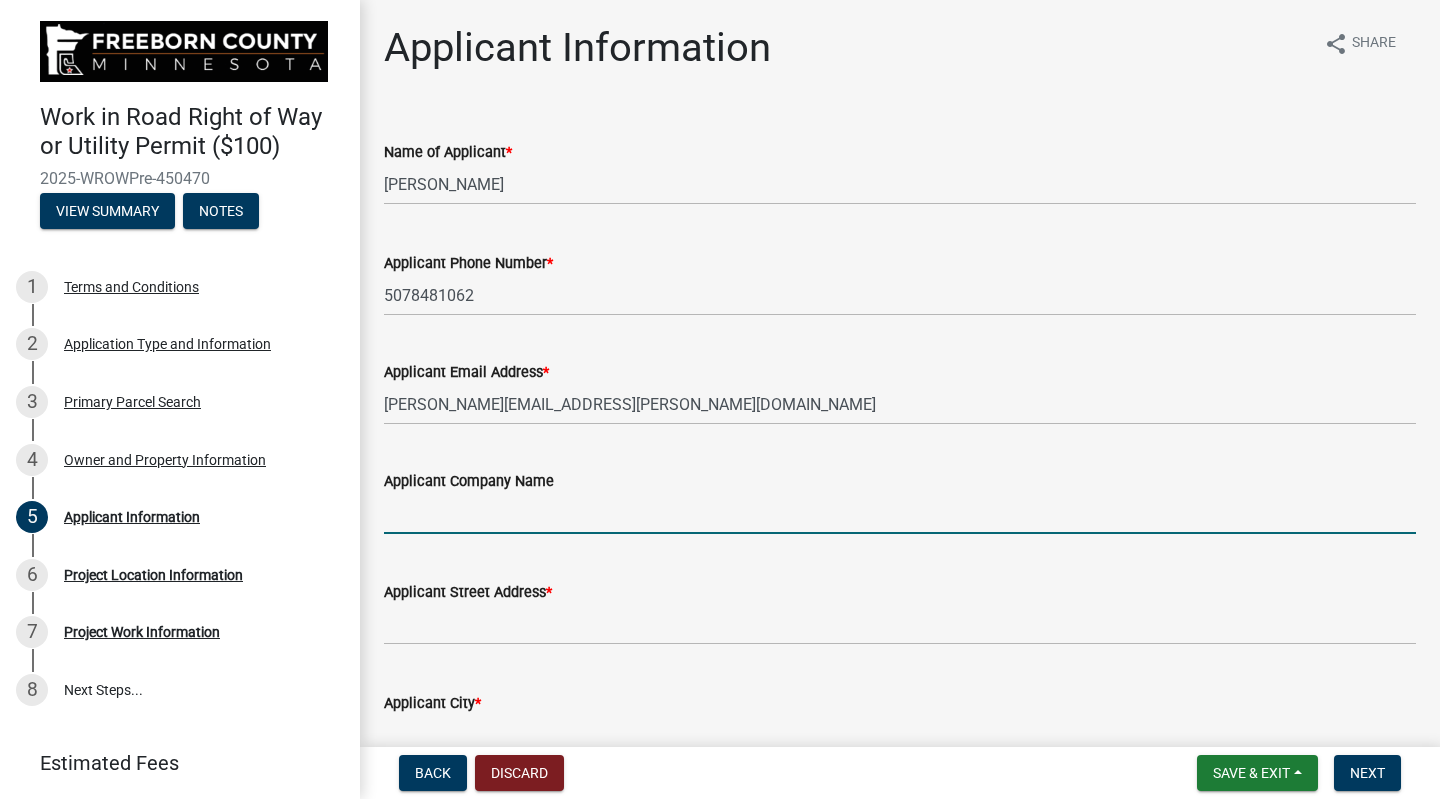 click on "Applicant Company Name" at bounding box center (900, 513) 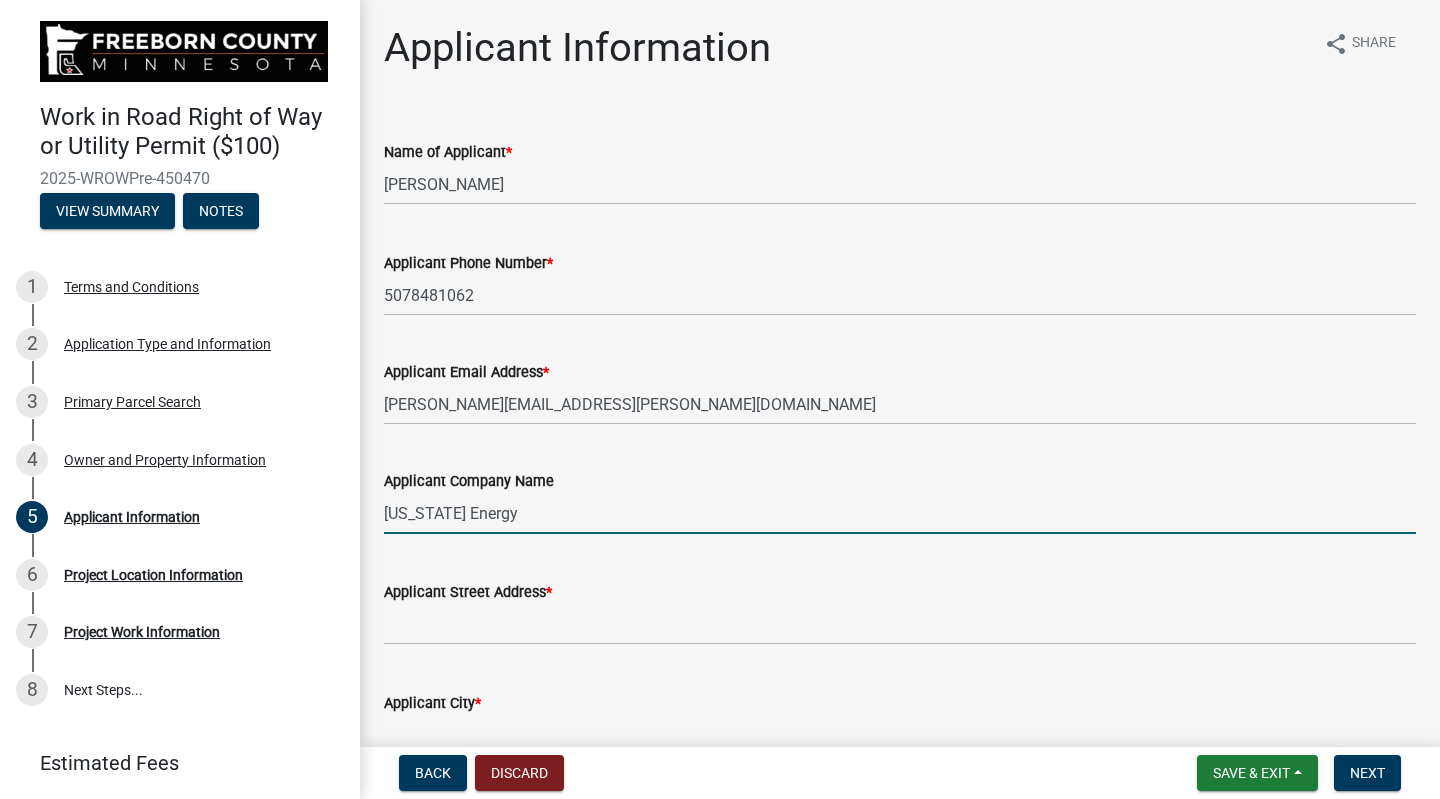 type on "[US_STATE] Energy" 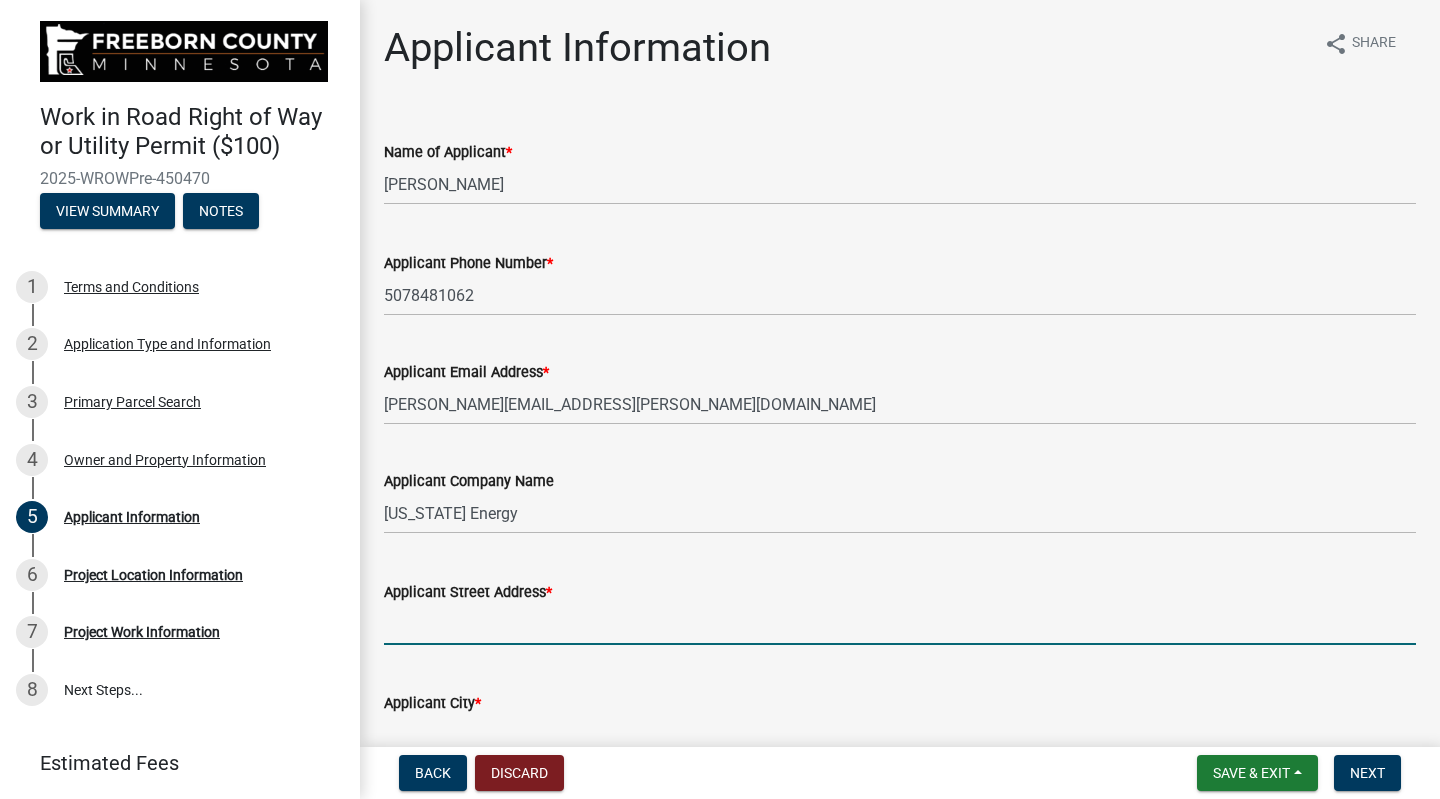 click on "Applicant Street Address  *" at bounding box center [900, 624] 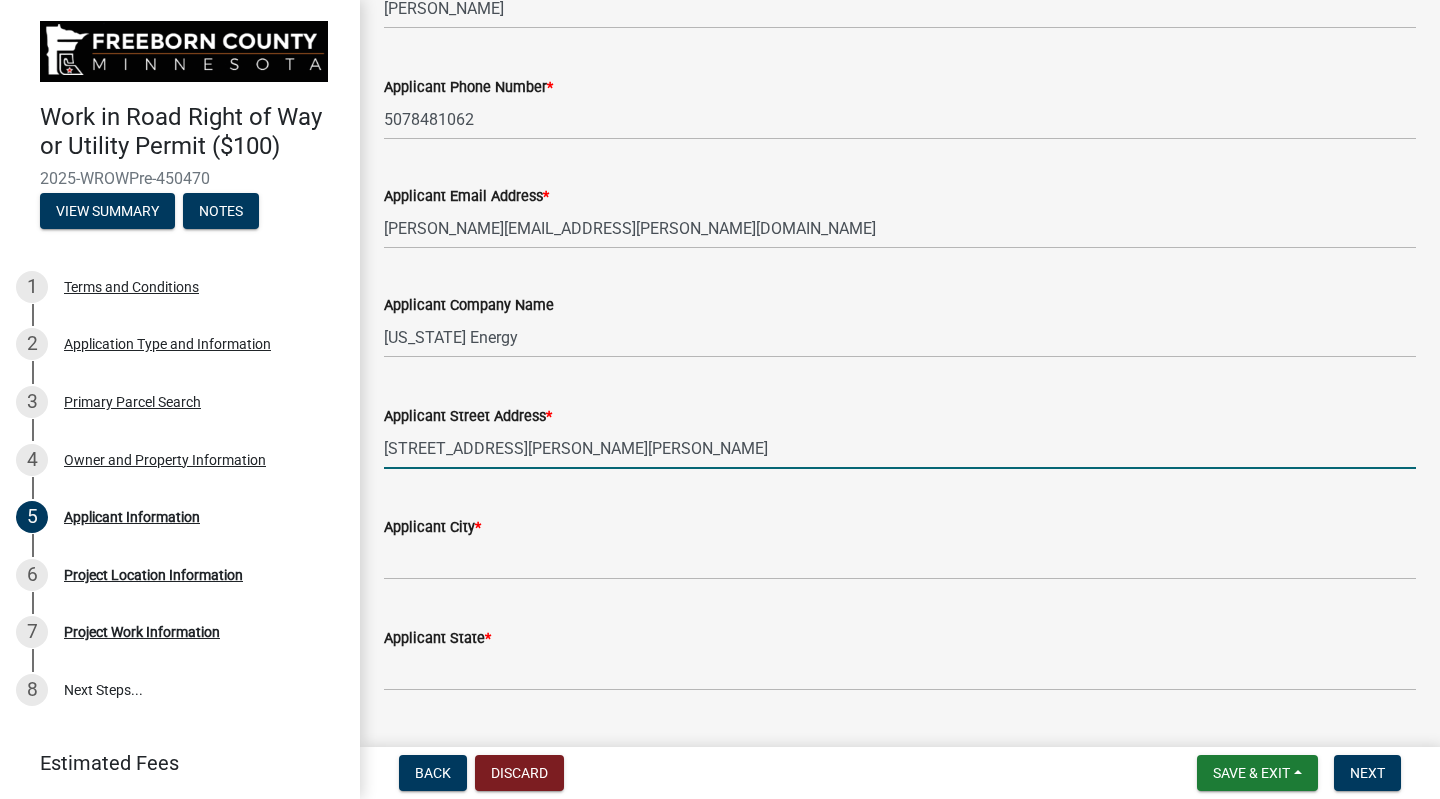 scroll, scrollTop: 200, scrollLeft: 0, axis: vertical 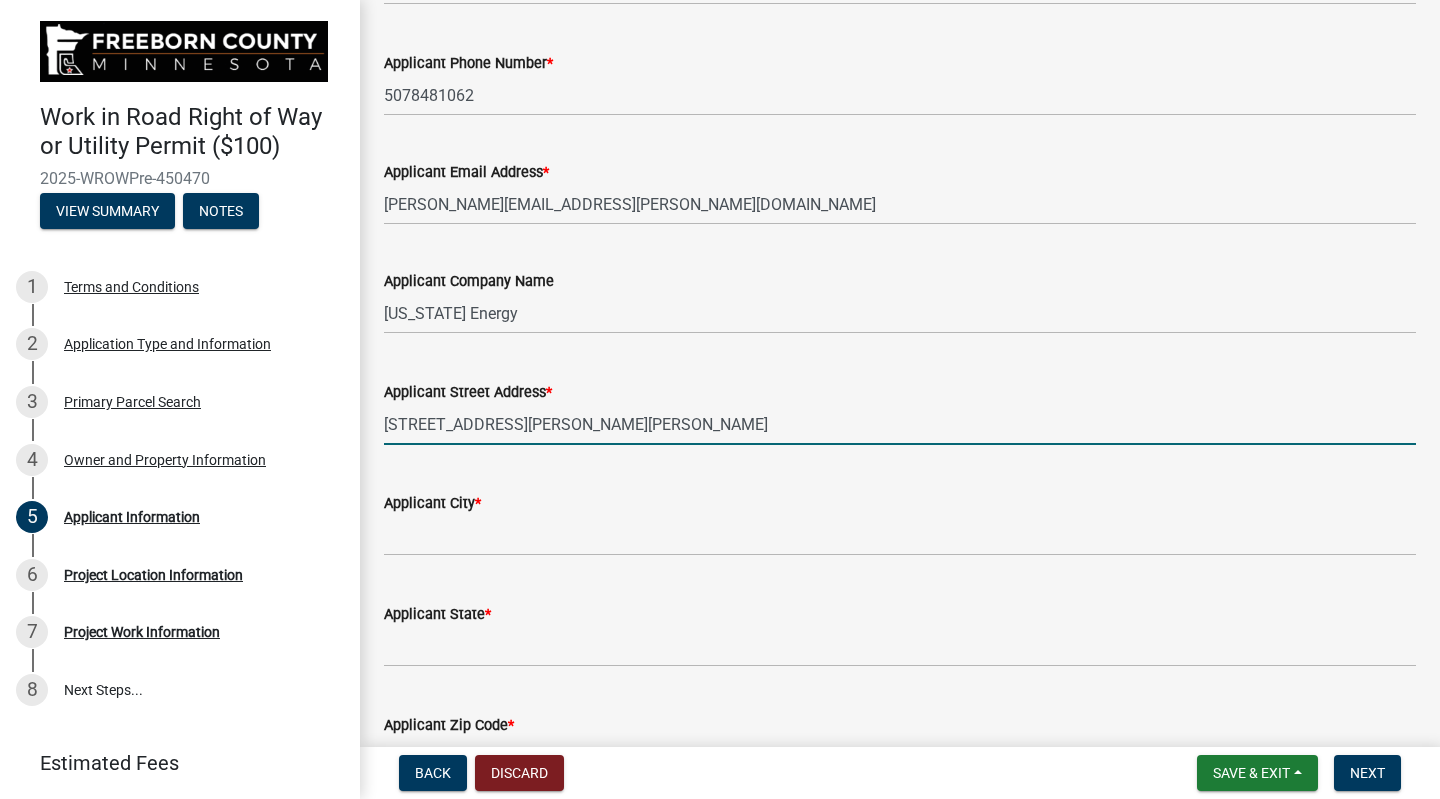 type on "[STREET_ADDRESS][PERSON_NAME][PERSON_NAME]" 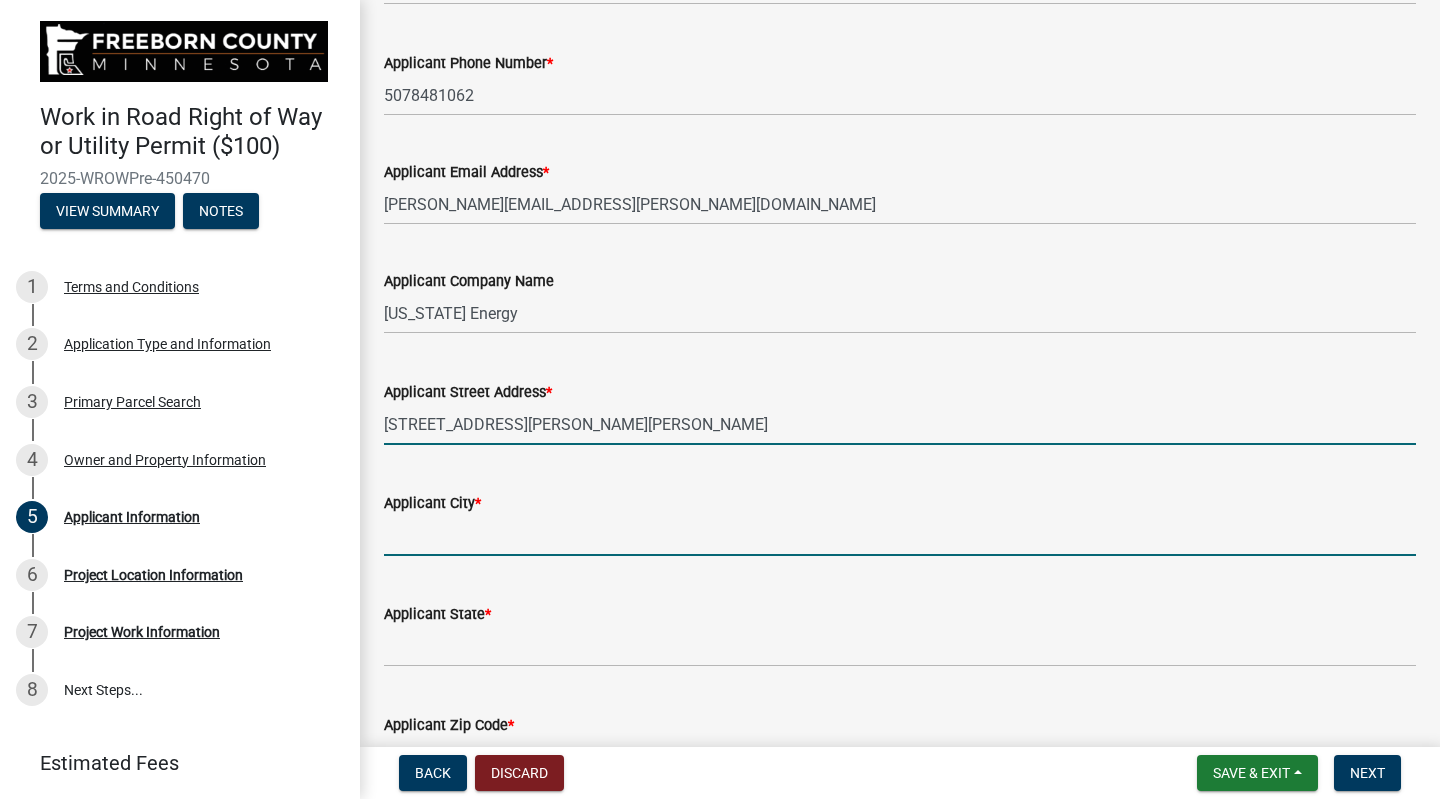 click on "Applicant City  *" at bounding box center [900, 535] 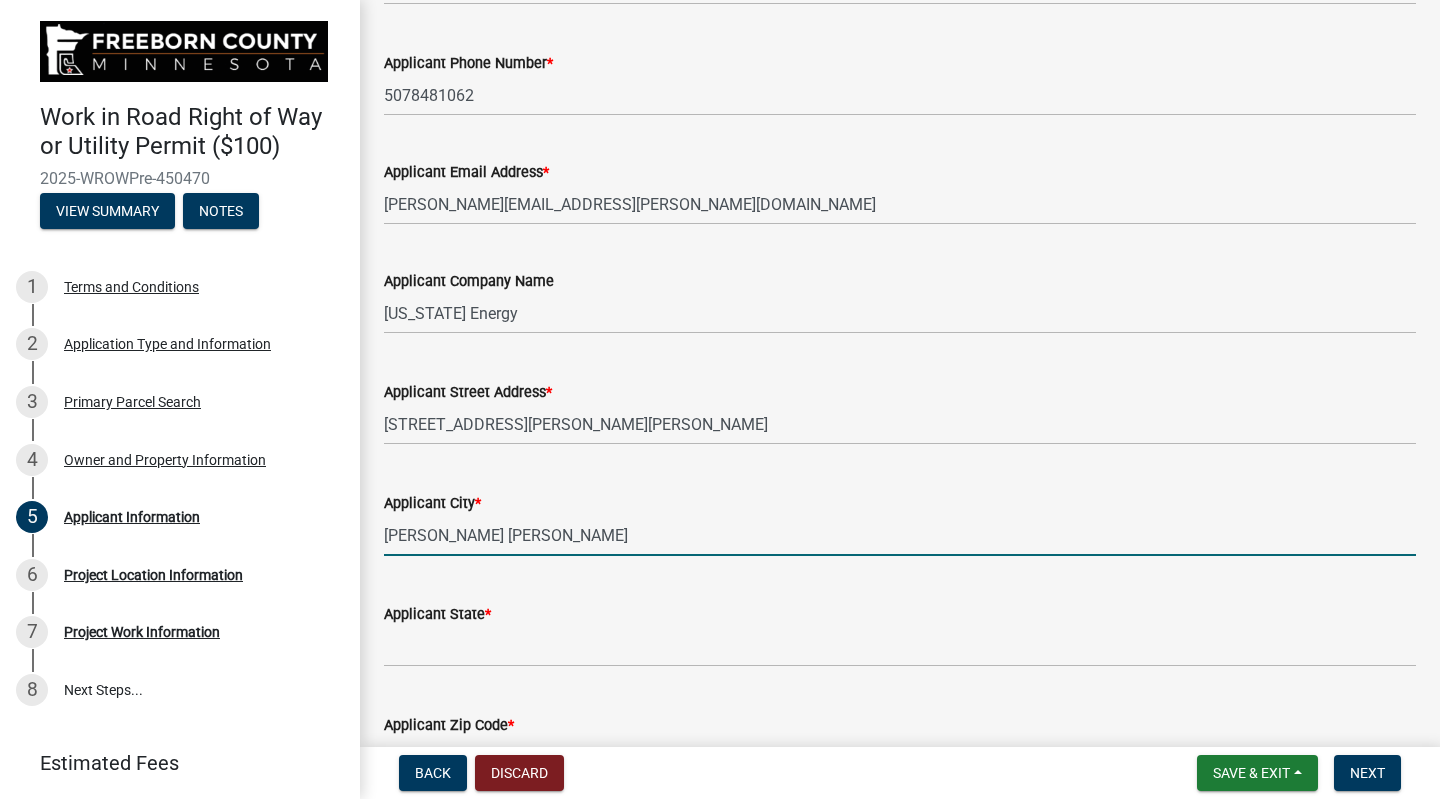 type on "[PERSON_NAME] [PERSON_NAME]" 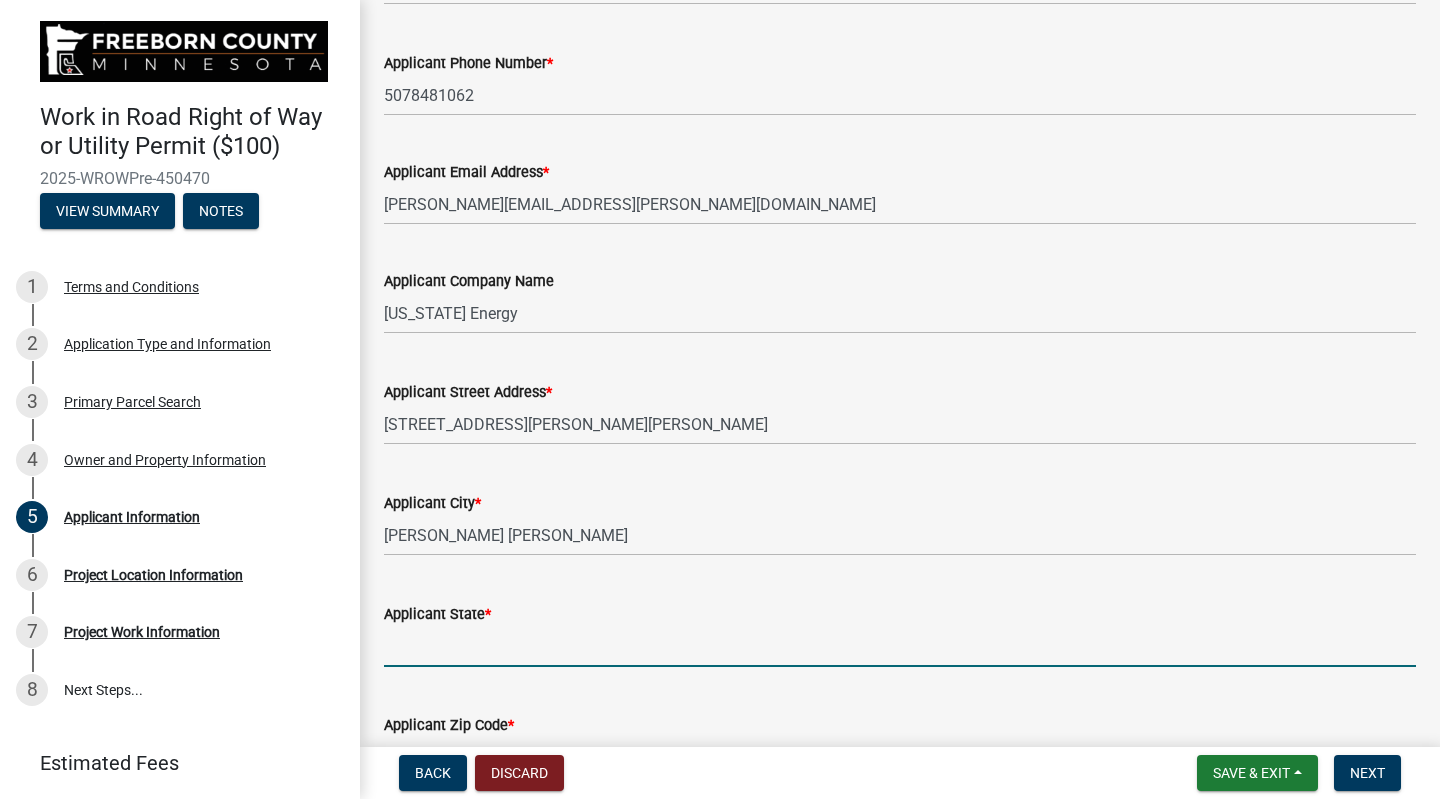 click on "Applicant State  *" at bounding box center (900, 646) 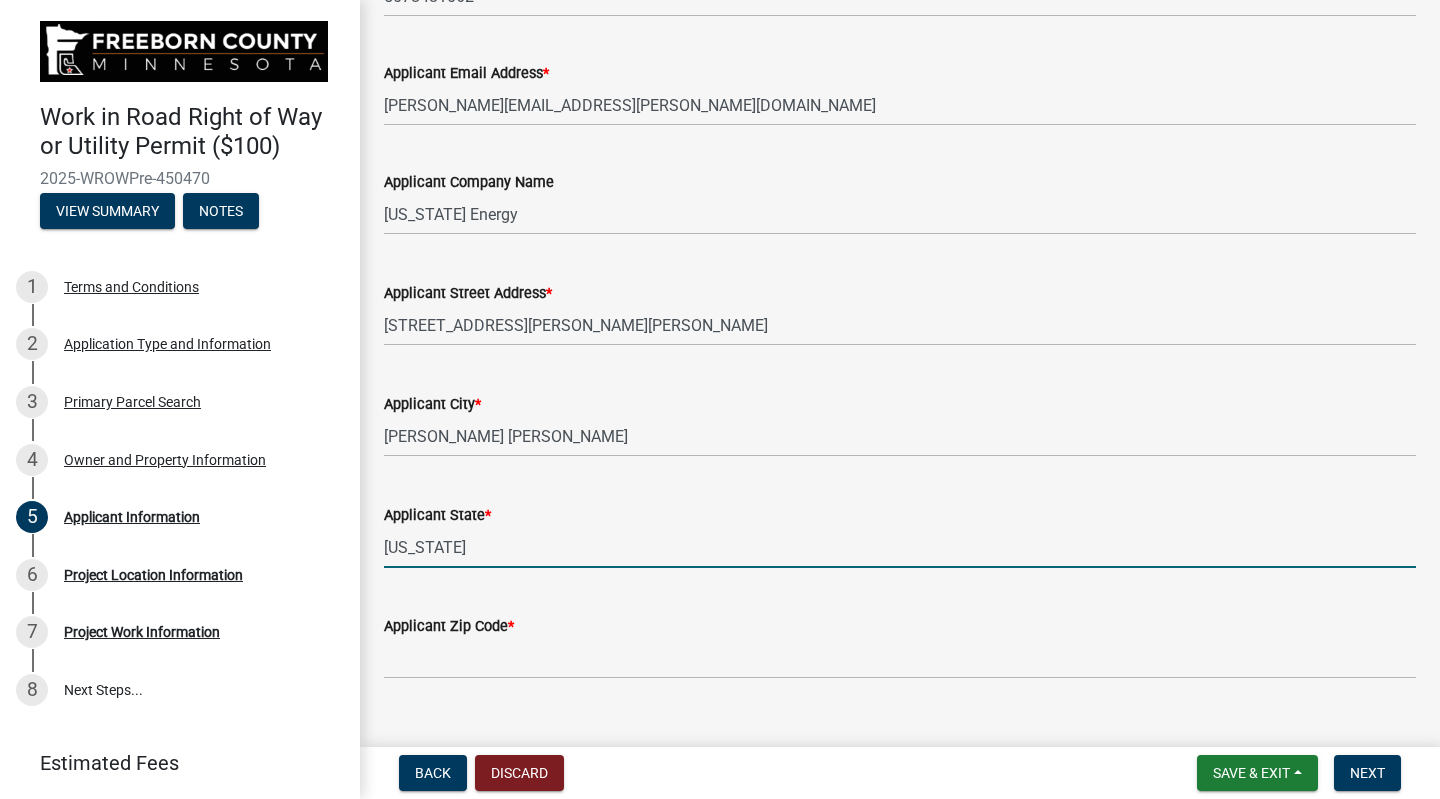 scroll, scrollTop: 334, scrollLeft: 0, axis: vertical 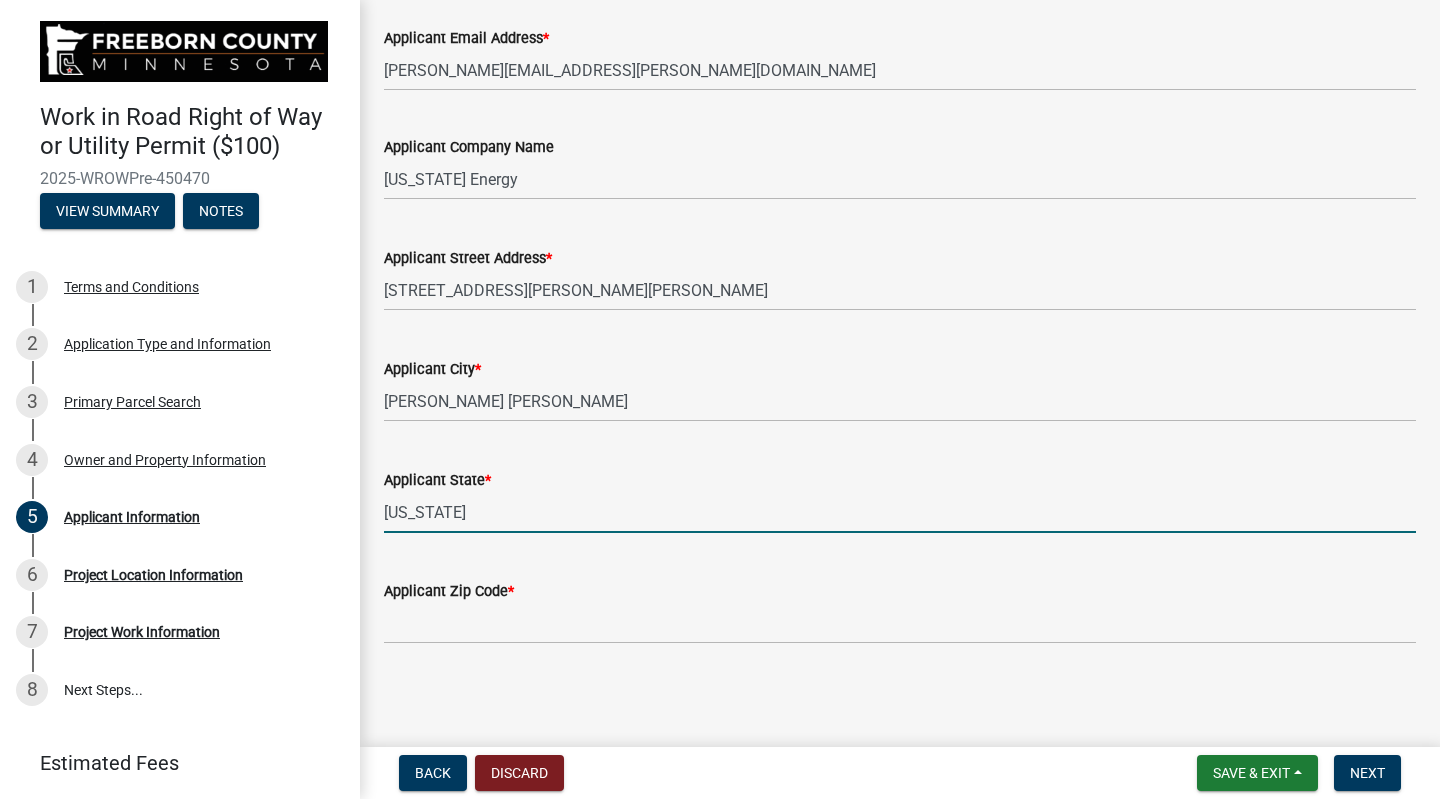 type on "[US_STATE]" 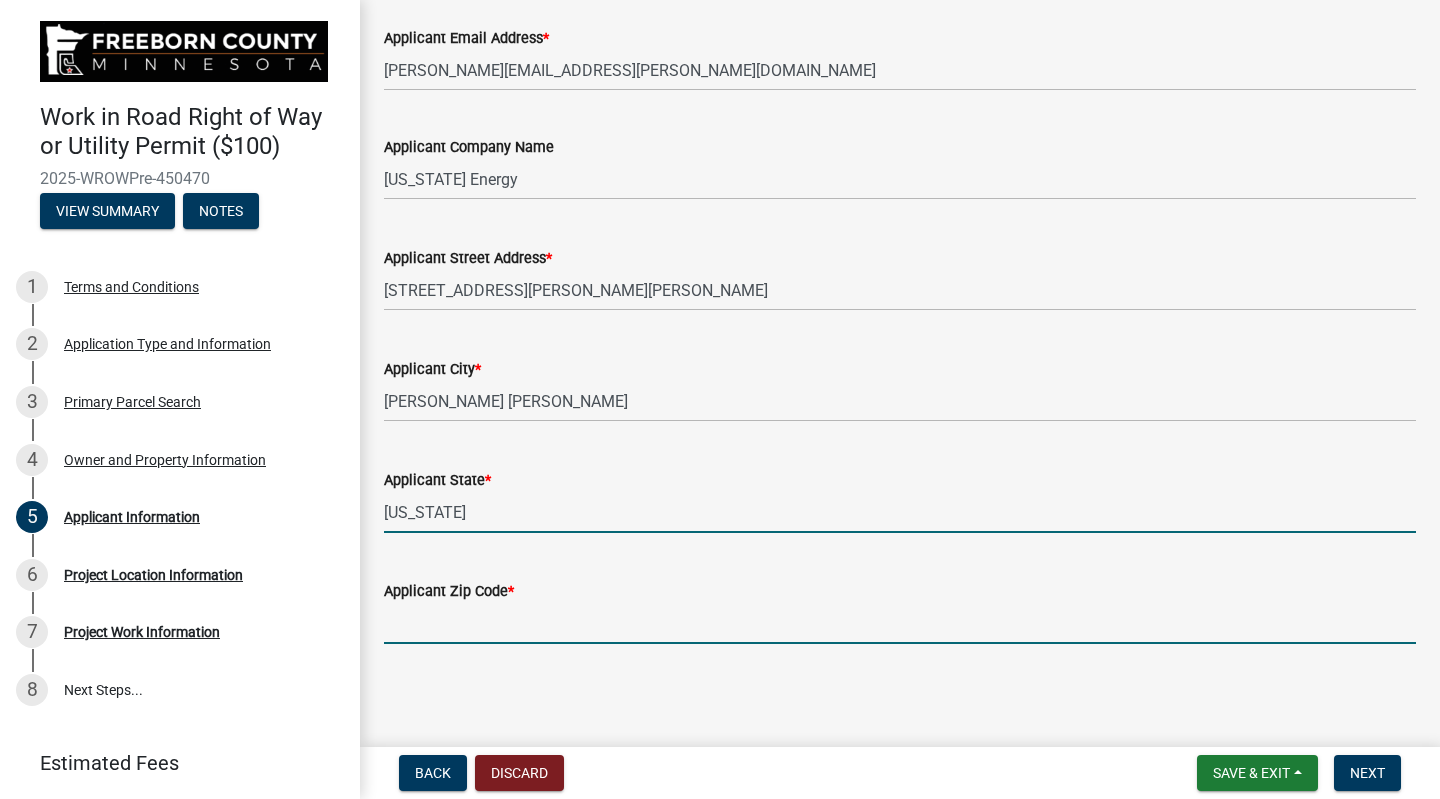 click on "Applicant Zip Code  *" at bounding box center [900, 623] 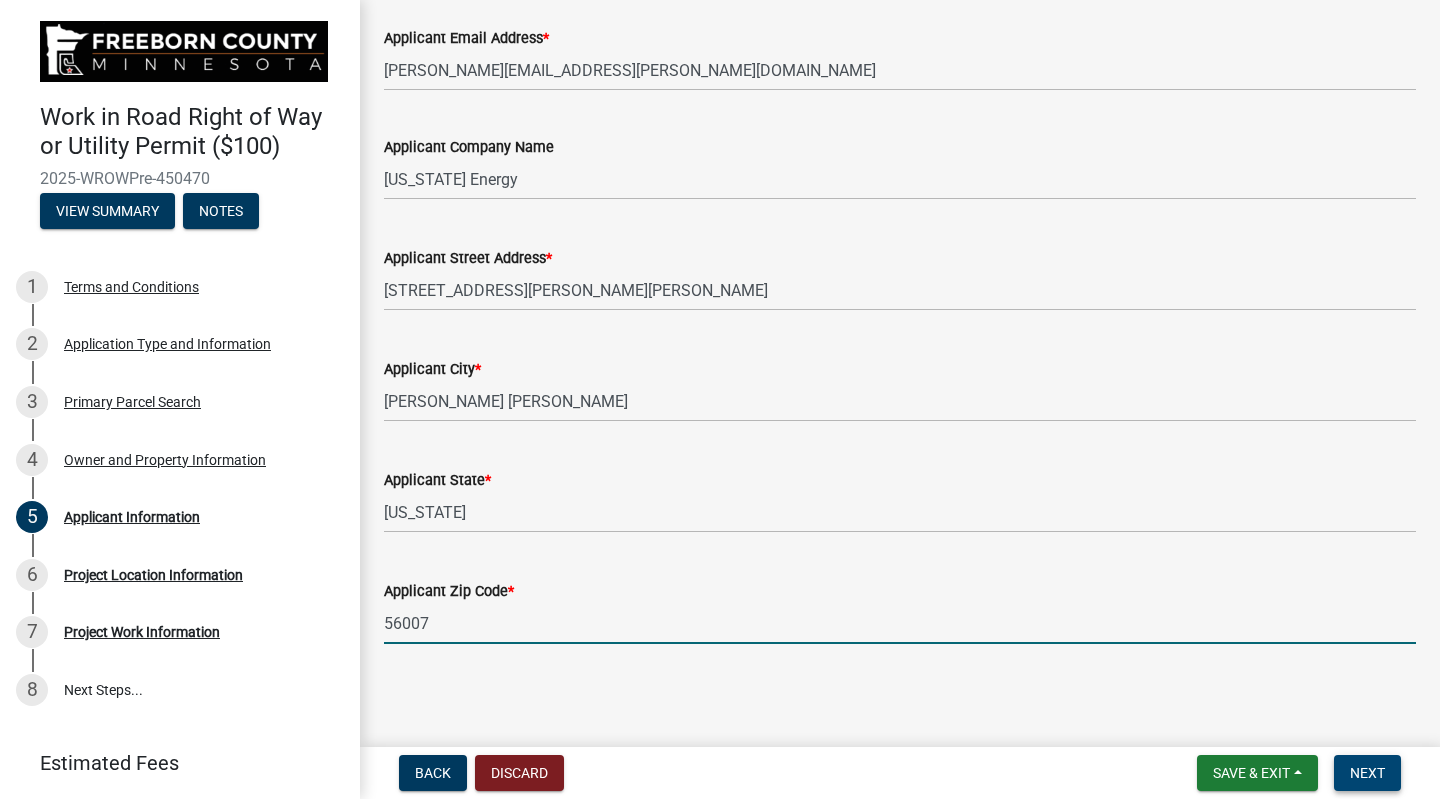 type on "56007" 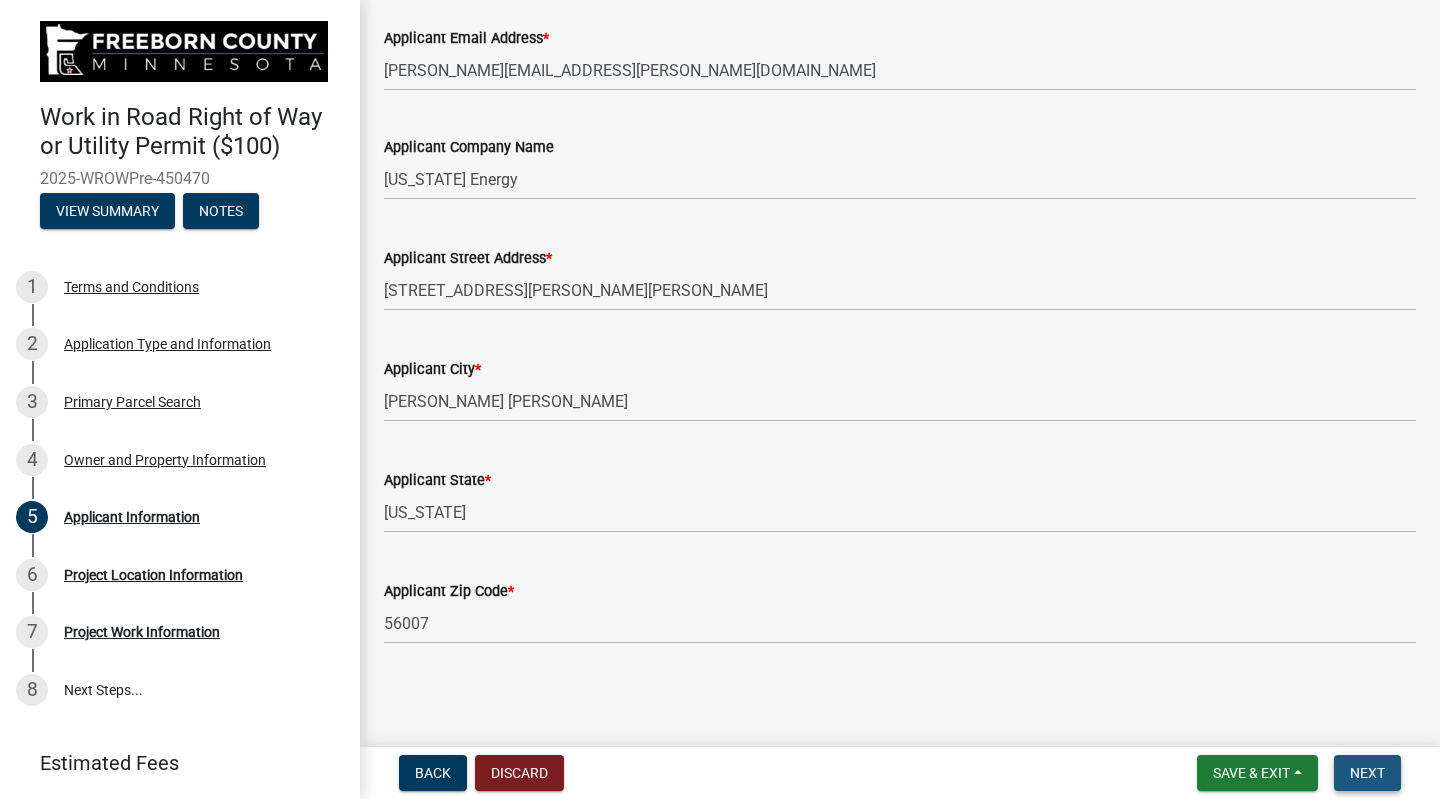 click on "Next" at bounding box center (1367, 773) 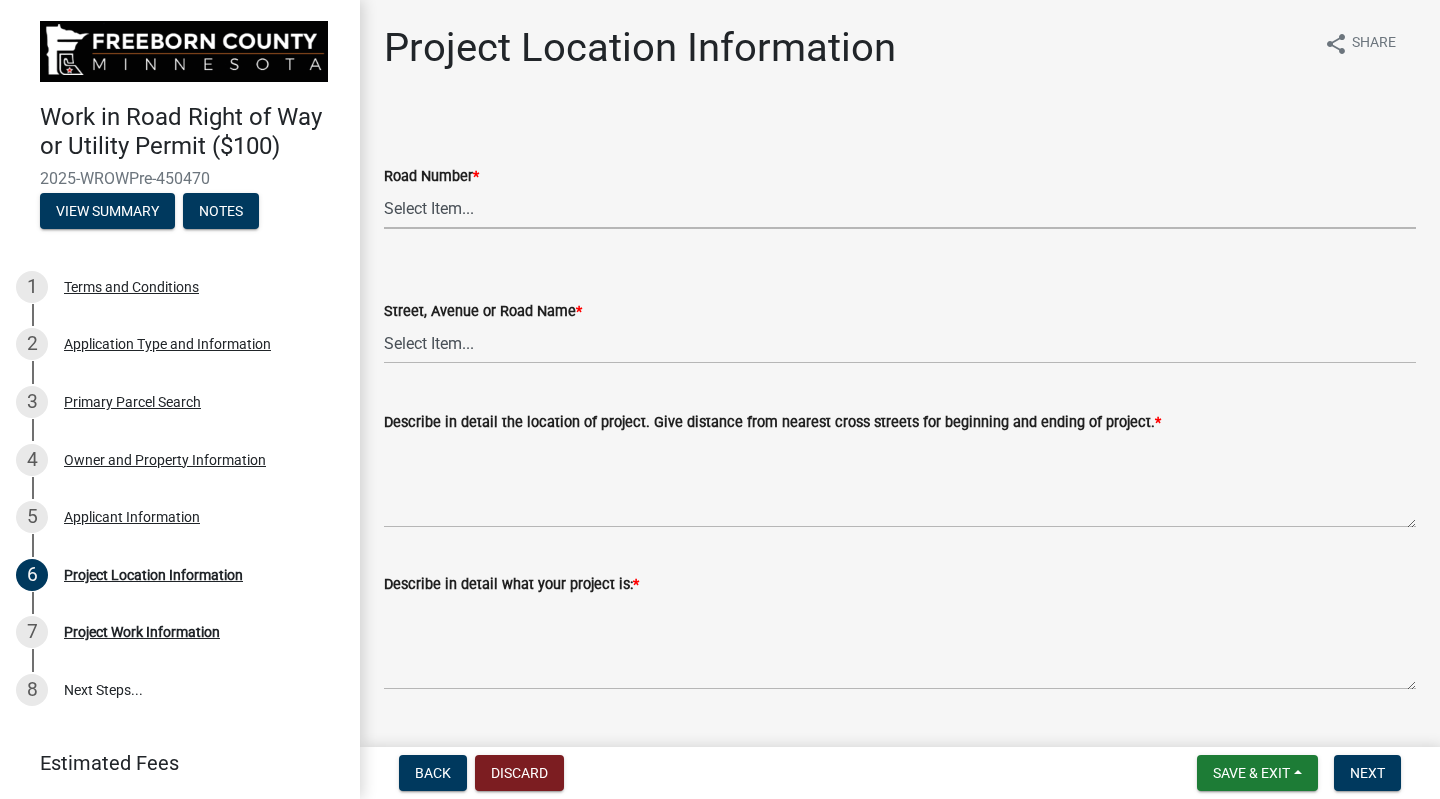 click on "Select Item...   CSAH 001   CSAH 002   CSAH 003   CSAH 004   CSAH 005   CSAH 006   CSAH 007   CSAH 008   CSAH 009   CSAH 010   CSAH 011   CSAH 012   CSAH 013   CSAH 014   CSAH 015   CSAH 016   CSAH 017   CSAH 018   CSAH 019   CSAH 020   CSAH 021   CSAH 022   CSAH 023   CSAH 024   CSAH 025   CSAH 026   CSAH 027   CSAH 028   CSAH 029   CSAH 030   CSAH 031   CSAH 032   CSAH 033   CSAH 034   CSAH 035   CSAH 036   CSAH 037   CSAH 038   CSAH 039   CSAH 040   CSAH 041   CSAH 042   CSAH 043   CSAH 044   CSAH 045   CSAH 046   CSAH 047   CSAH 048   CSAH 049   CSAH 051   CR 060   CR 061   CR 062   CR 063   CR 065   CR 066   CR 067   CR 068   CR 069   CR 070   CR 071   CR 072   CR 073   CR 074   CR 075   CR 076   CR 077   CR 078   CR 079   CR 080   CR 081   CR 082   CR 083   CR 084   CR 085   CR 087   CR 088   CR 089   CR 091   CR 092   CR 095   CR 096   CR 097   CR 099   CR 100   CR 101   CR 102   CR 103   CR 104   CR 105   CR 106   CR 107   CR 108   CR 109   CR 110   CR 111   CR 112   CR 113   CR 115   CR 116" at bounding box center [900, 208] 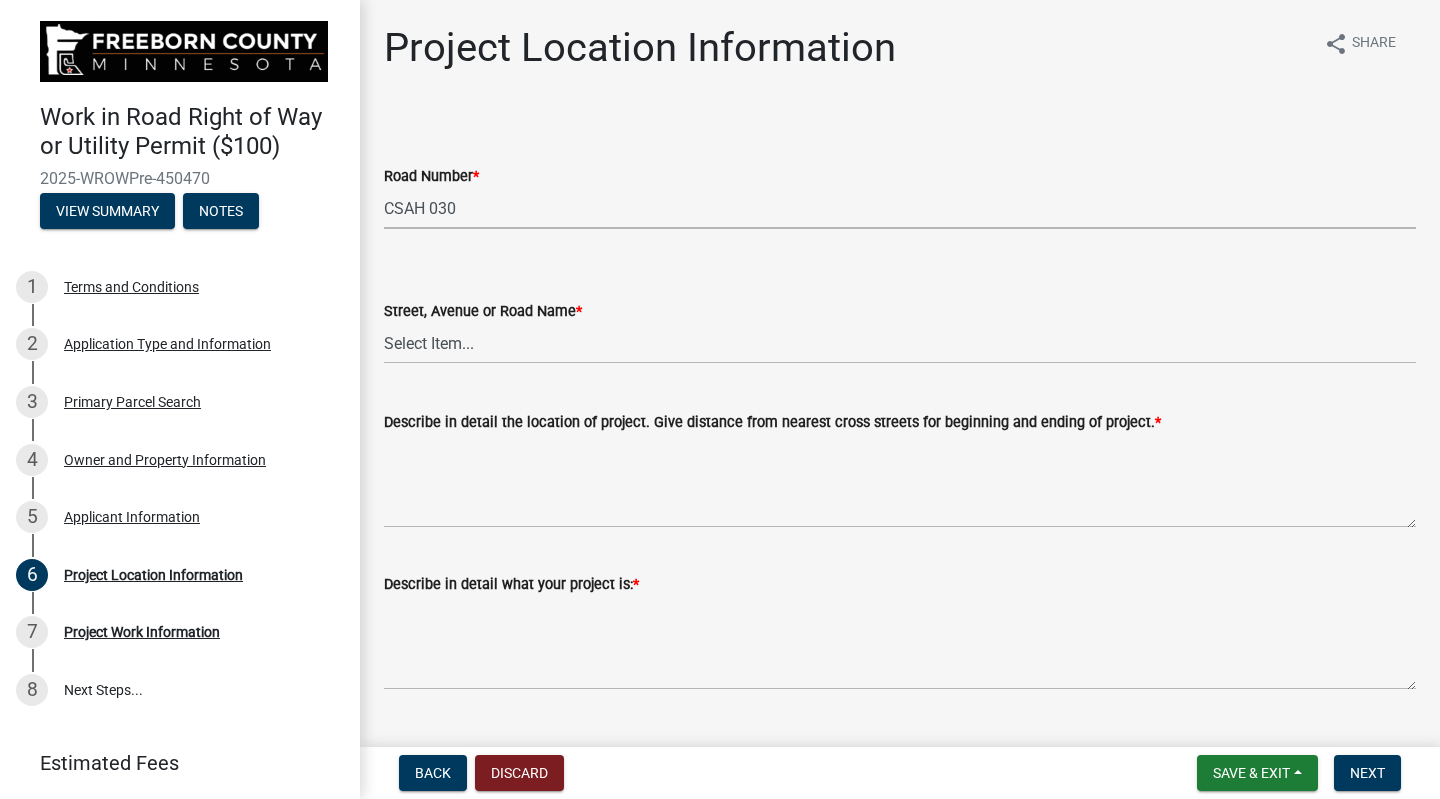 click on "Select Item...   CSAH 001   CSAH 002   CSAH 003   CSAH 004   CSAH 005   CSAH 006   CSAH 007   CSAH 008   CSAH 009   CSAH 010   CSAH 011   CSAH 012   CSAH 013   CSAH 014   CSAH 015   CSAH 016   CSAH 017   CSAH 018   CSAH 019   CSAH 020   CSAH 021   CSAH 022   CSAH 023   CSAH 024   CSAH 025   CSAH 026   CSAH 027   CSAH 028   CSAH 029   CSAH 030   CSAH 031   CSAH 032   CSAH 033   CSAH 034   CSAH 035   CSAH 036   CSAH 037   CSAH 038   CSAH 039   CSAH 040   CSAH 041   CSAH 042   CSAH 043   CSAH 044   CSAH 045   CSAH 046   CSAH 047   CSAH 048   CSAH 049   CSAH 051   CR 060   CR 061   CR 062   CR 063   CR 065   CR 066   CR 067   CR 068   CR 069   CR 070   CR 071   CR 072   CR 073   CR 074   CR 075   CR 076   CR 077   CR 078   CR 079   CR 080   CR 081   CR 082   CR 083   CR 084   CR 085   CR 087   CR 088   CR 089   CR 091   CR 092   CR 095   CR 096   CR 097   CR 099   CR 100   CR 101   CR 102   CR 103   CR 104   CR 105   CR 106   CR 107   CR 108   CR 109   CR 110   CR 111   CR 112   CR 113   CR 115   CR 116" at bounding box center (900, 208) 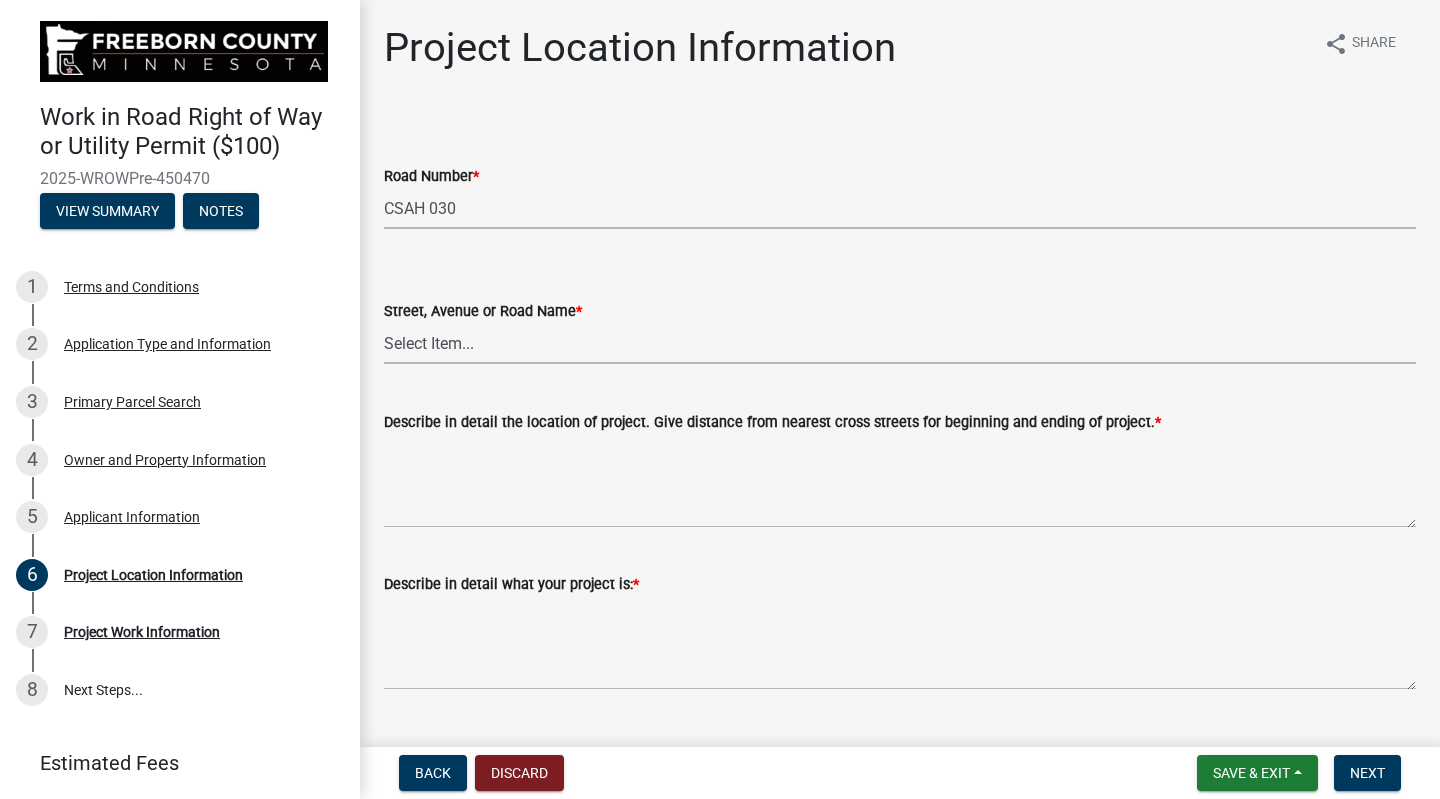 click on "Select Item...   1 AV   1 AV N   1 AV NE   1 AV NW   1 AV S   1 AV SE   [GEOGRAPHIC_DATA] AV S   2 AV SE   [GEOGRAPHIC_DATA]" at bounding box center [900, 343] 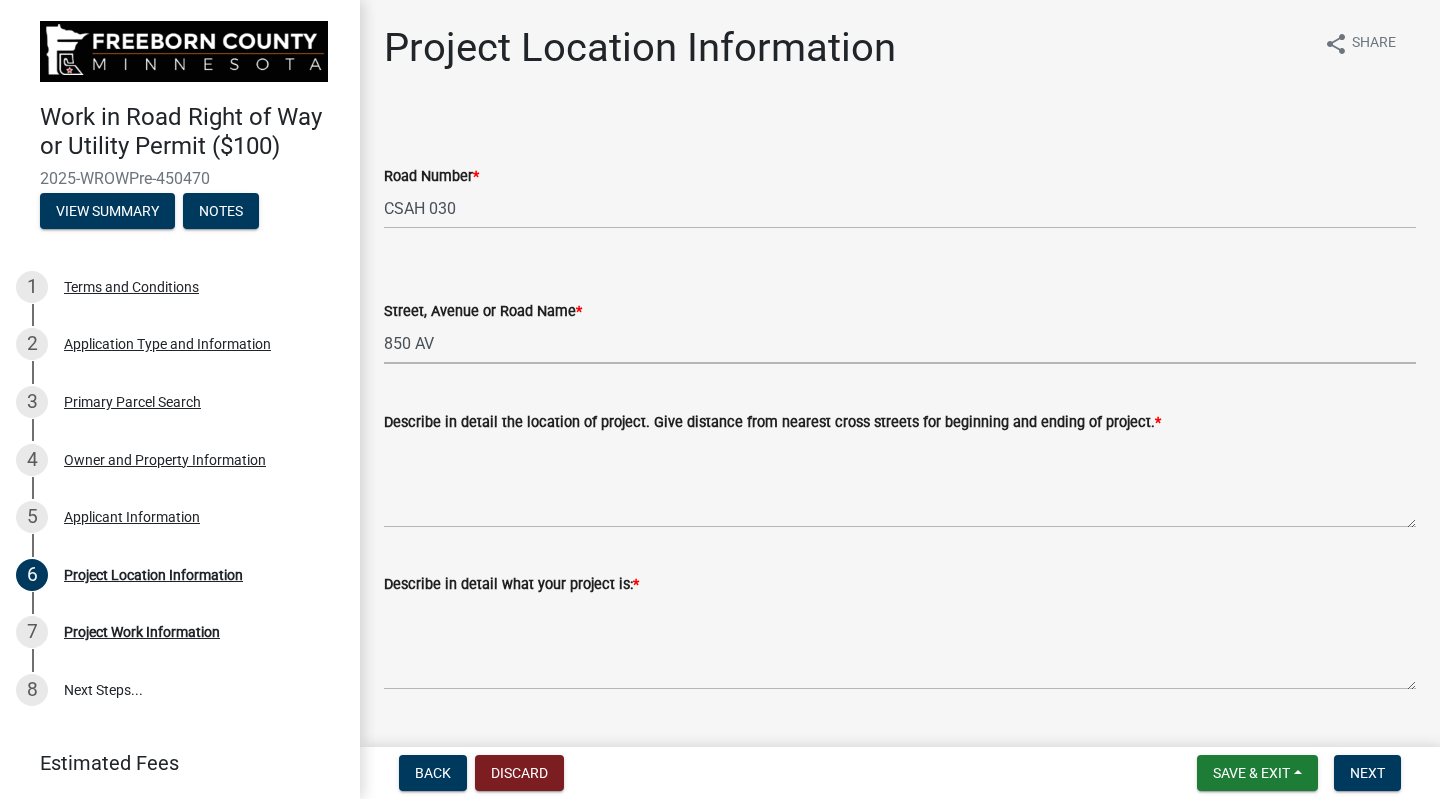 click on "Select Item...   1 AV   1 AV N   1 AV NE   1 AV NW   1 AV S   1 AV SE   [GEOGRAPHIC_DATA] AV S   2 AV SE   [GEOGRAPHIC_DATA]" at bounding box center [900, 343] 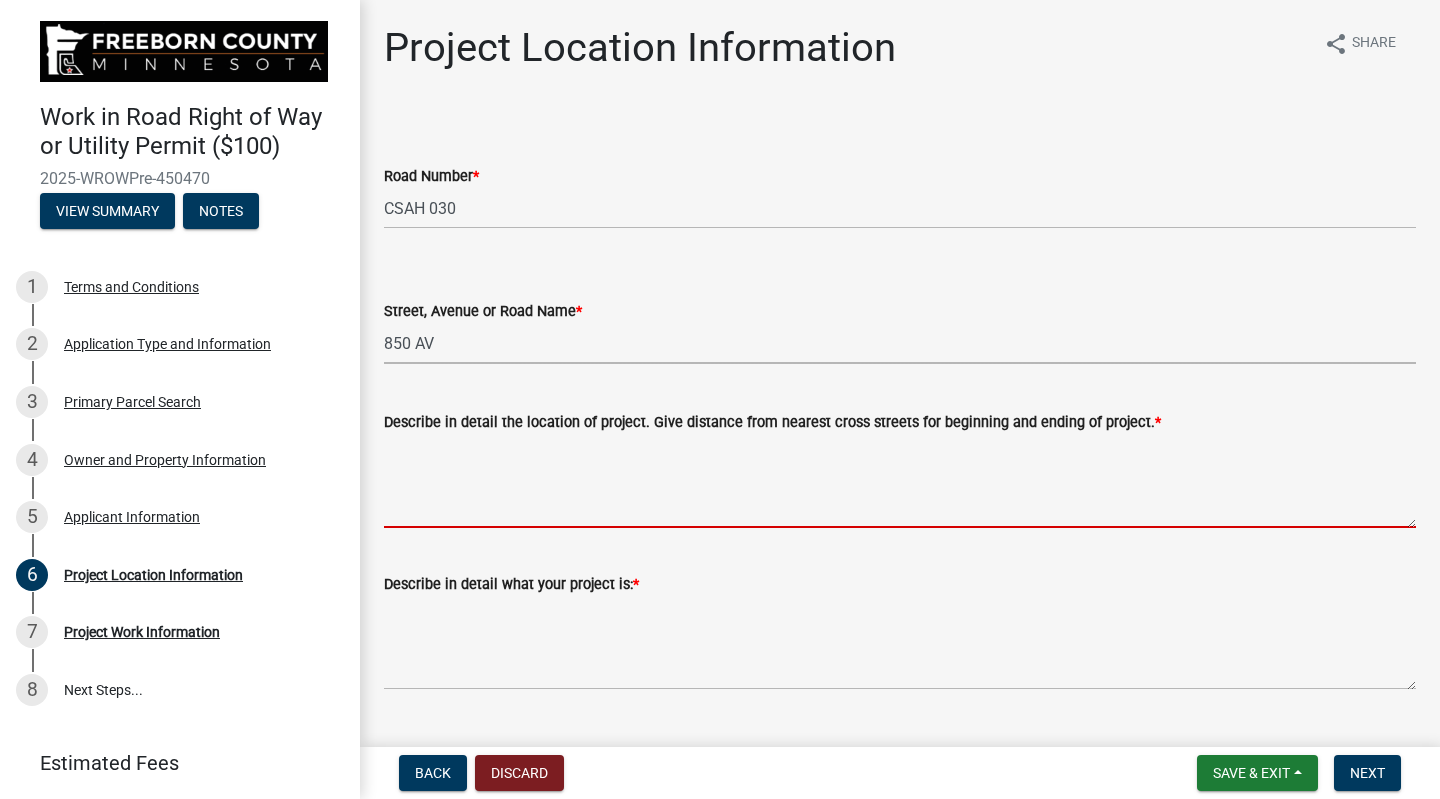 click on "Describe in detail the location of project. Give distance from nearest cross streets for beginning and ending of project.  *" at bounding box center (900, 481) 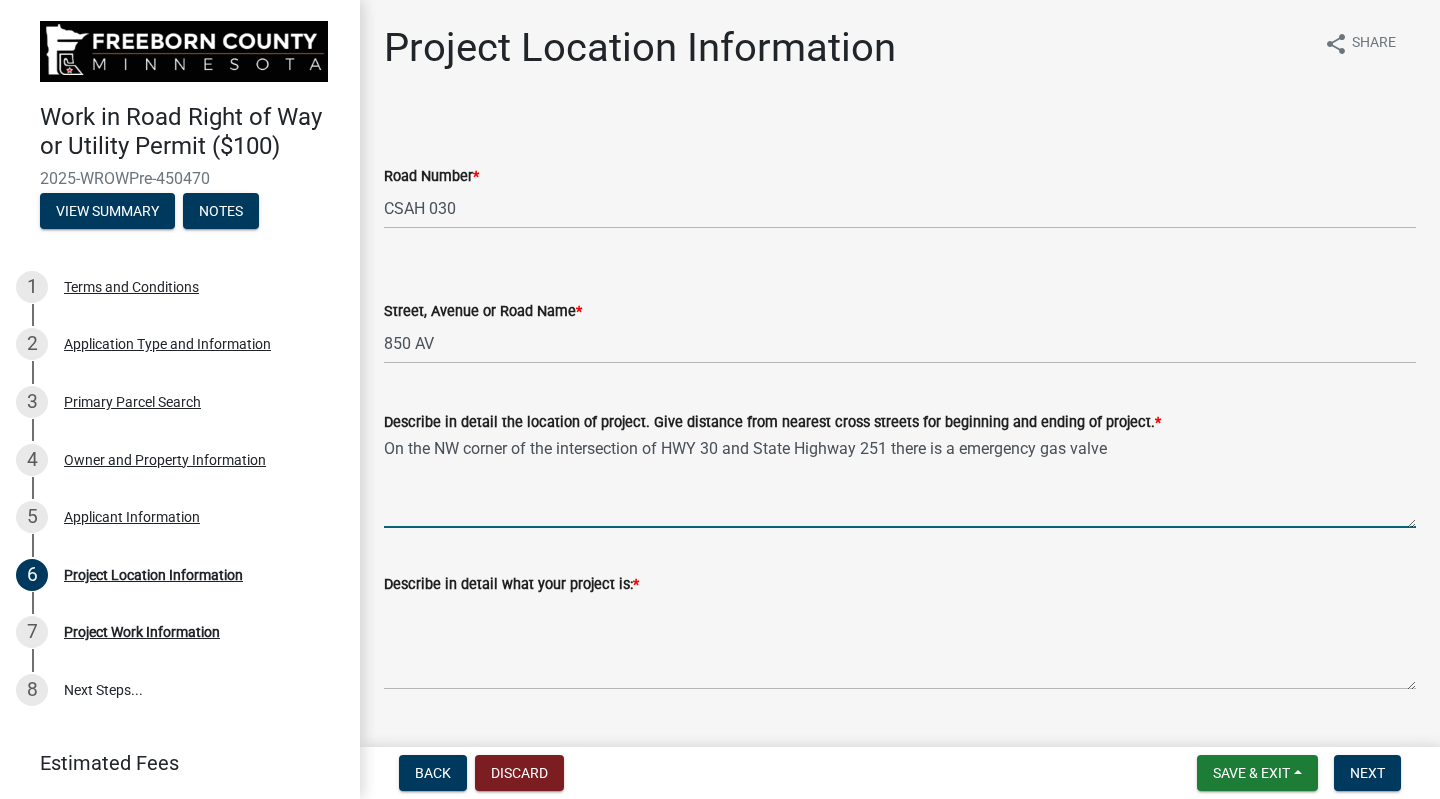 click on "On the NW corner of the intersection of HWY 30 and State Highway 251 there is a emergency gas valve" at bounding box center [900, 481] 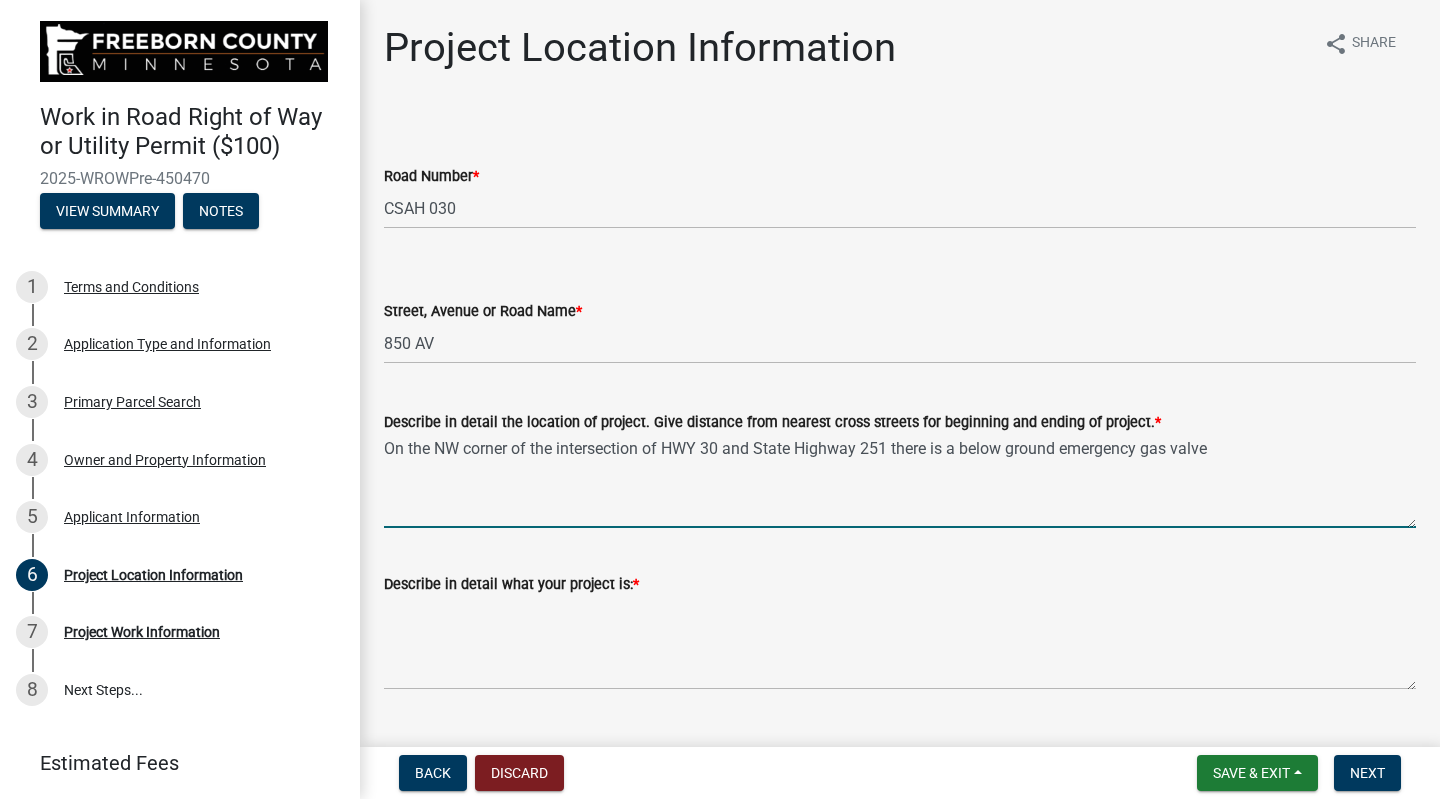 click on "On the NW corner of the intersection of HWY 30 and State Highway 251 there is a below ground emergency gas valve" at bounding box center [900, 481] 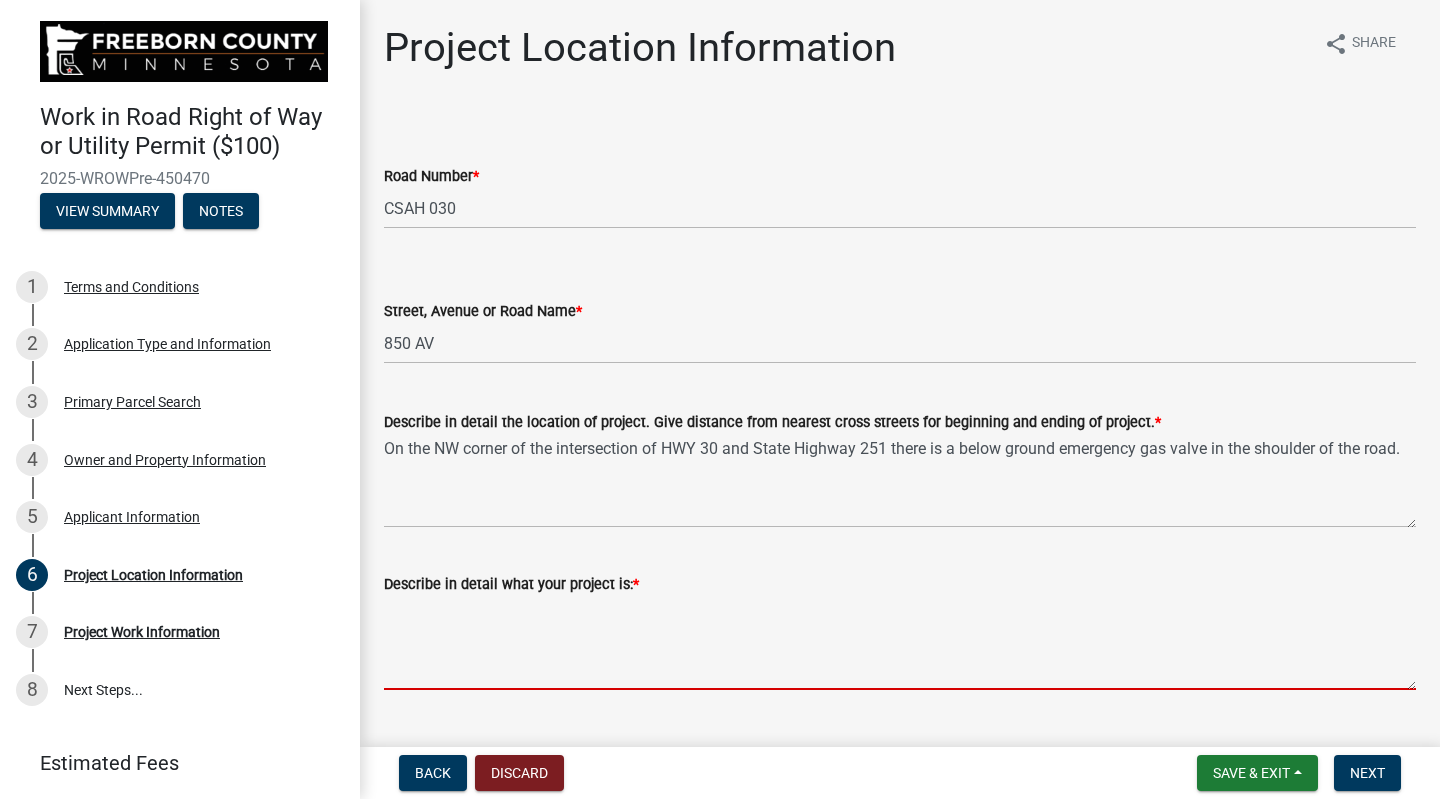 click on "Describe in detail what your project is:  *" at bounding box center [900, 643] 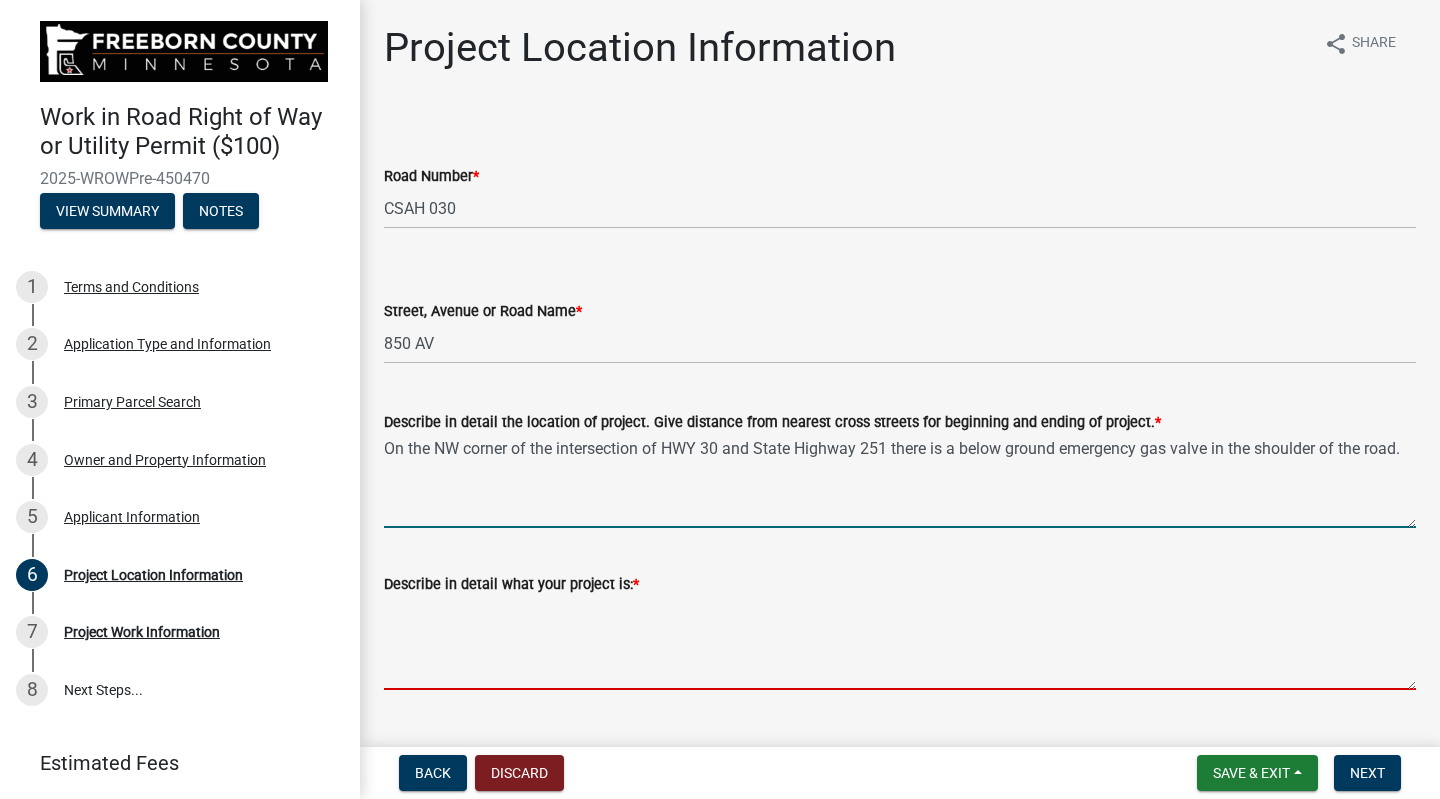 click on "On the NW corner of the intersection of HWY 30 and State Highway 251 there is a below ground emergency gas valve in the shoulder of the road." at bounding box center [900, 481] 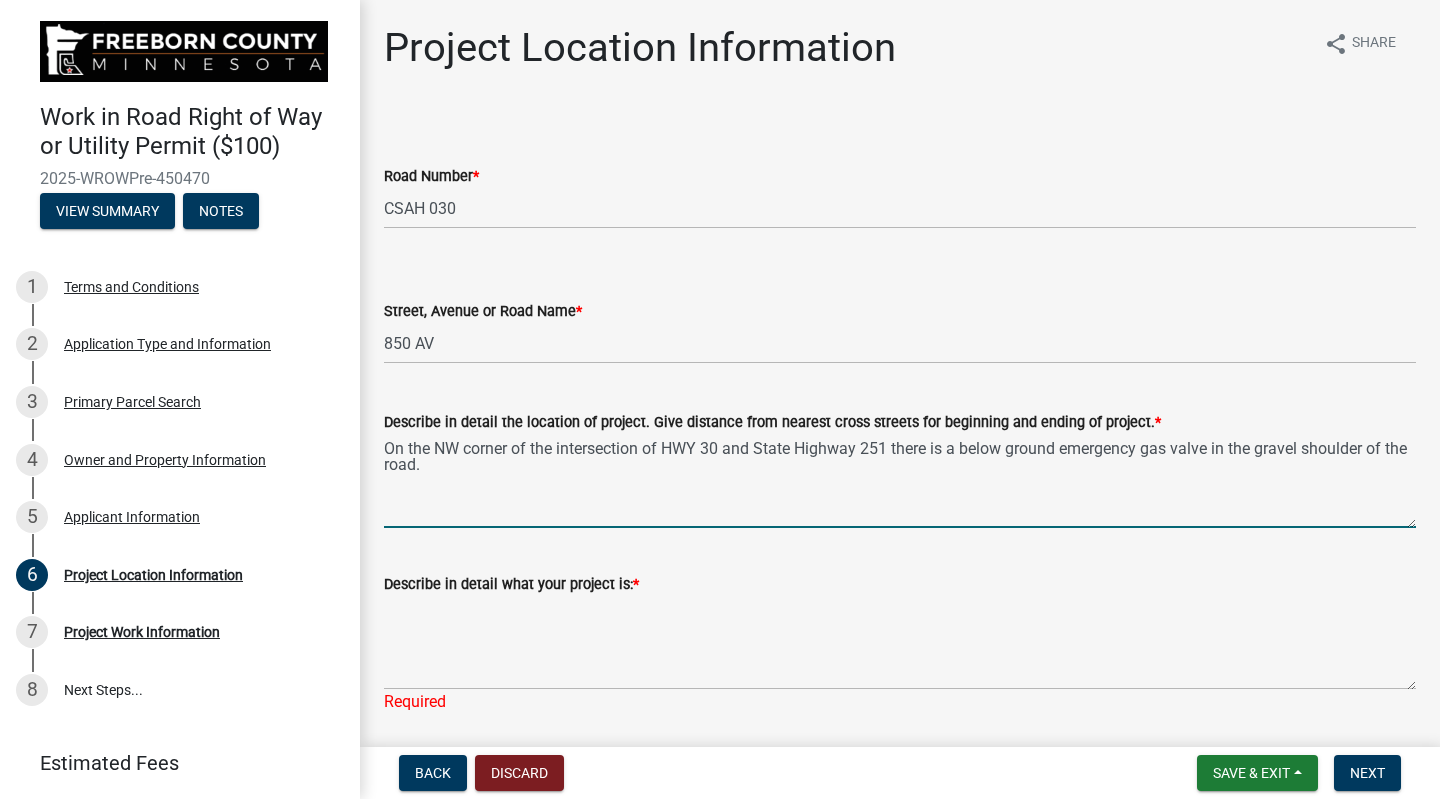 type on "On the NW corner of the intersection of HWY 30 and State Highway 251 there is a below ground emergency gas valve in the gravel shoulder of the road." 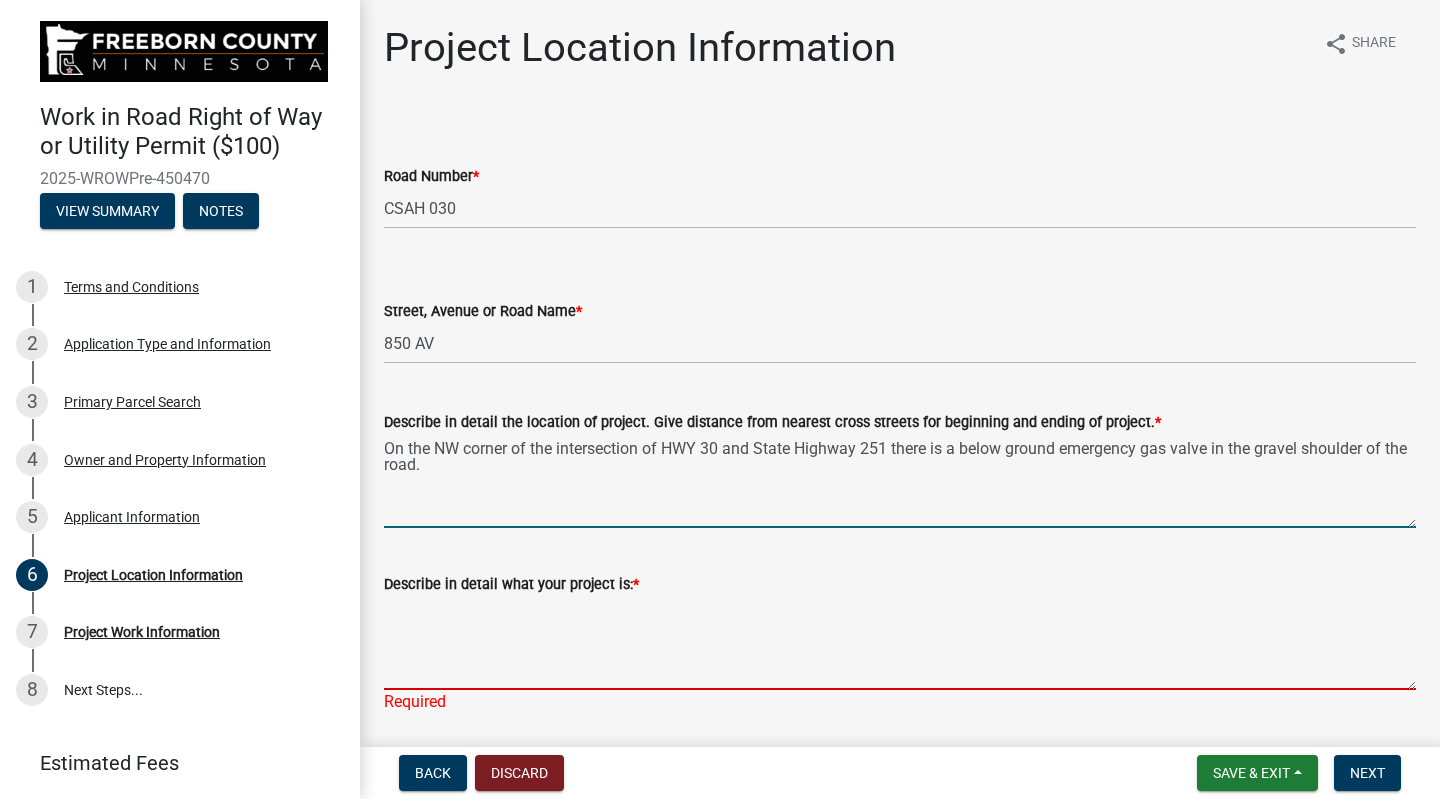 click on "Describe in detail what your project is:  *" at bounding box center [900, 643] 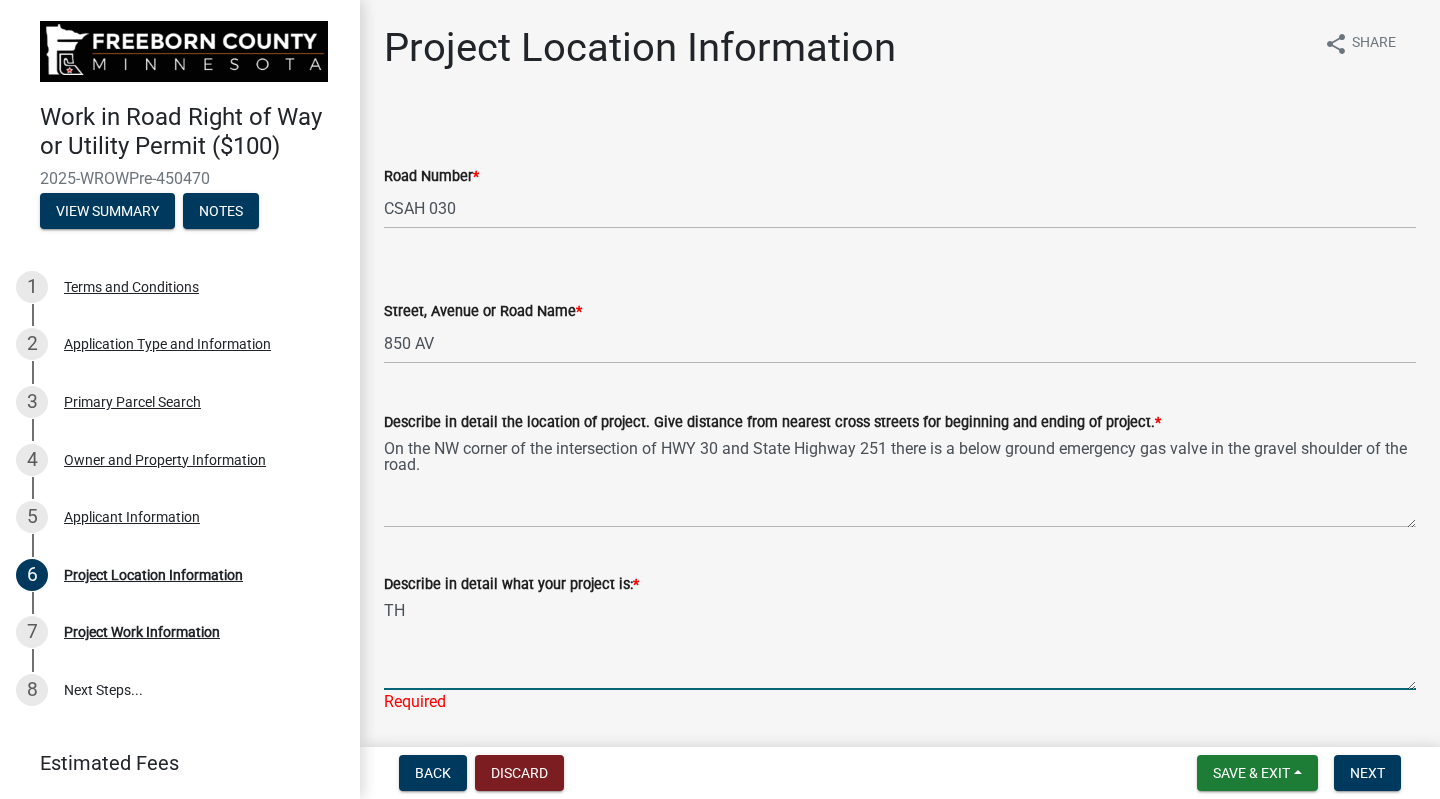 type on "T" 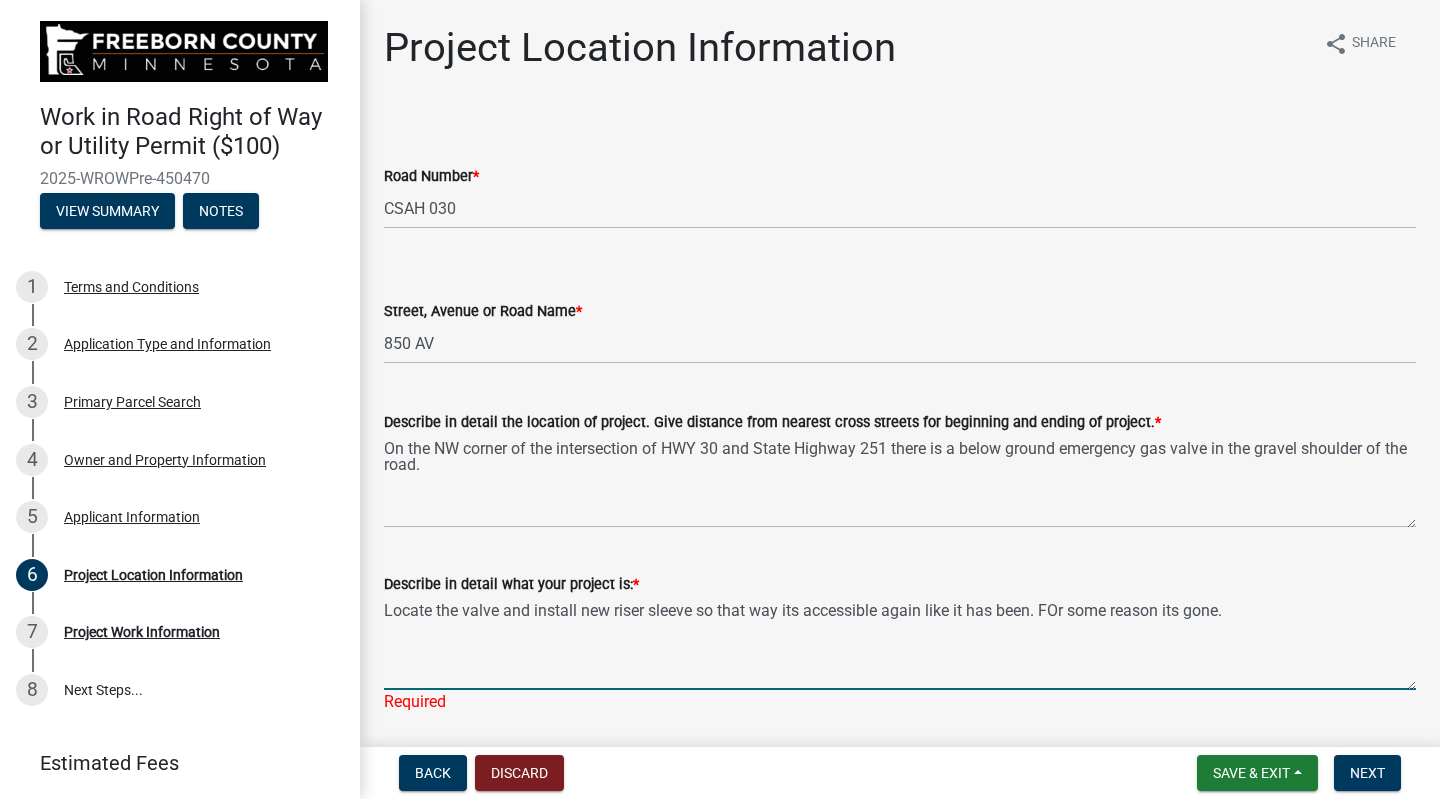 click on "Locate the valve and install new riser sleeve so that way its accessible again like it has been. FOr some reason its gone." at bounding box center [900, 643] 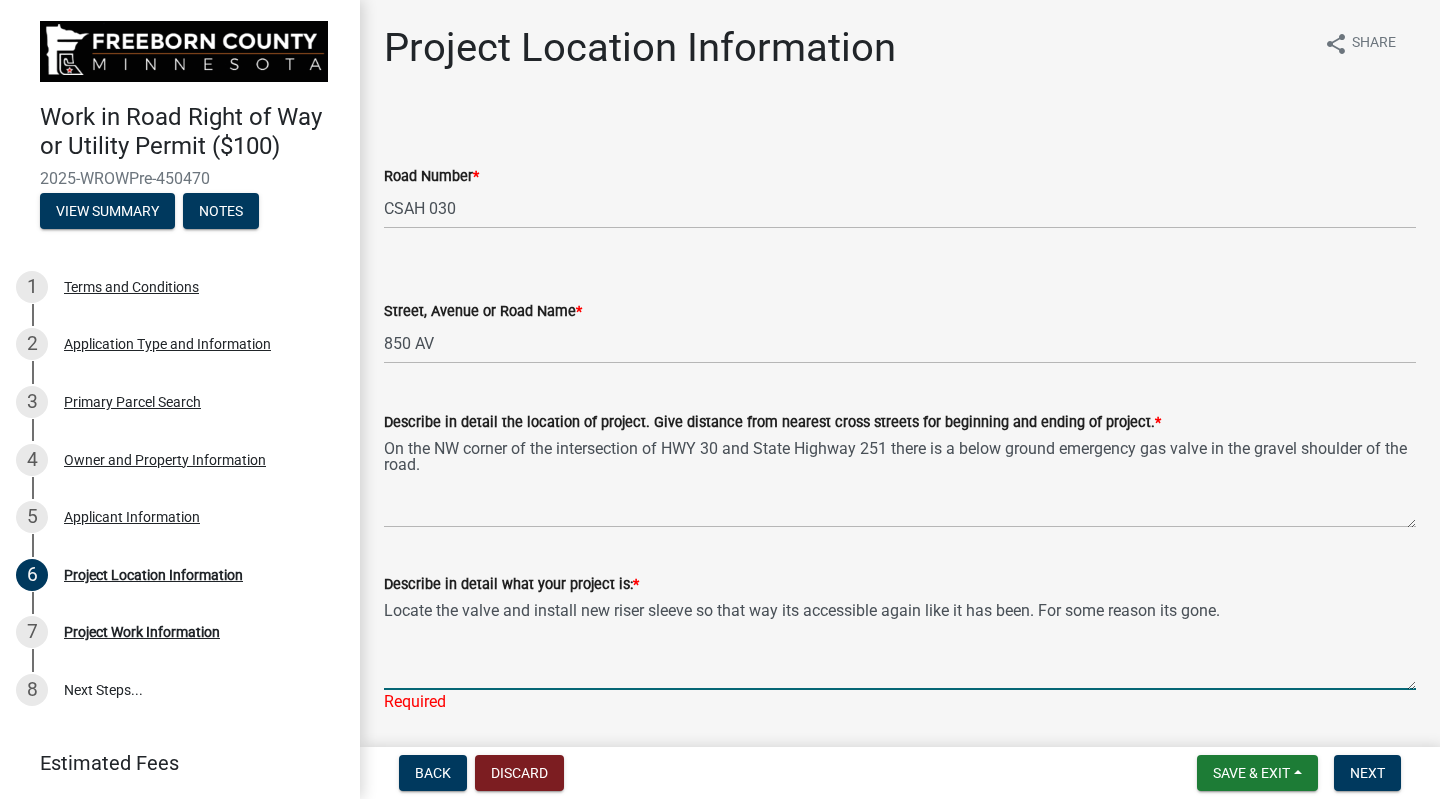 click on "Locate the valve and install new riser sleeve so that way its accessible again like it has been. For some reason its gone." at bounding box center (900, 643) 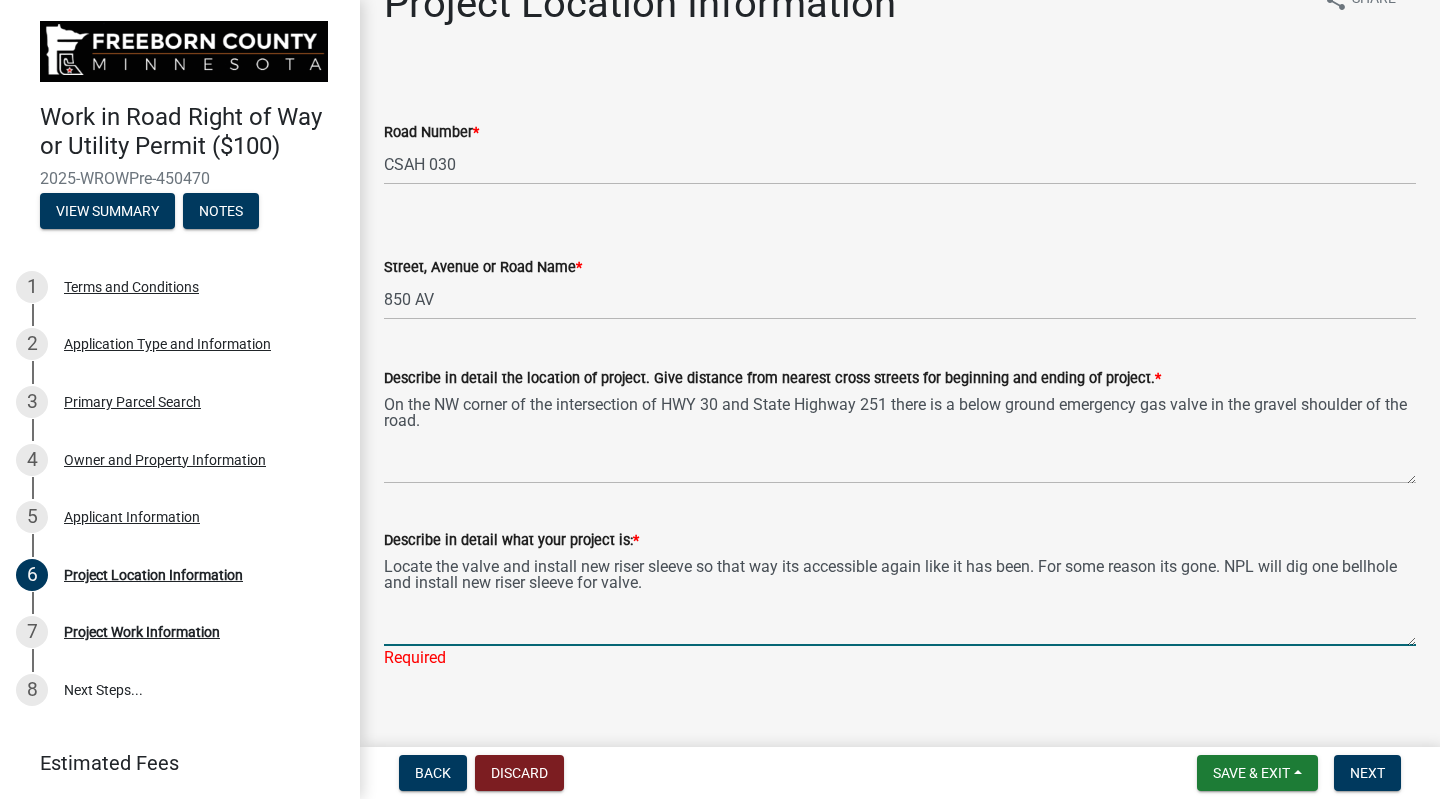 scroll, scrollTop: 68, scrollLeft: 0, axis: vertical 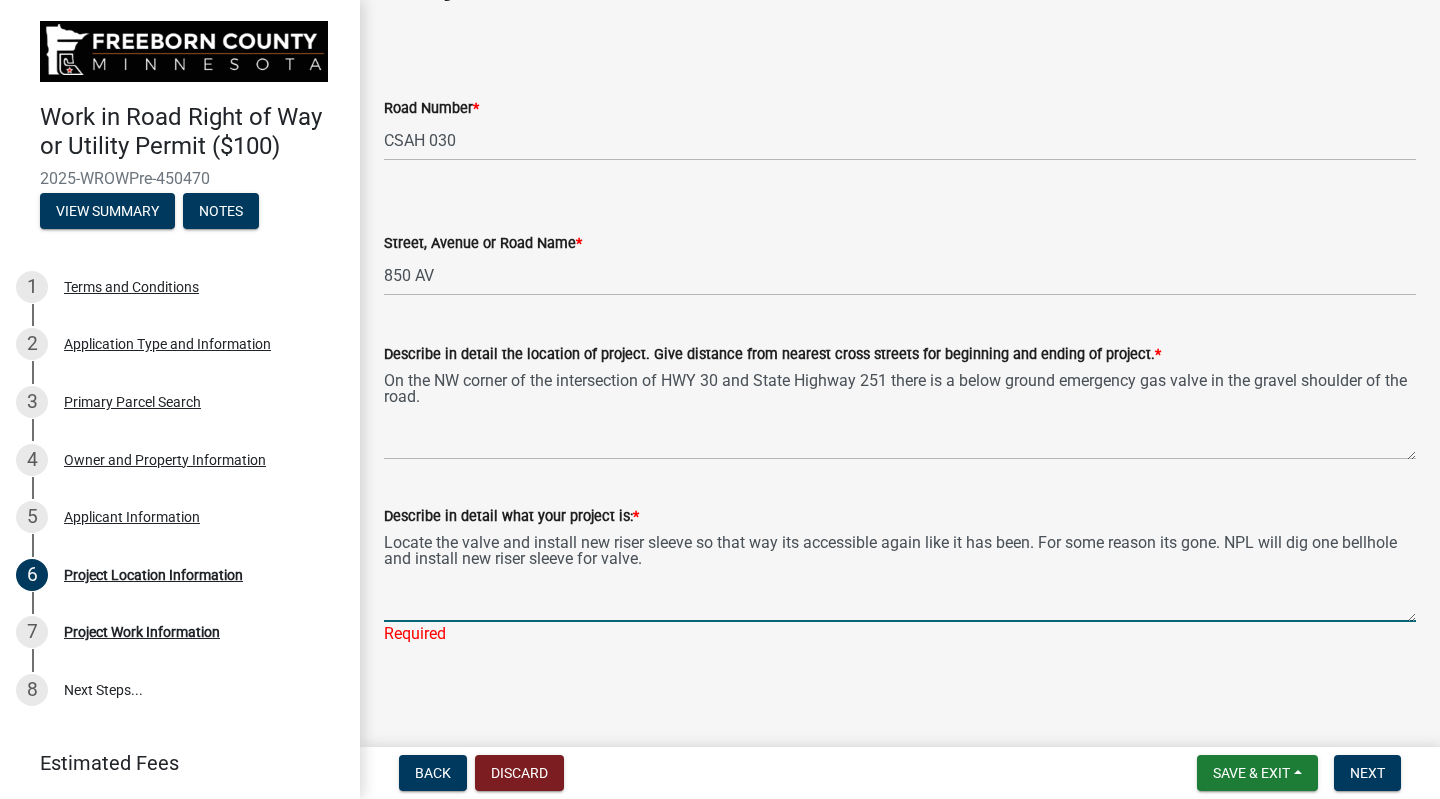 type on "Locate the valve and install new riser sleeve so that way its accessible again like it has been. For some reason its gone. NPL will dig one bellhole and install new riser sleeve for valve." 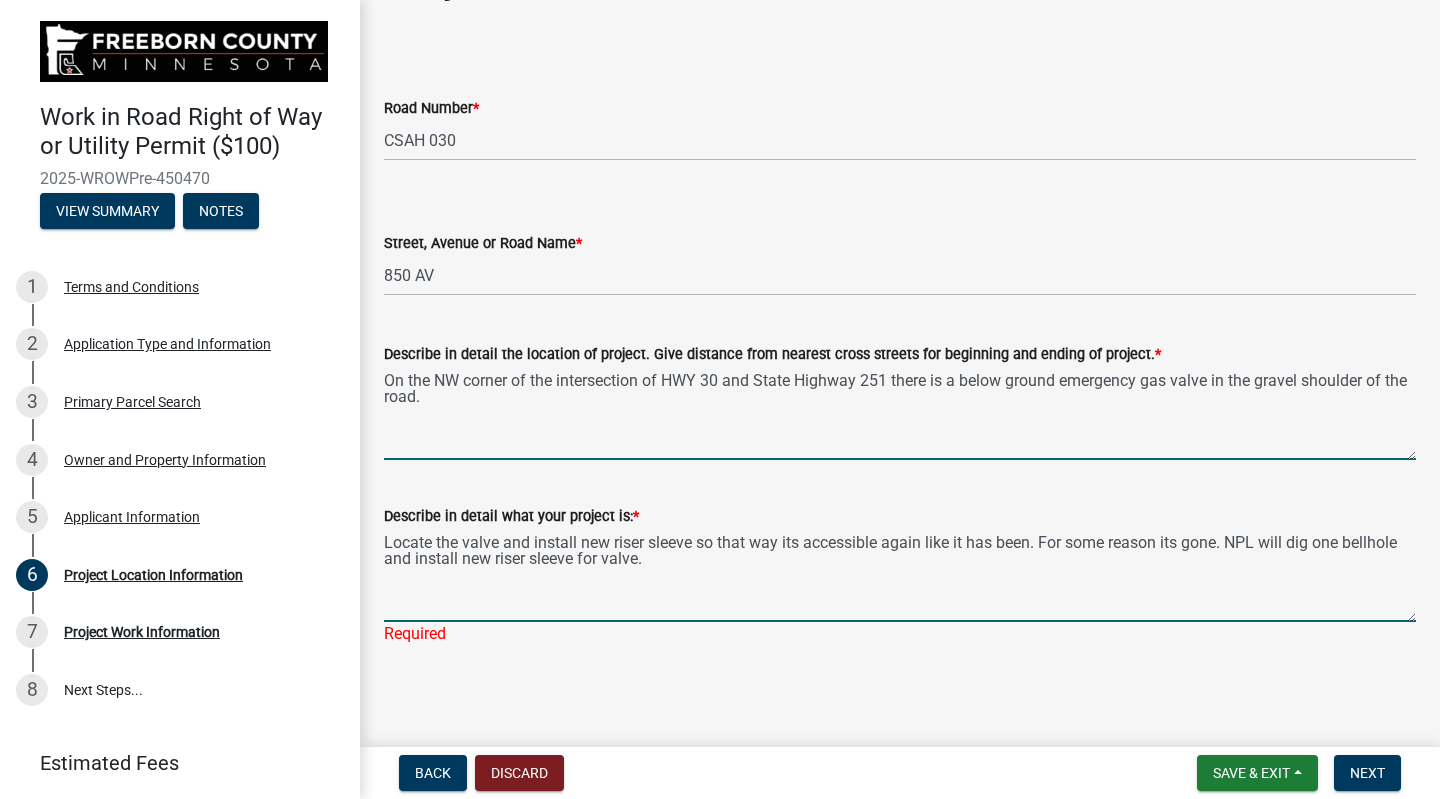 scroll, scrollTop: 44, scrollLeft: 0, axis: vertical 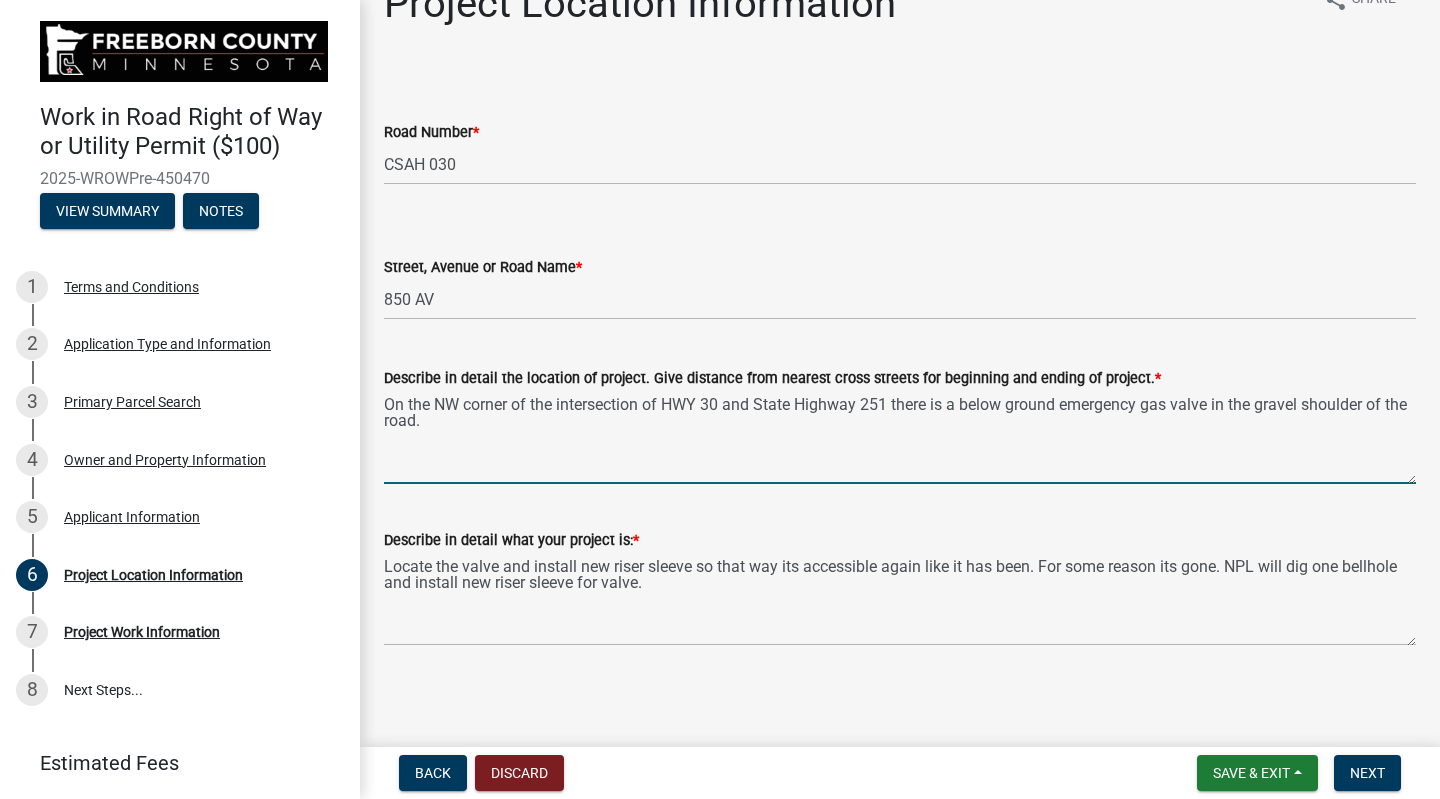 click on "On the NW corner of the intersection of HWY 30 and State Highway 251 there is a below ground emergency gas valve in the gravel shoulder of the road." at bounding box center (900, 437) 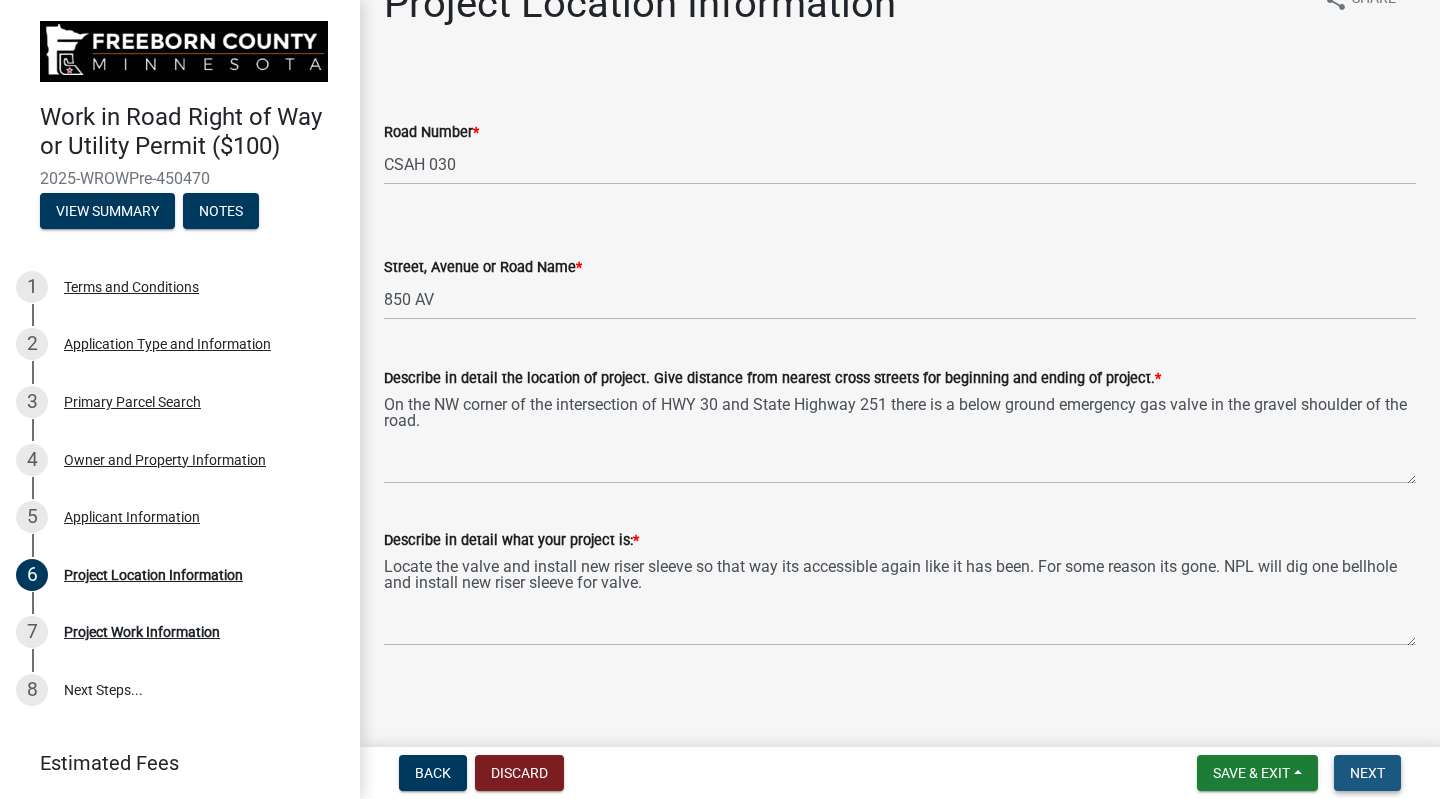 click on "Next" at bounding box center (1367, 773) 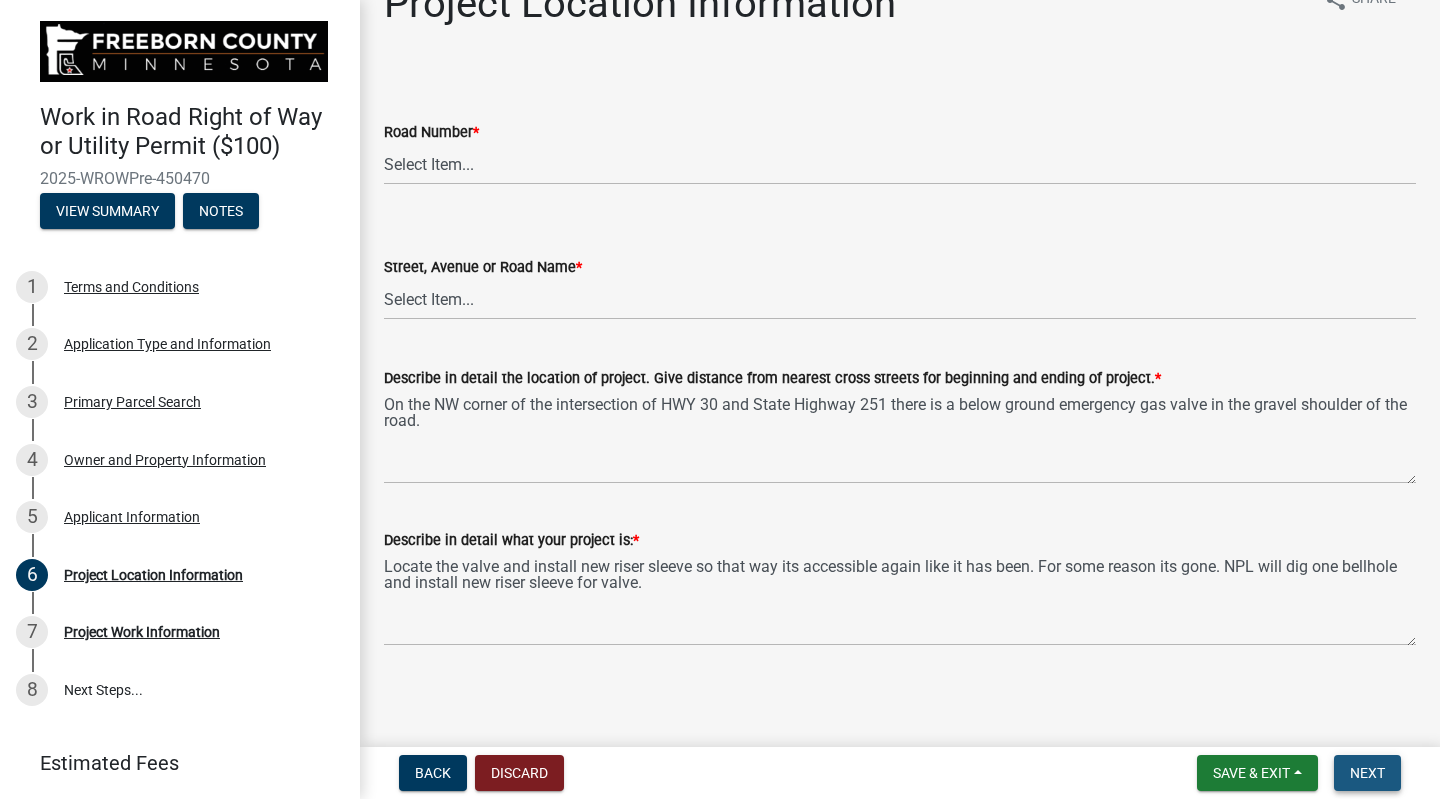 scroll, scrollTop: 0, scrollLeft: 0, axis: both 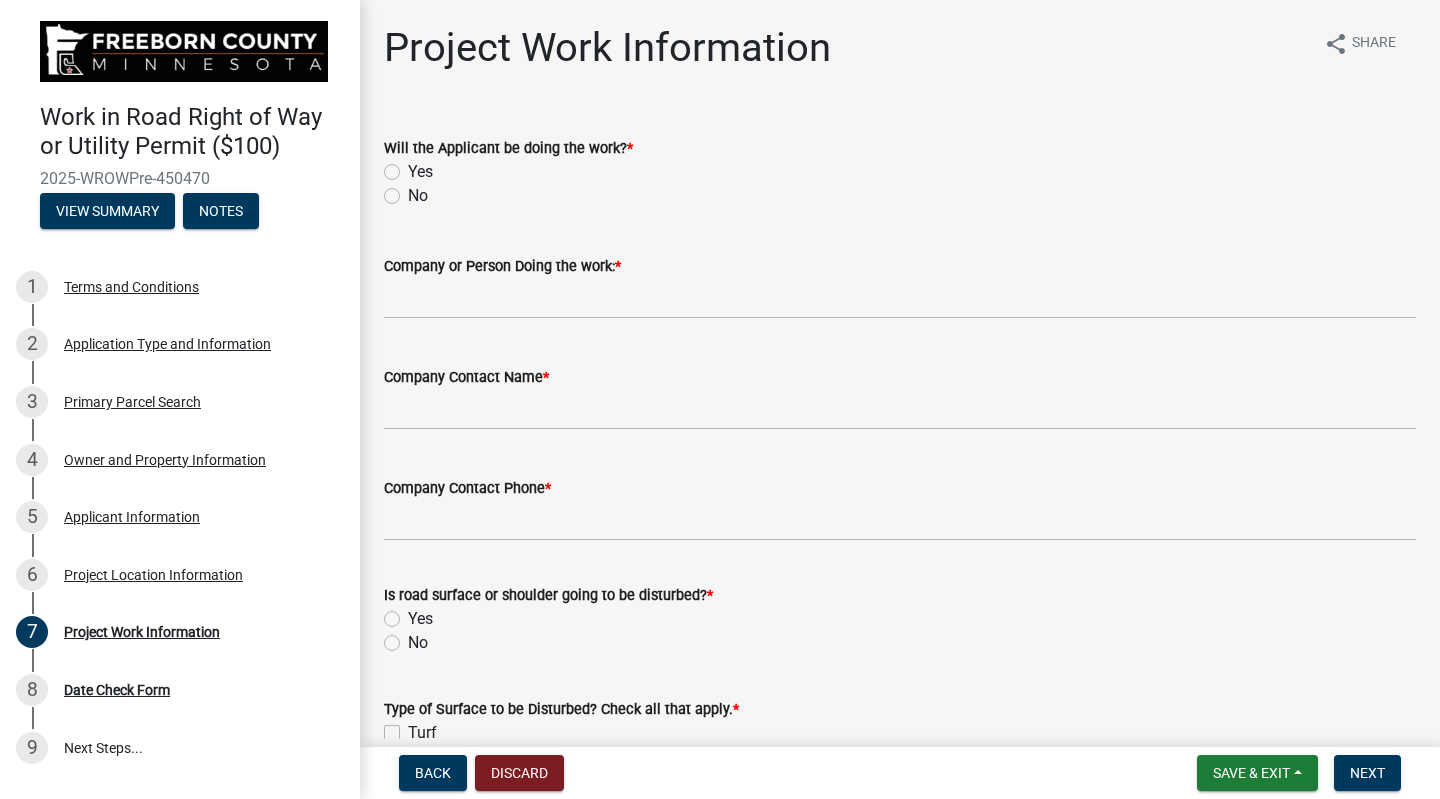 click on "No" 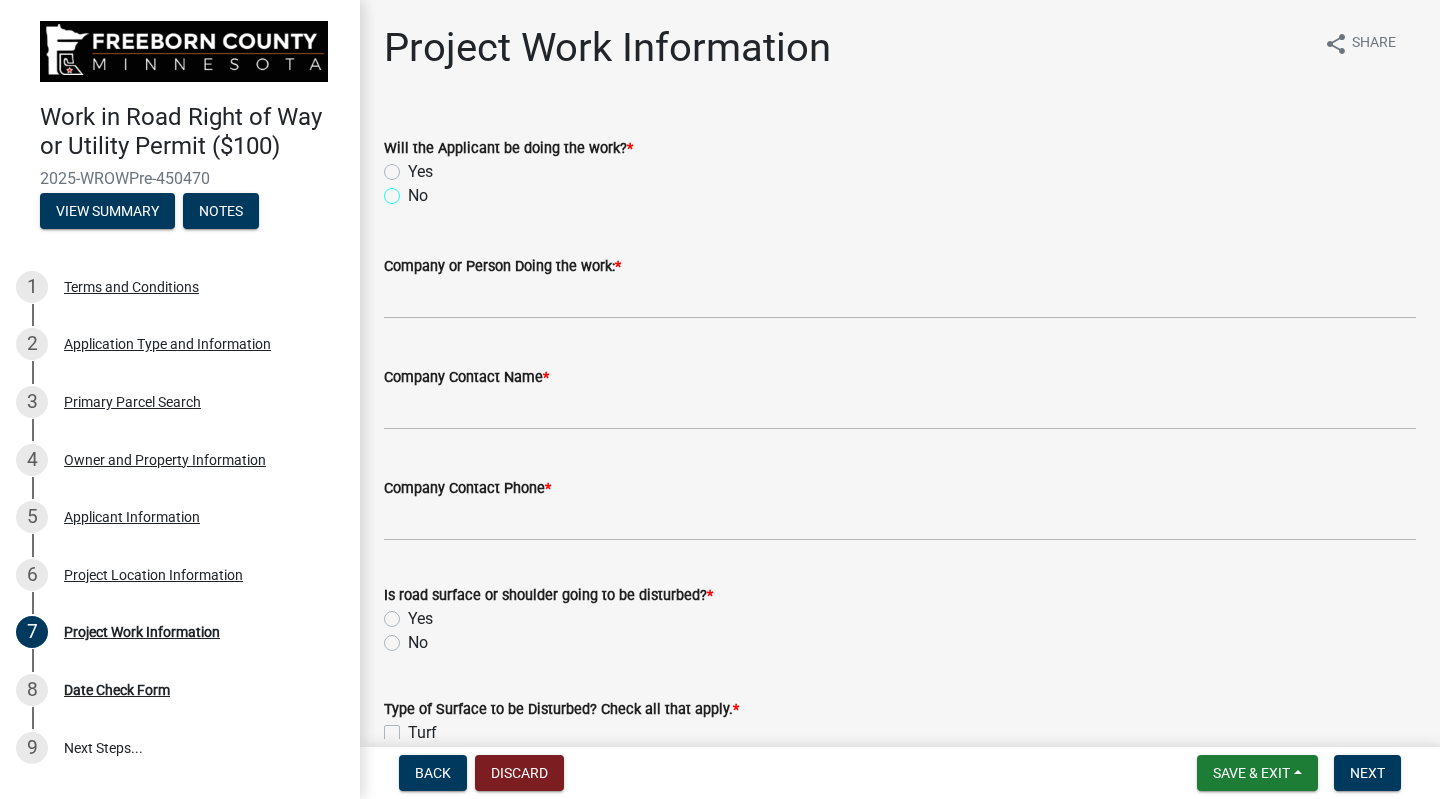 click on "No" at bounding box center (414, 190) 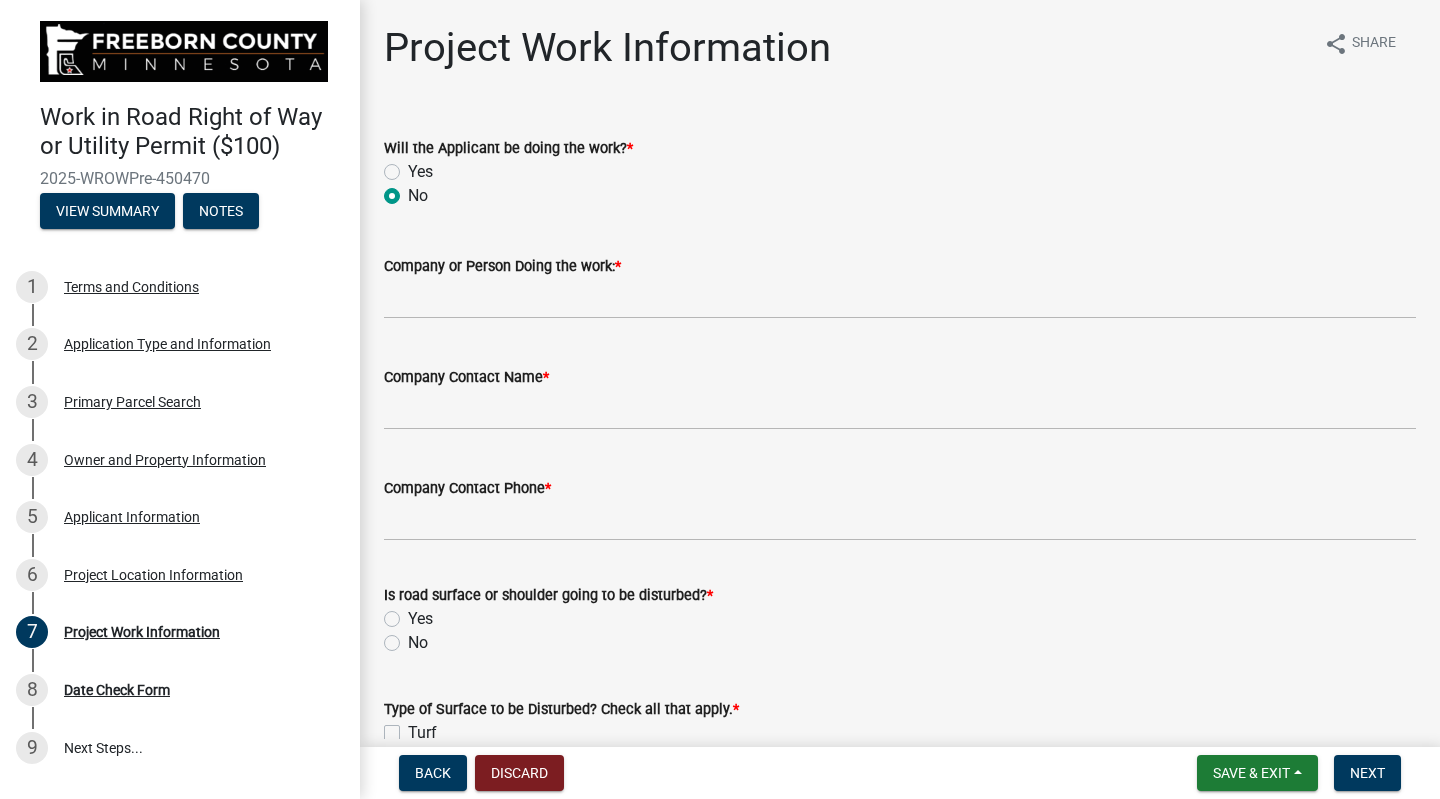 radio on "true" 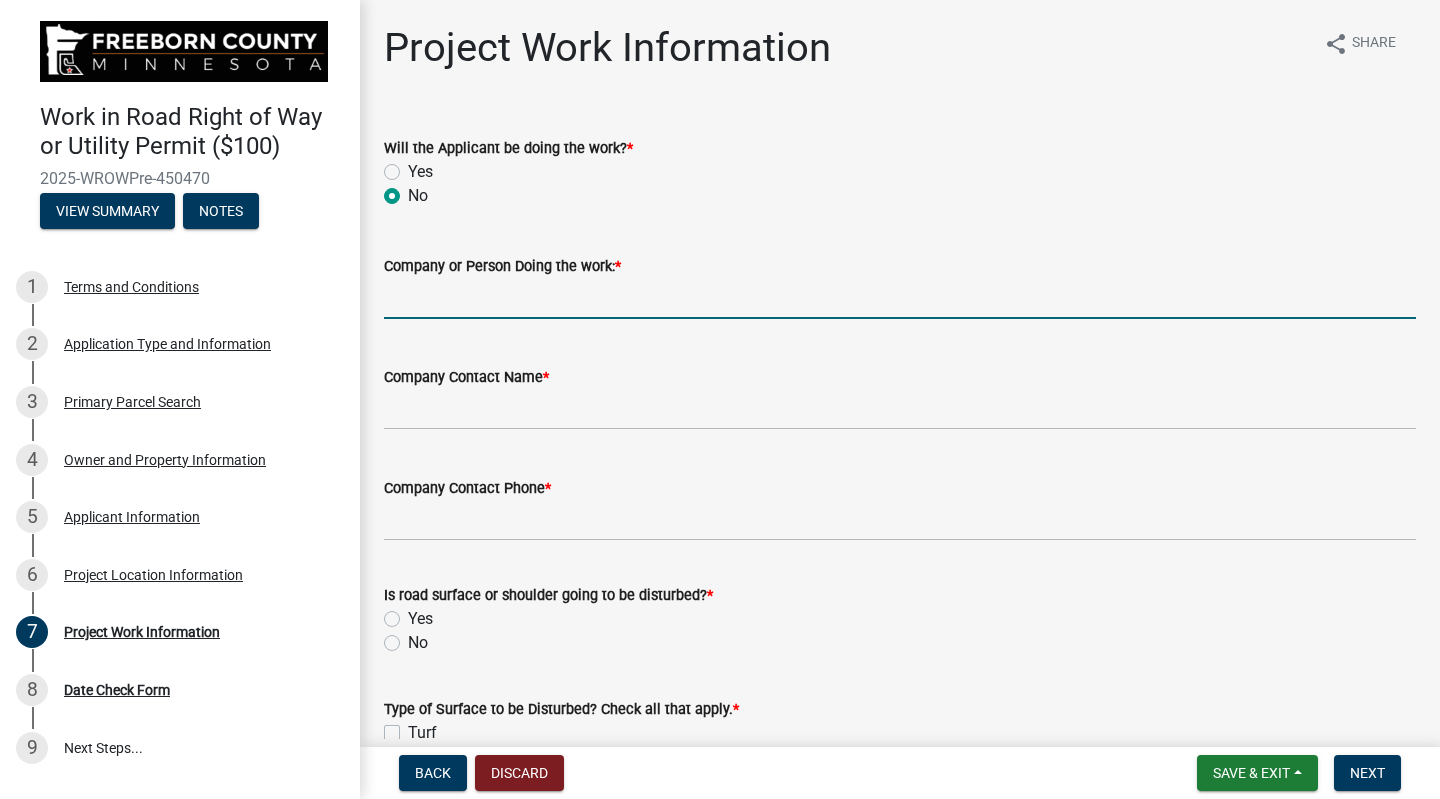 click on "Company or Person Doing the work:  *" at bounding box center [900, 298] 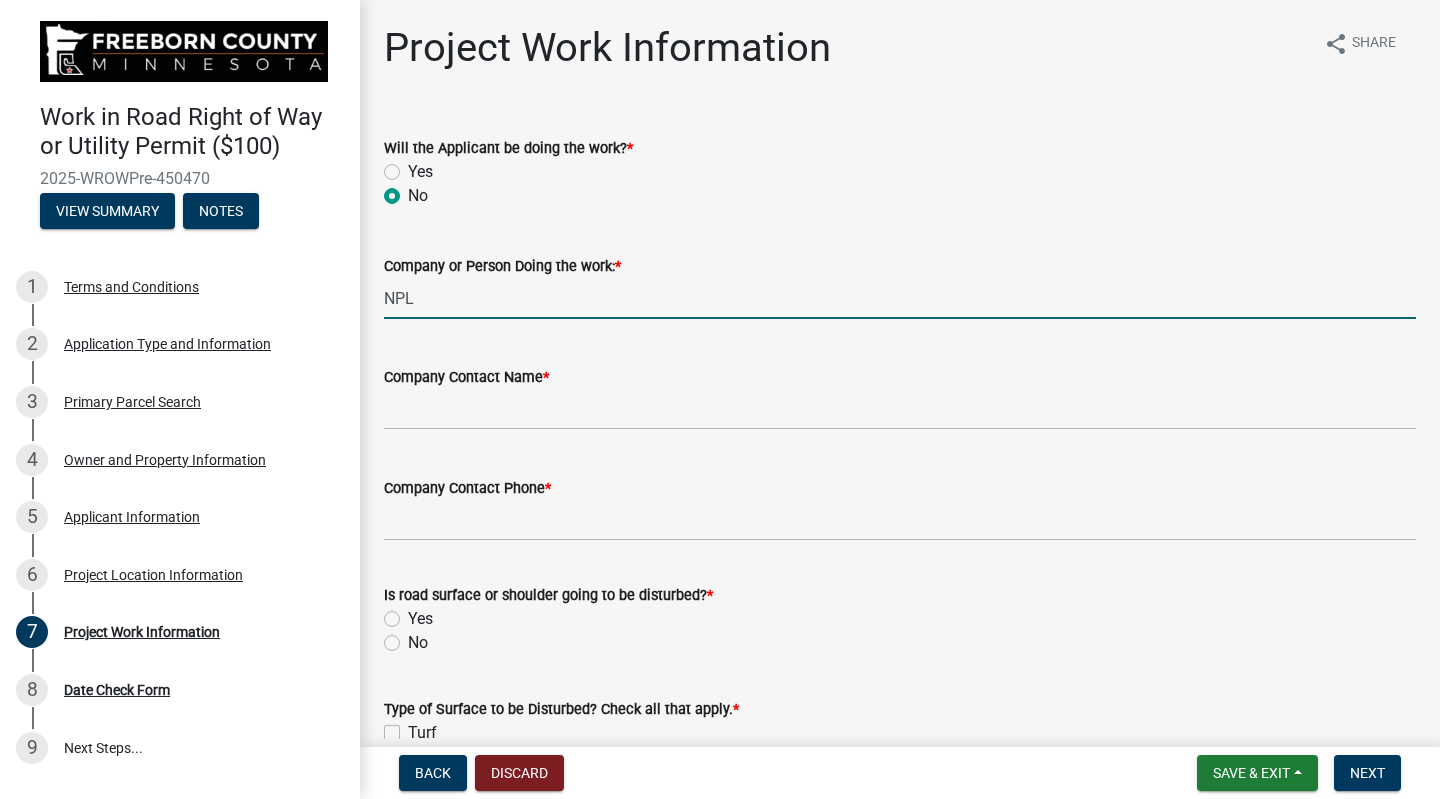 type on "NPL" 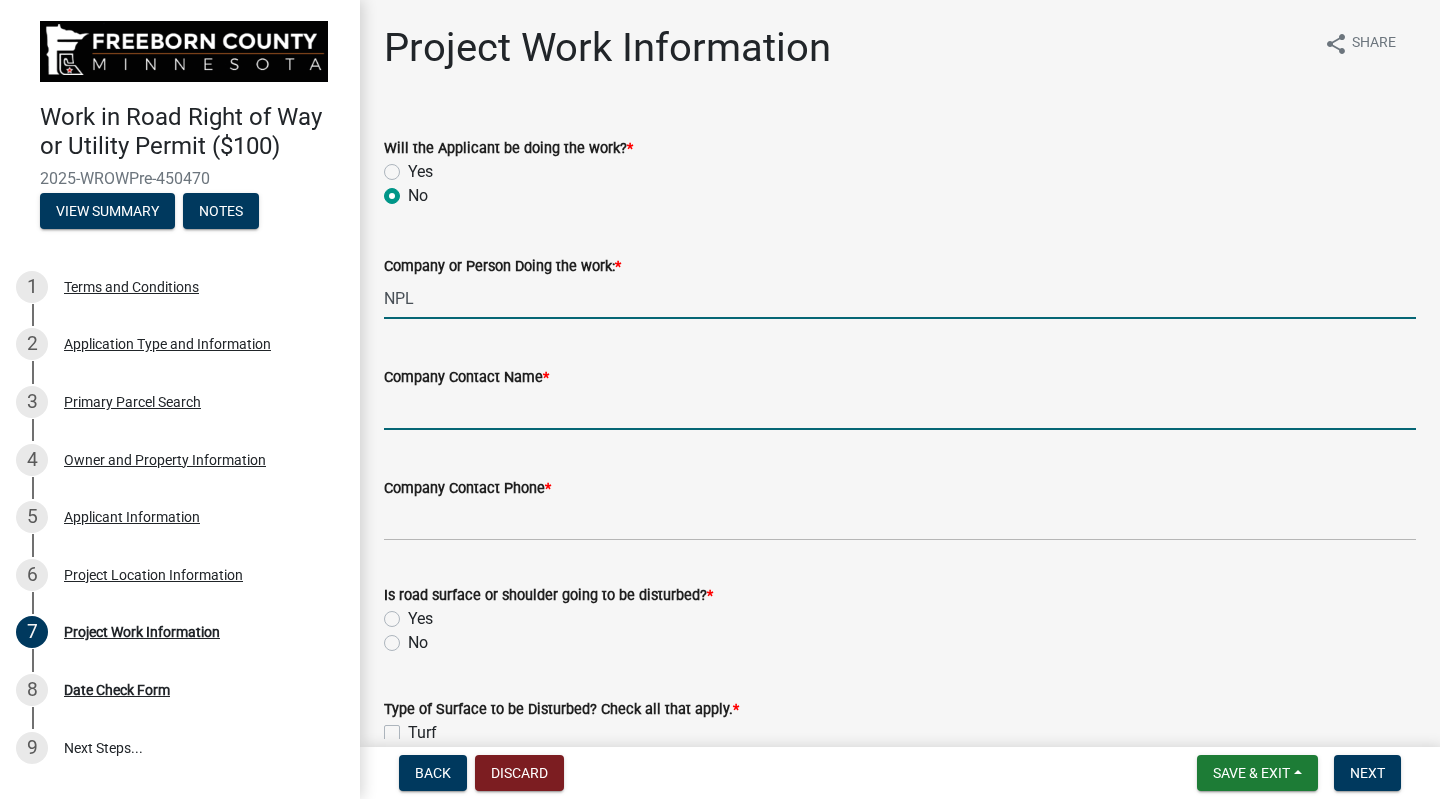 click on "Company Contact Name  *" at bounding box center (900, 409) 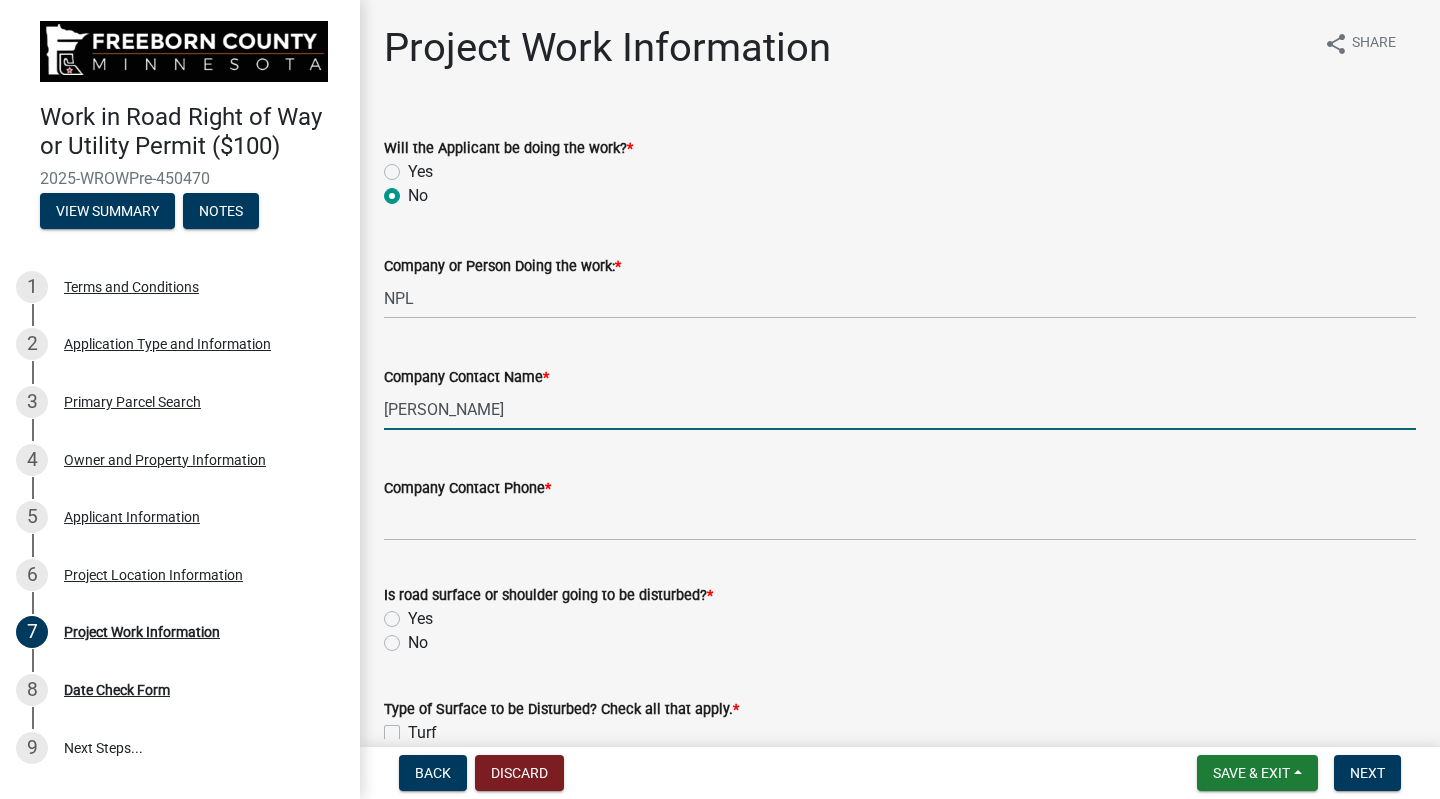 type on "[PERSON_NAME]" 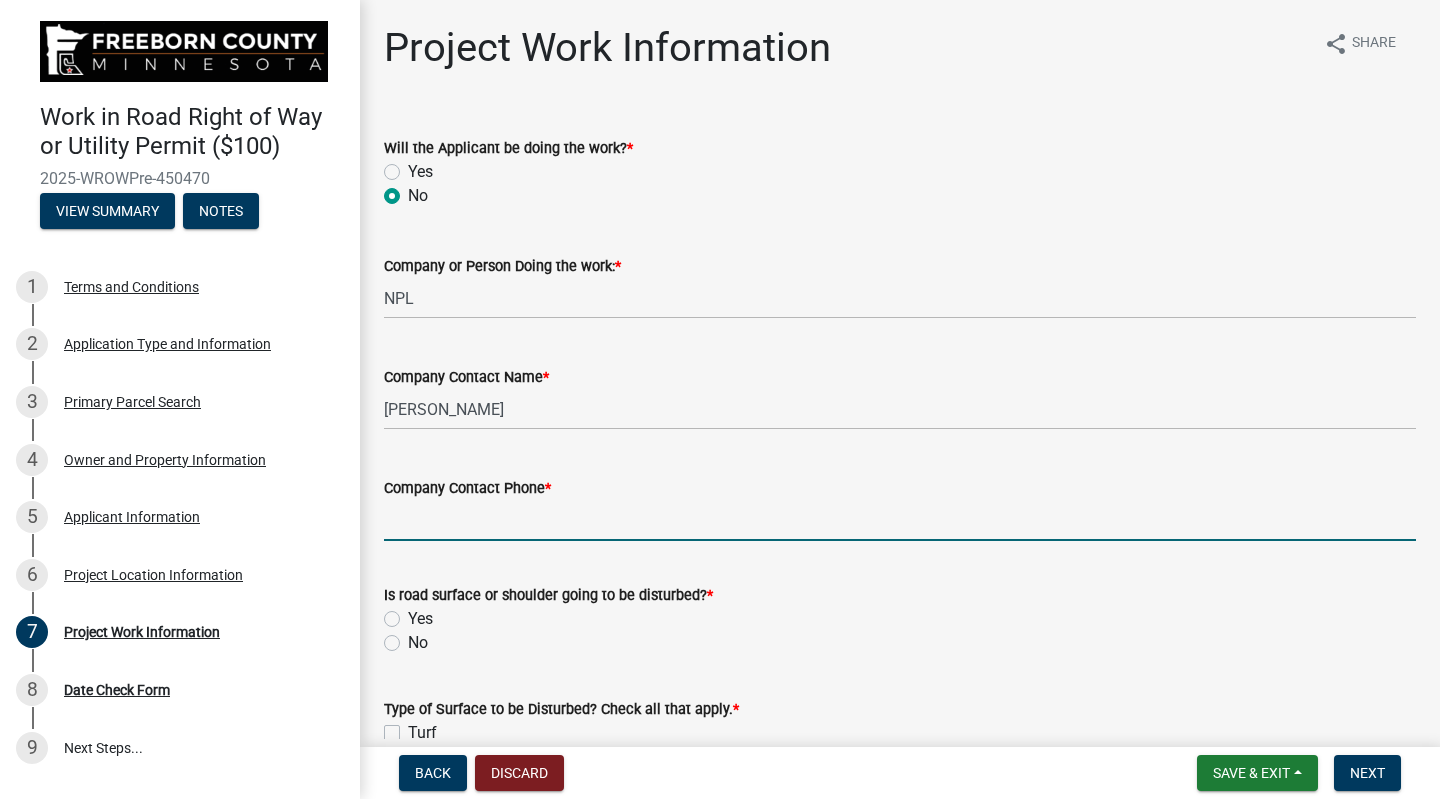 click on "Company Contact Phone  *" at bounding box center [900, 520] 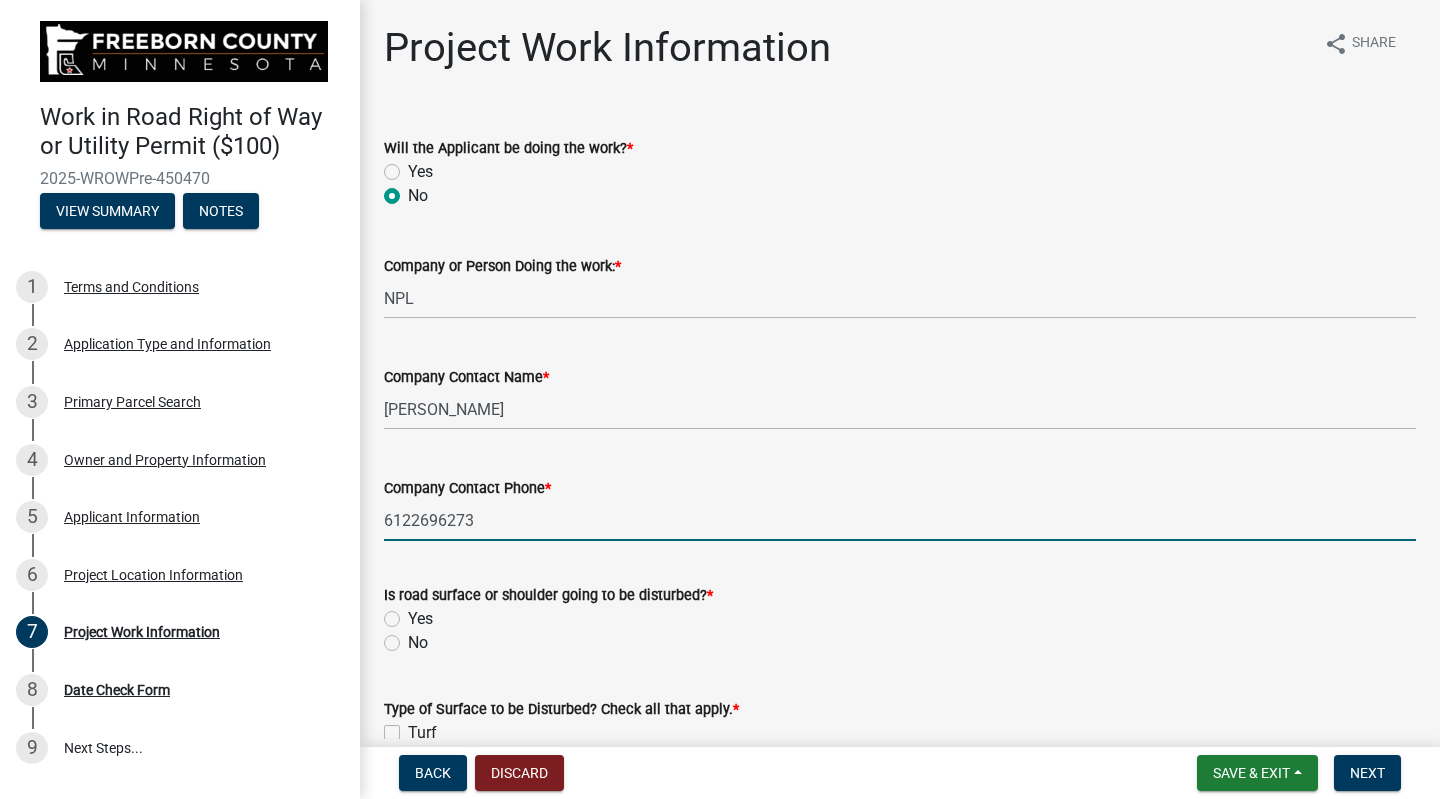 type on "6122696273" 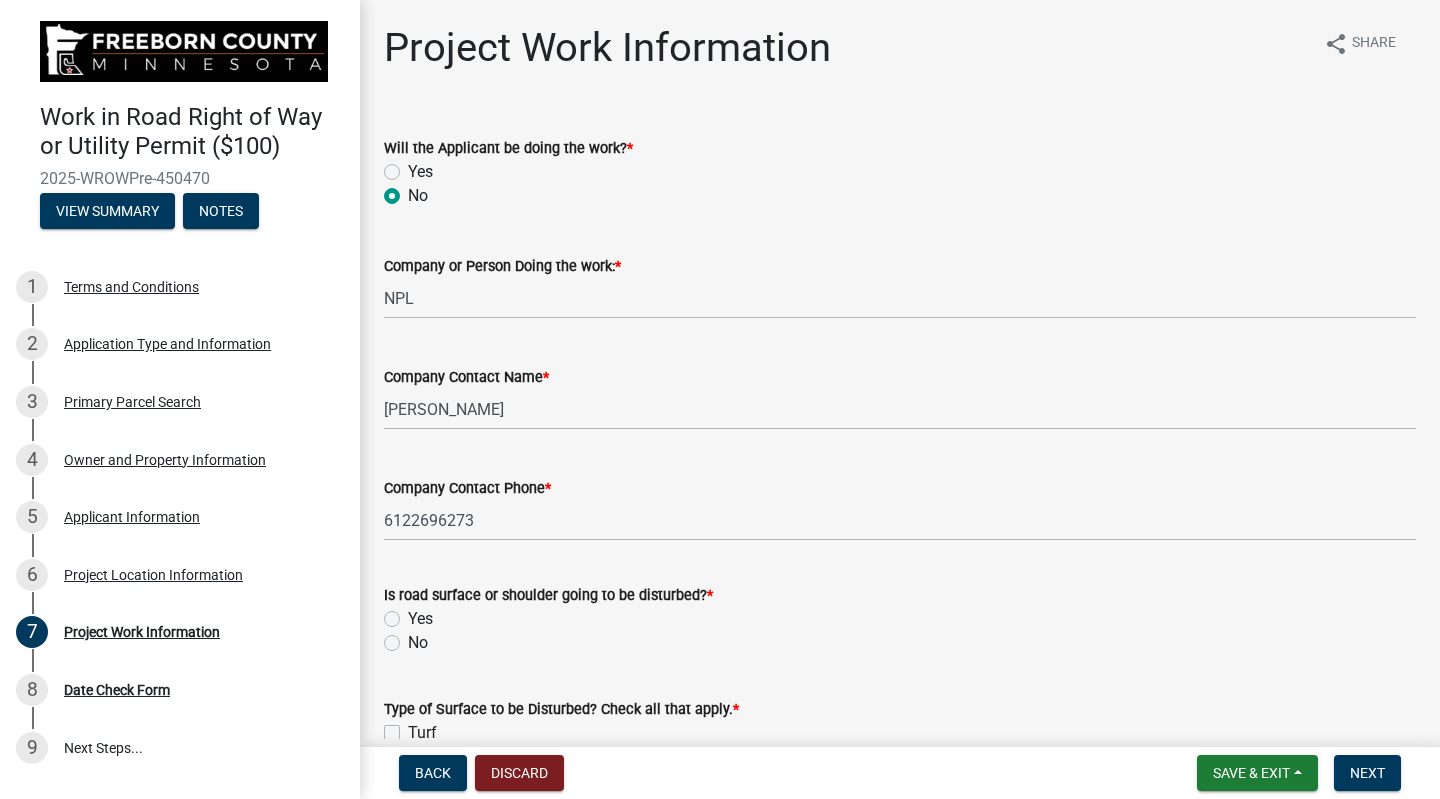 click on "Yes" 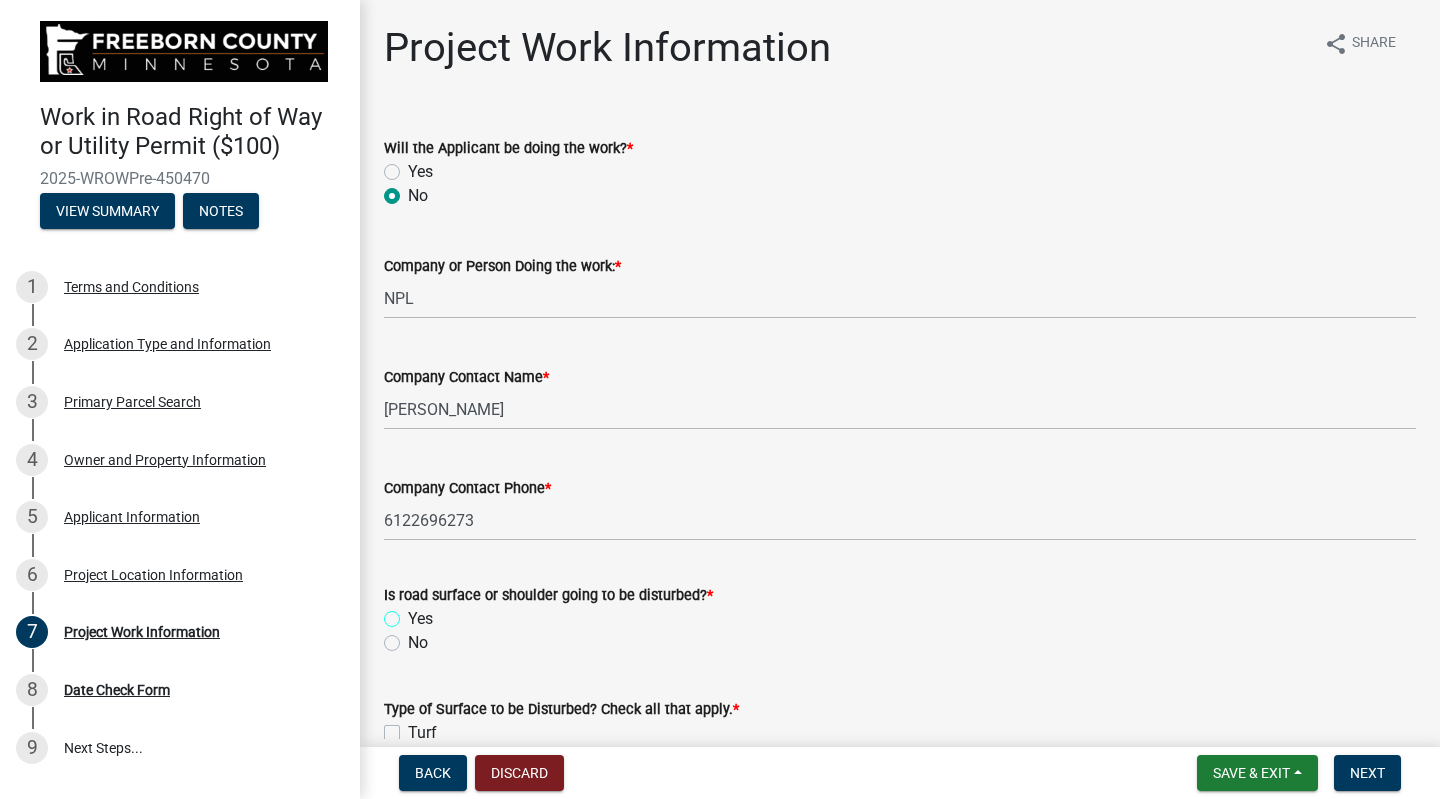 click on "Yes" at bounding box center (414, 613) 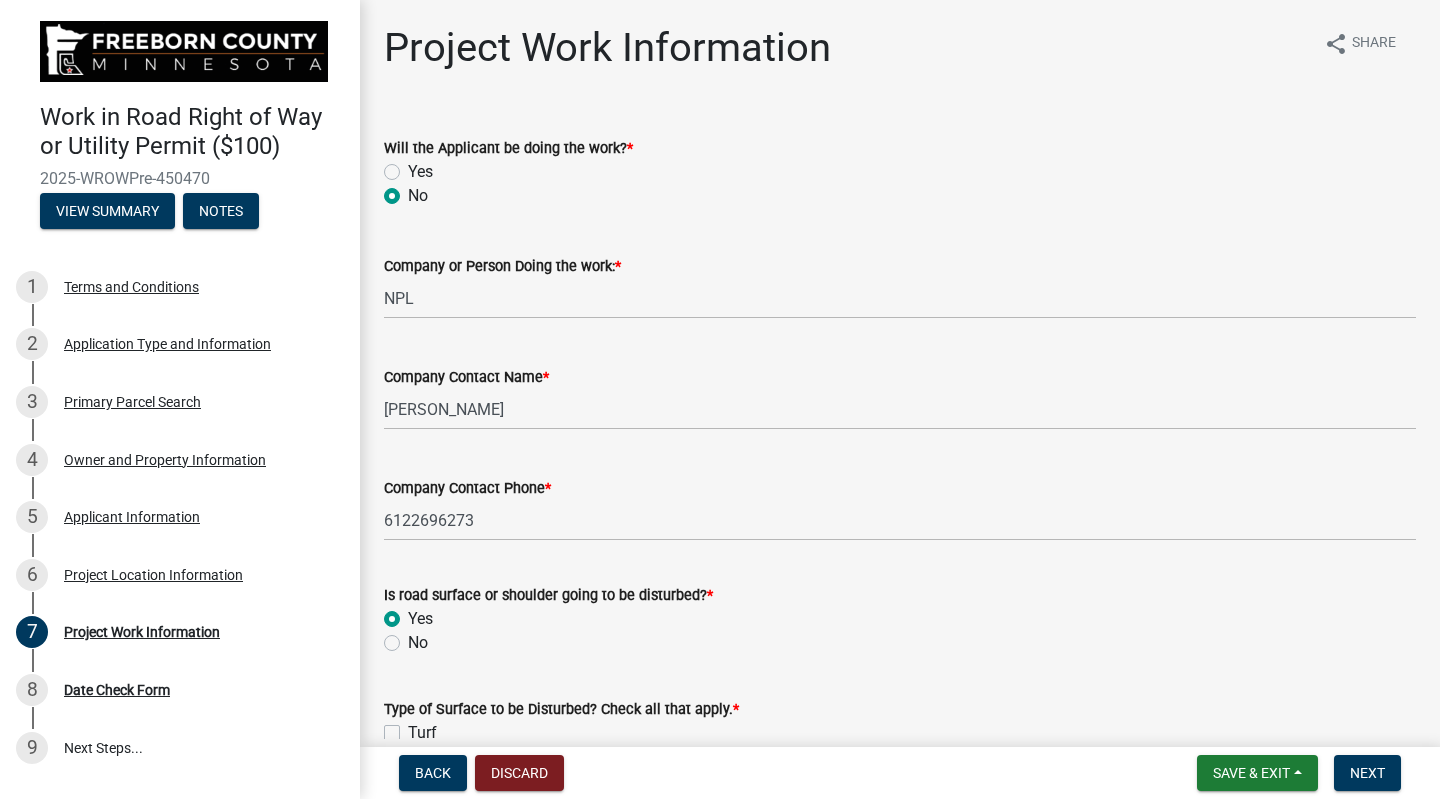 radio on "true" 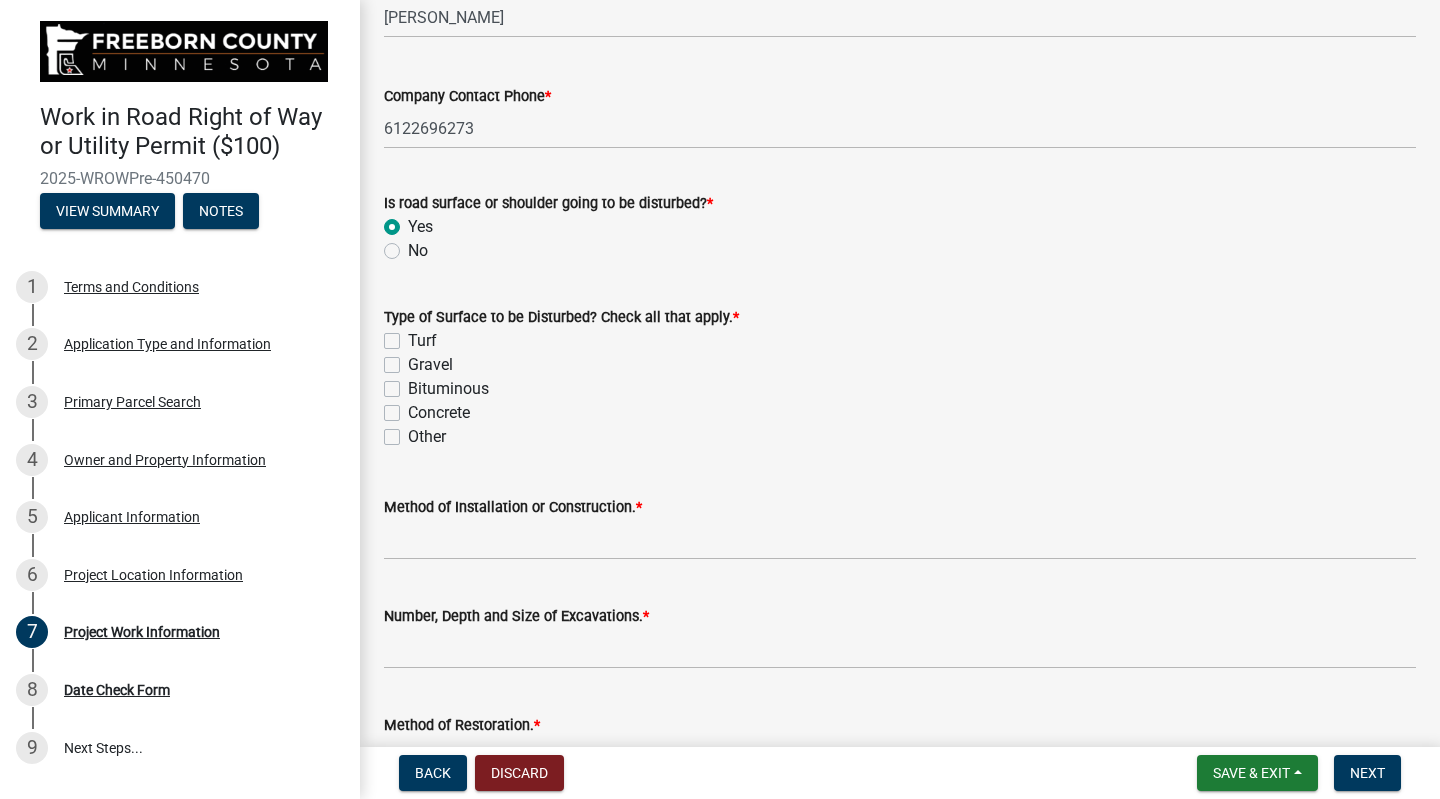 scroll, scrollTop: 417, scrollLeft: 0, axis: vertical 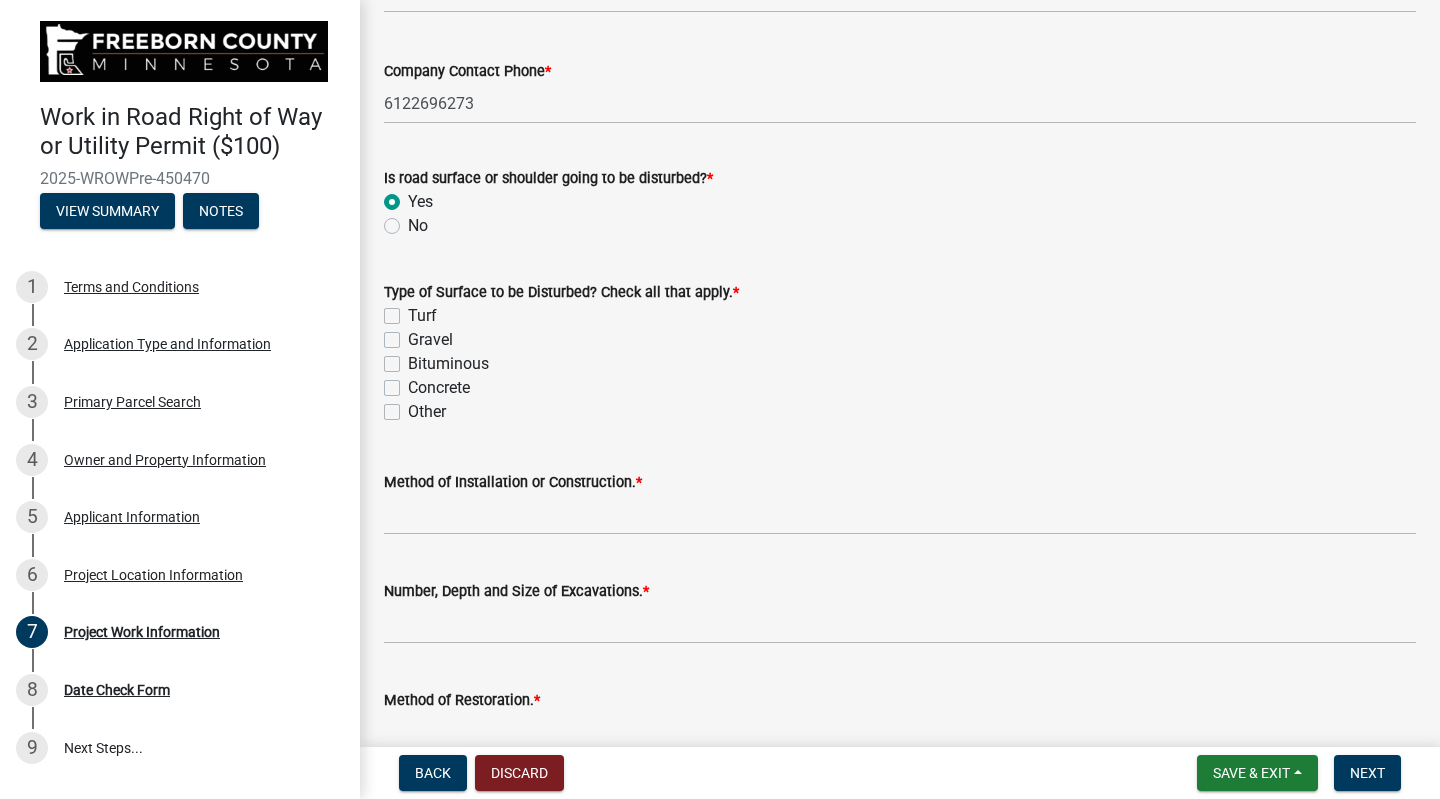 click on "Gravel" 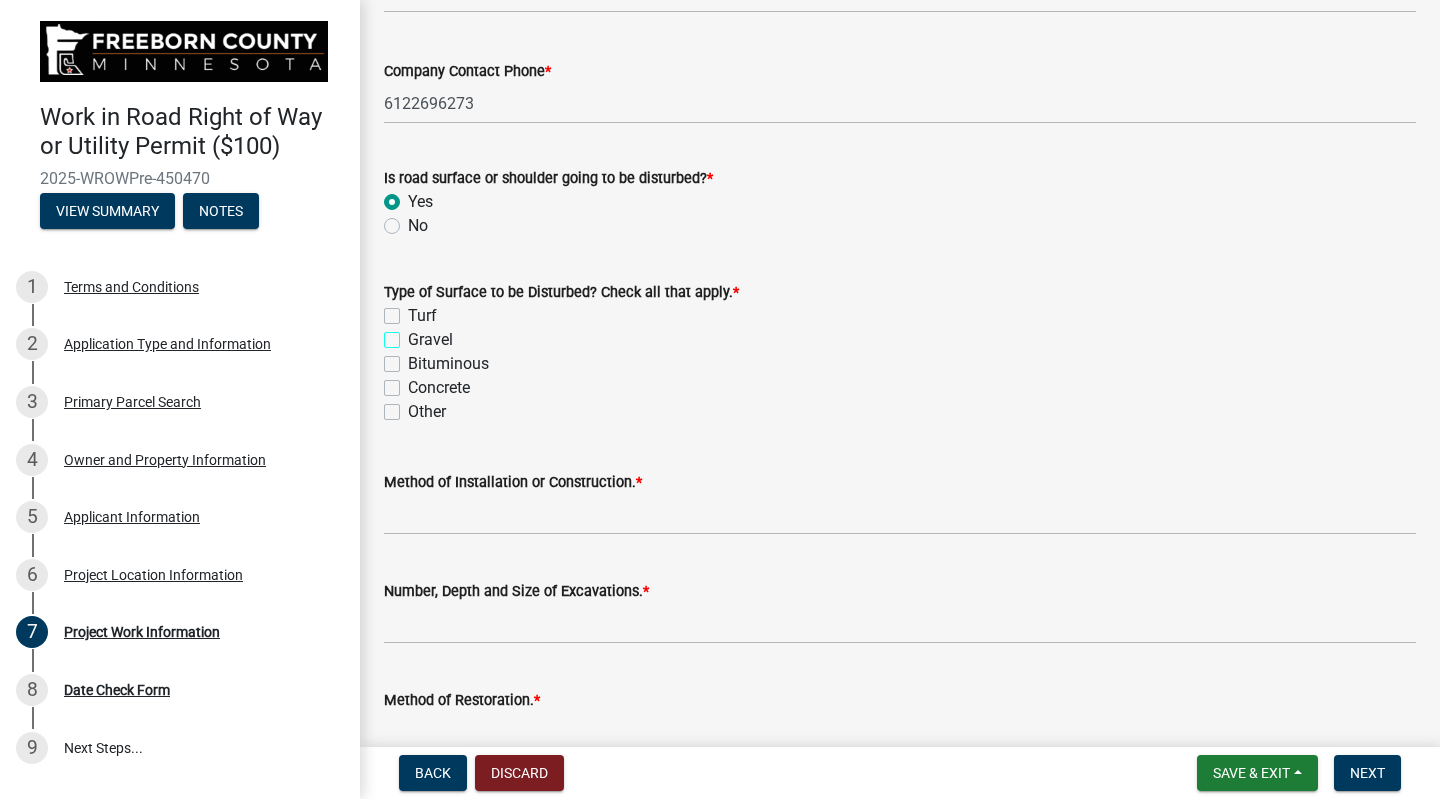 click on "Gravel" at bounding box center (414, 334) 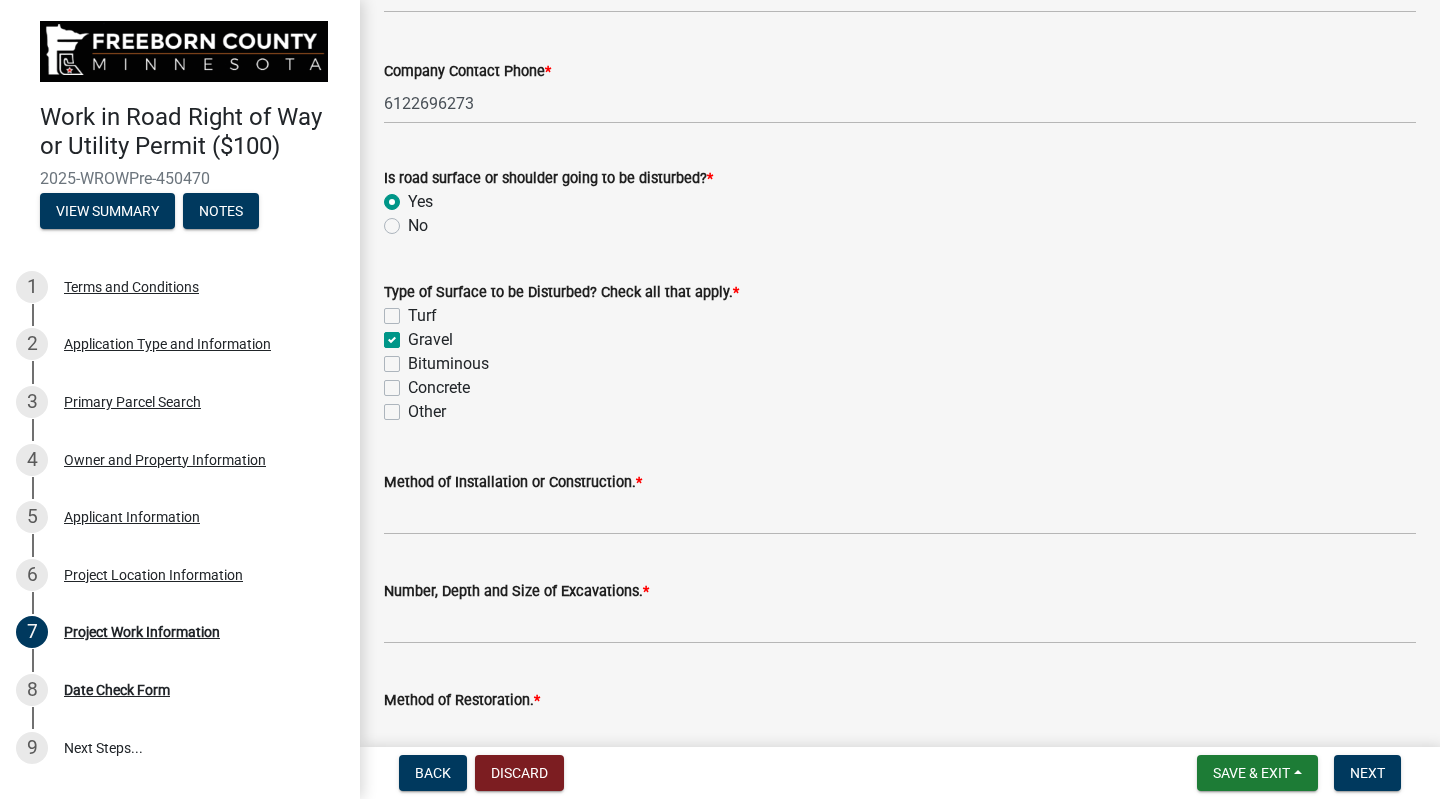 checkbox on "false" 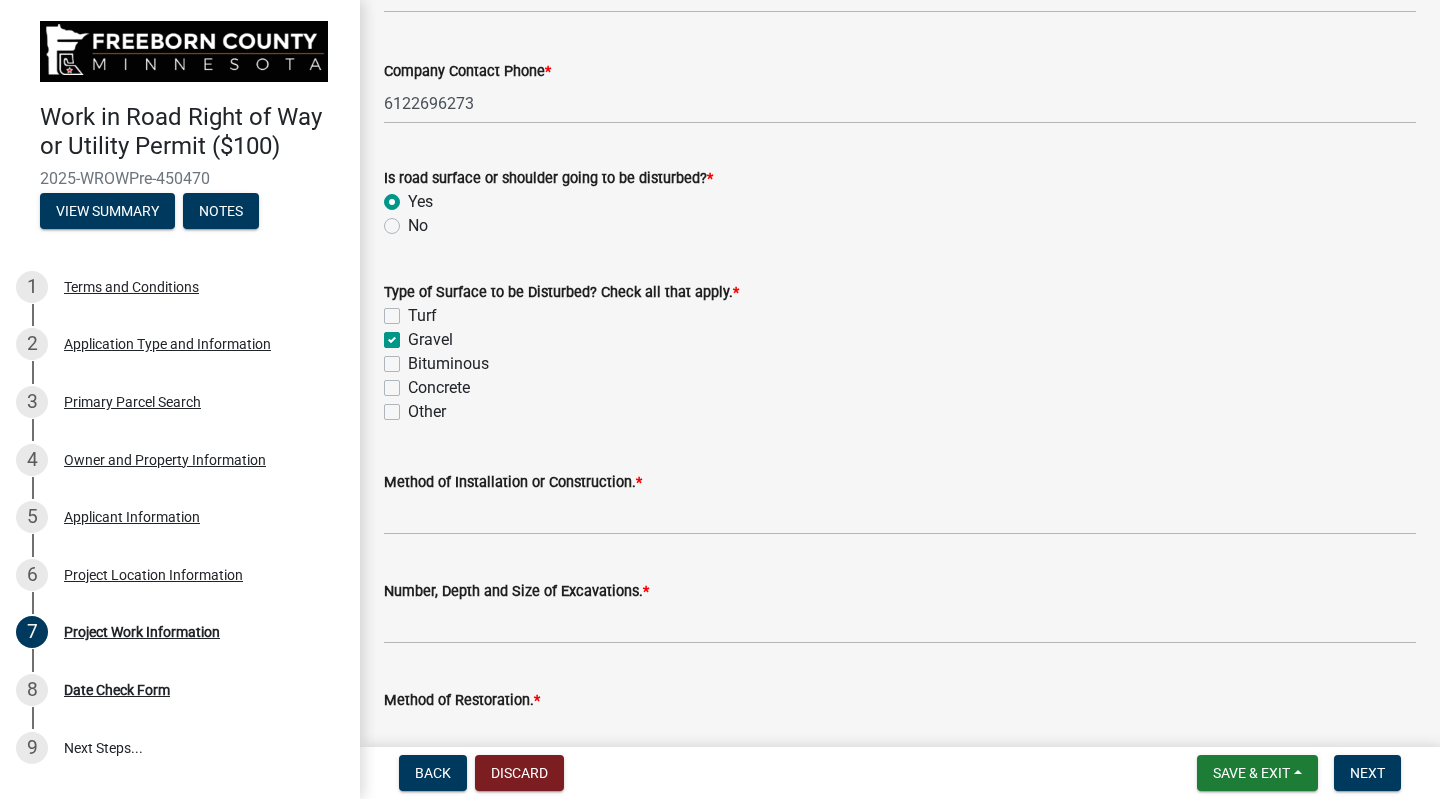 click on "Turf" 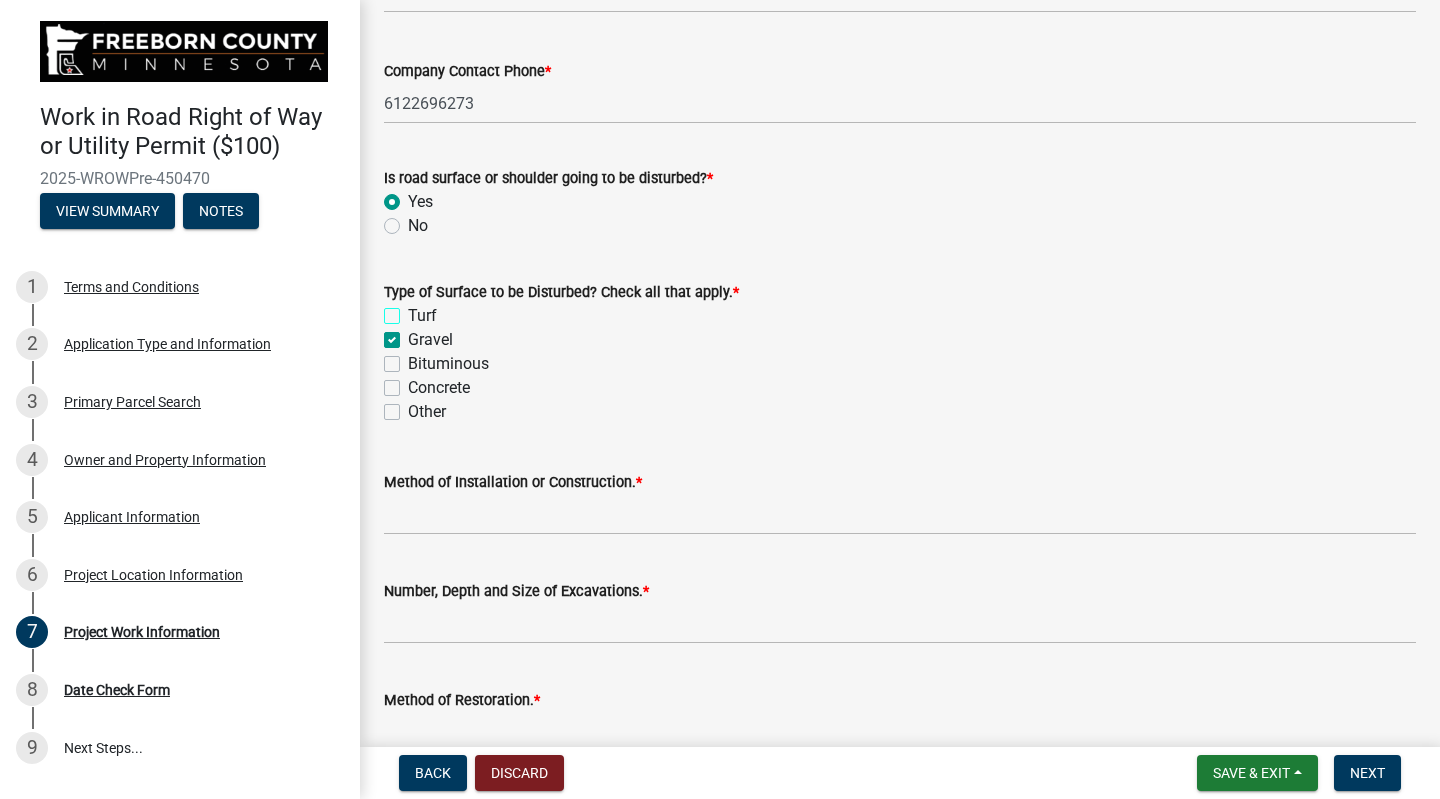 click on "Turf" at bounding box center (414, 310) 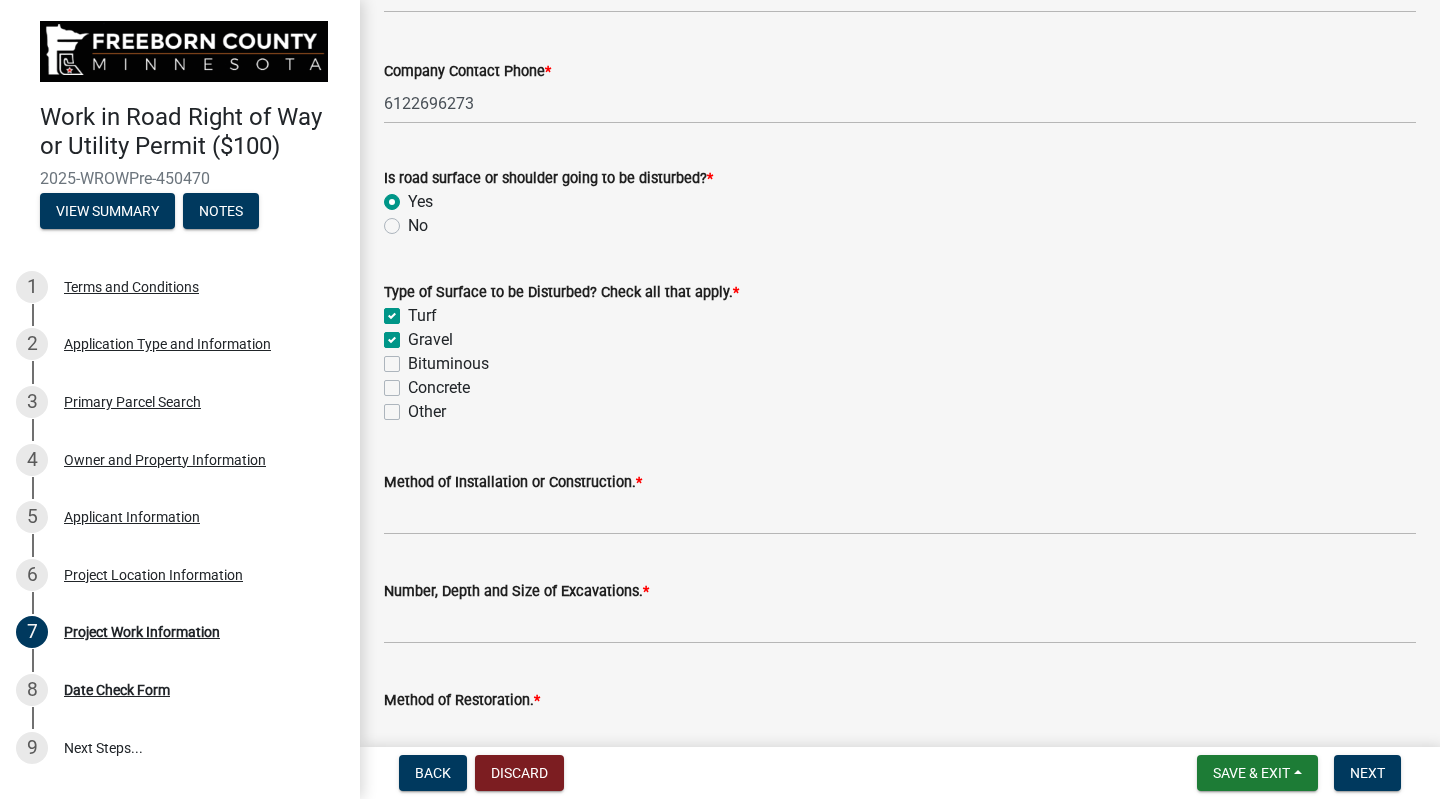 checkbox on "true" 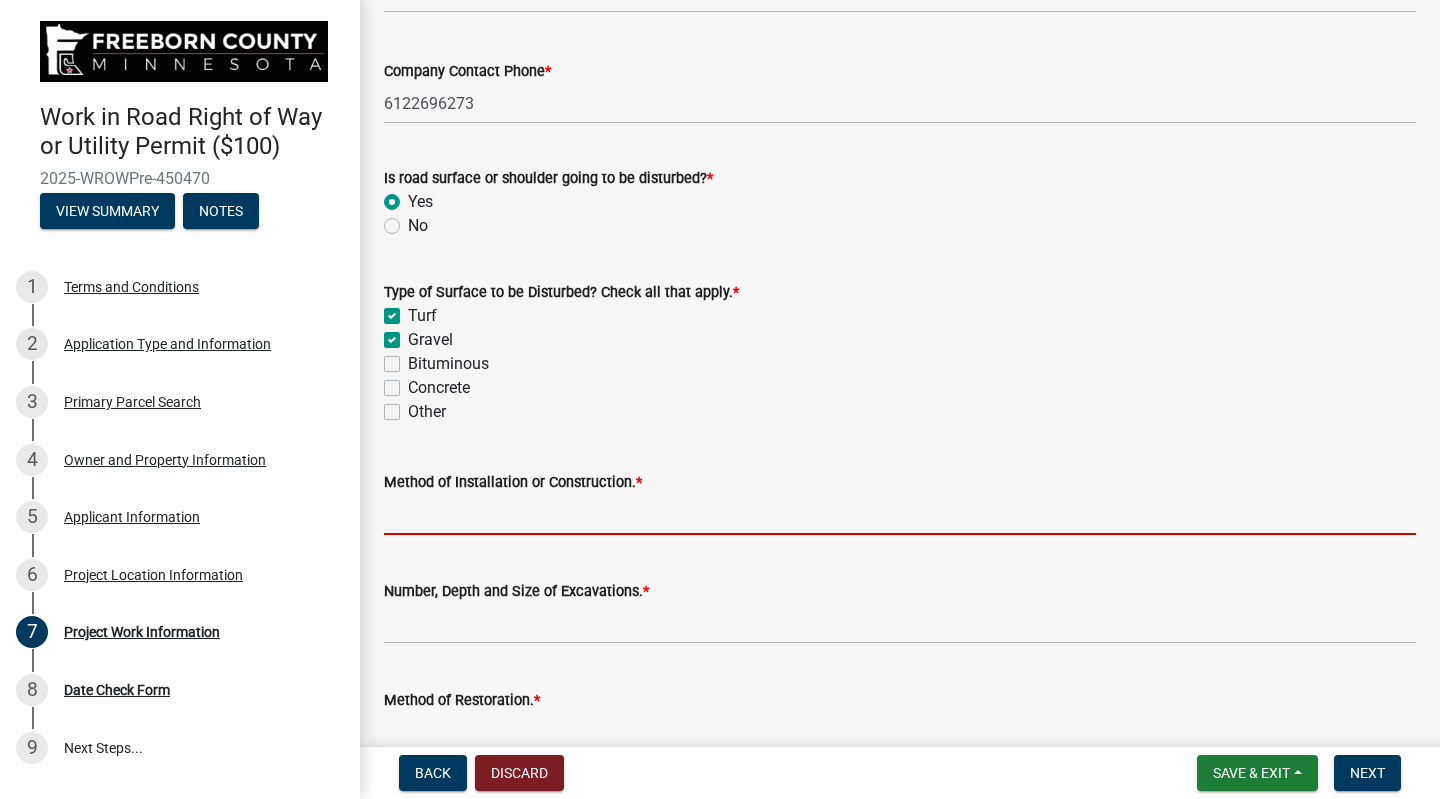 click on "Method of Installation or Construction.  *" at bounding box center (900, 514) 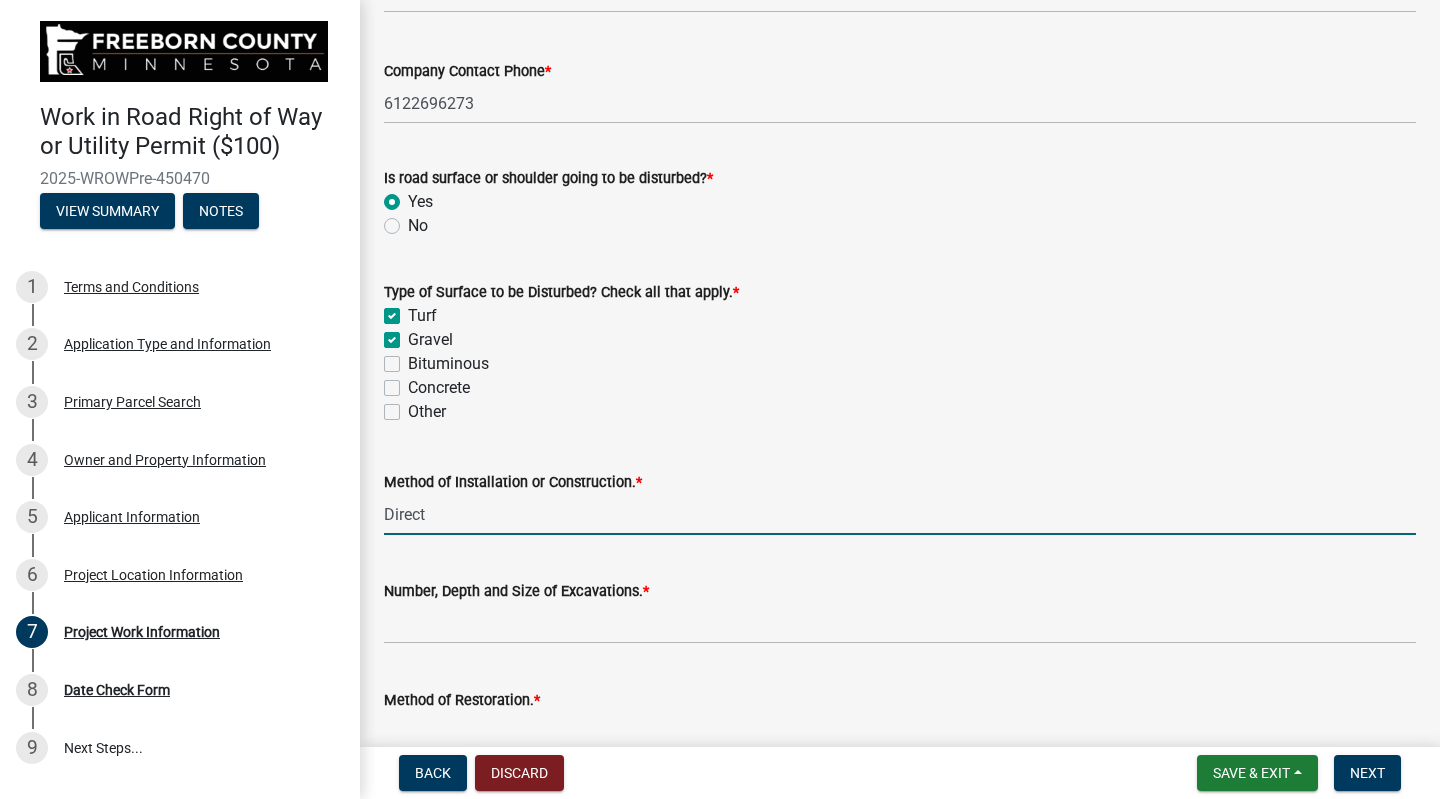 type on "Direct" 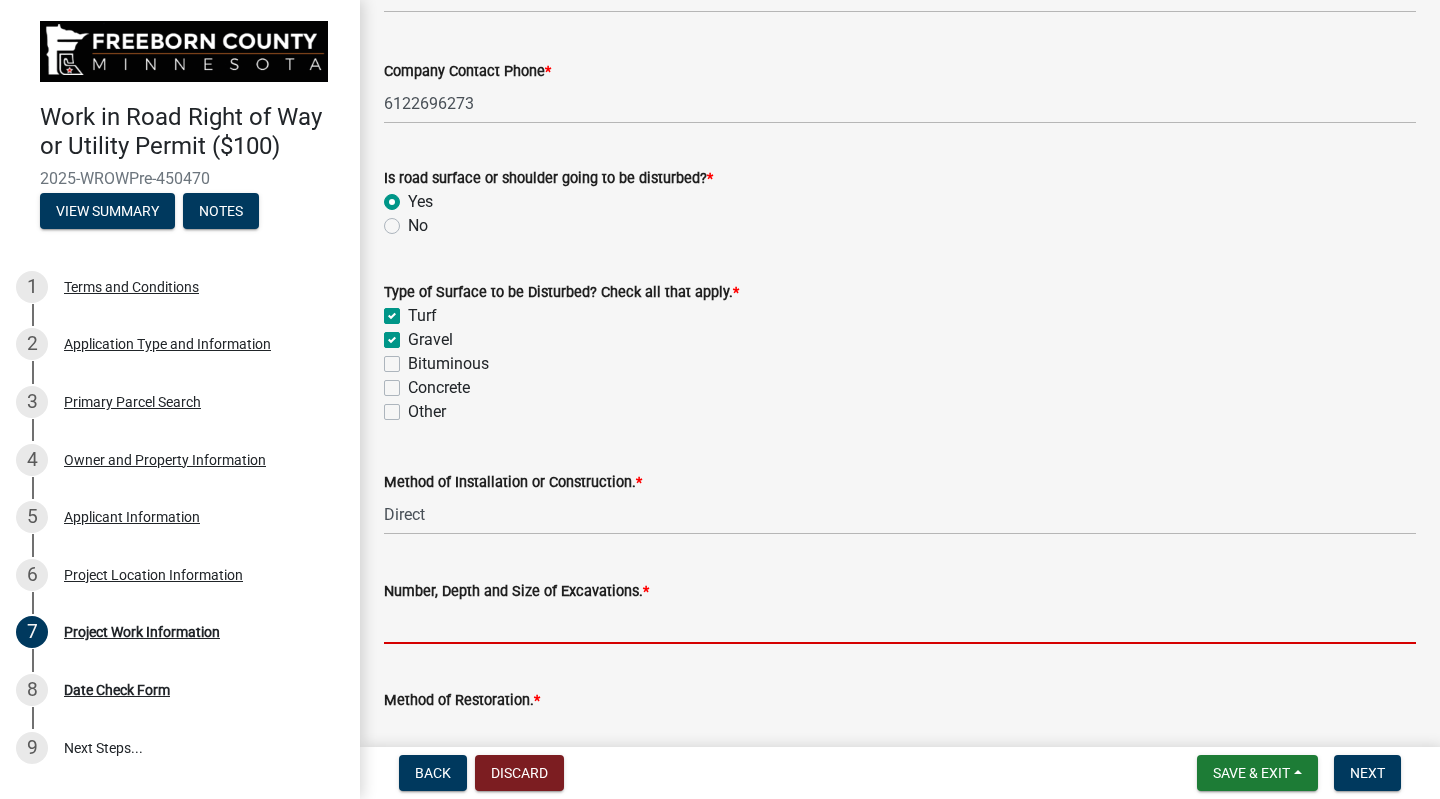 click on "Number, Depth and Size of Excavations.  *" at bounding box center (900, 623) 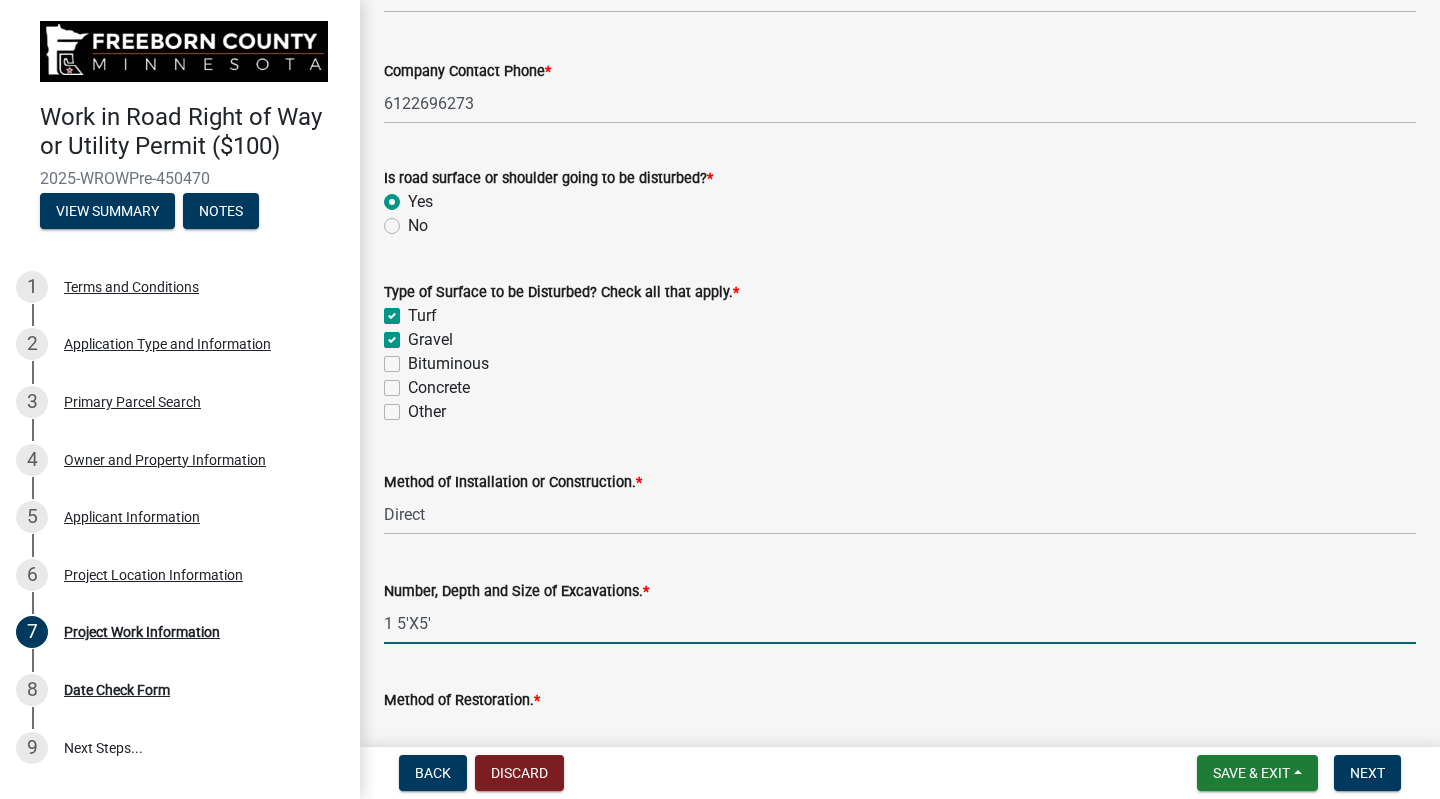 click on "1 5'X5'" at bounding box center [900, 623] 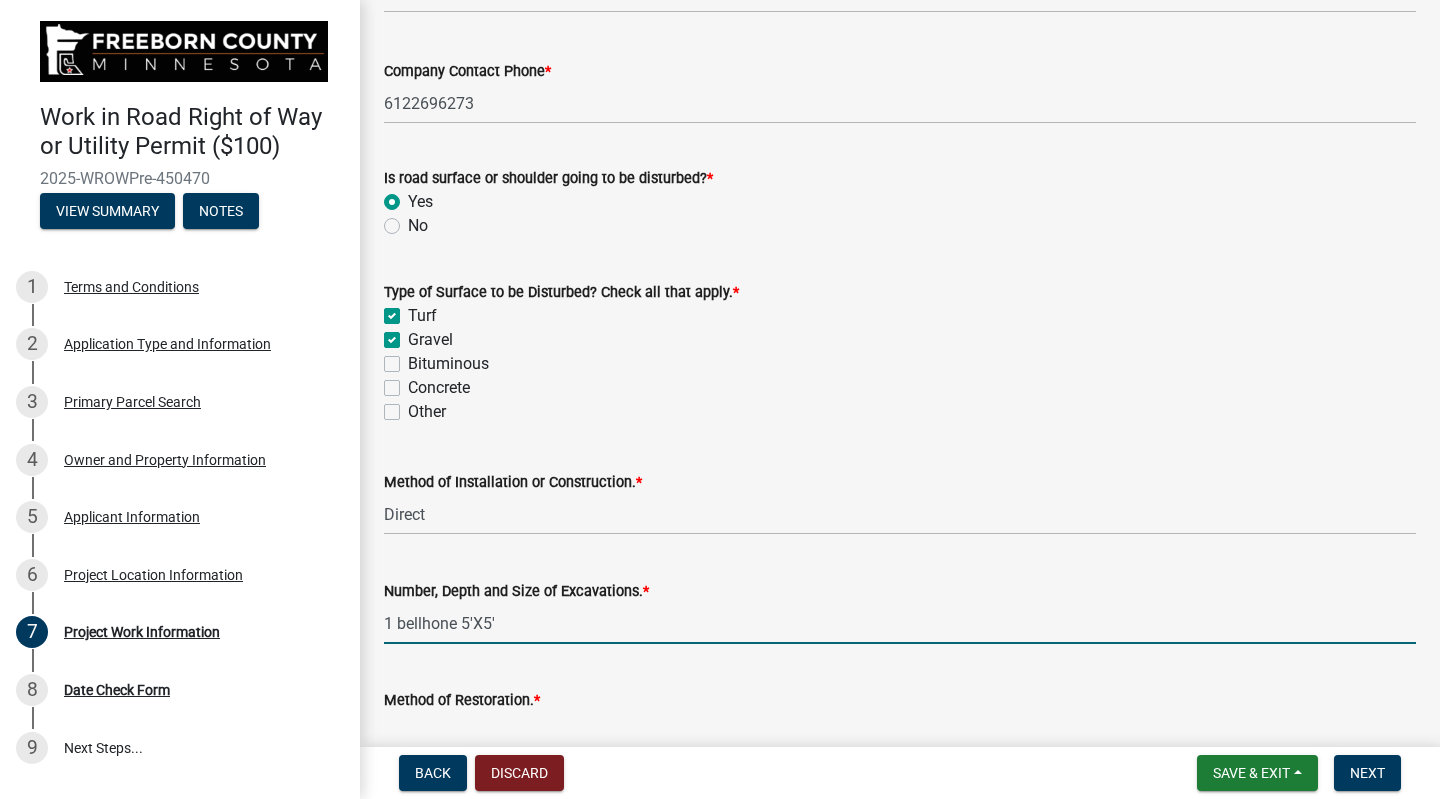 click on "1 bellhone 5'X5'" at bounding box center (900, 623) 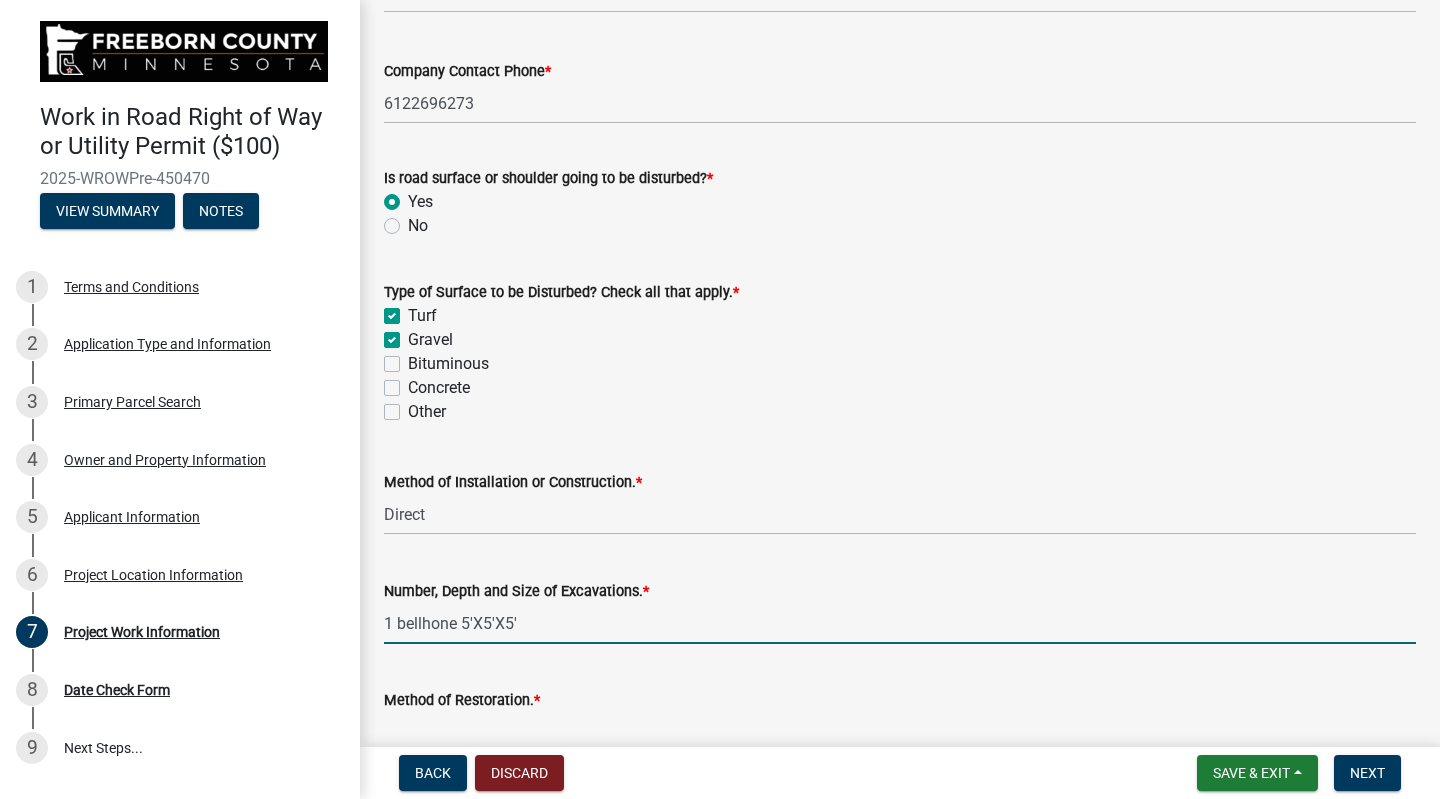 click on "1 bellhone 5'X5'X5'" at bounding box center [900, 623] 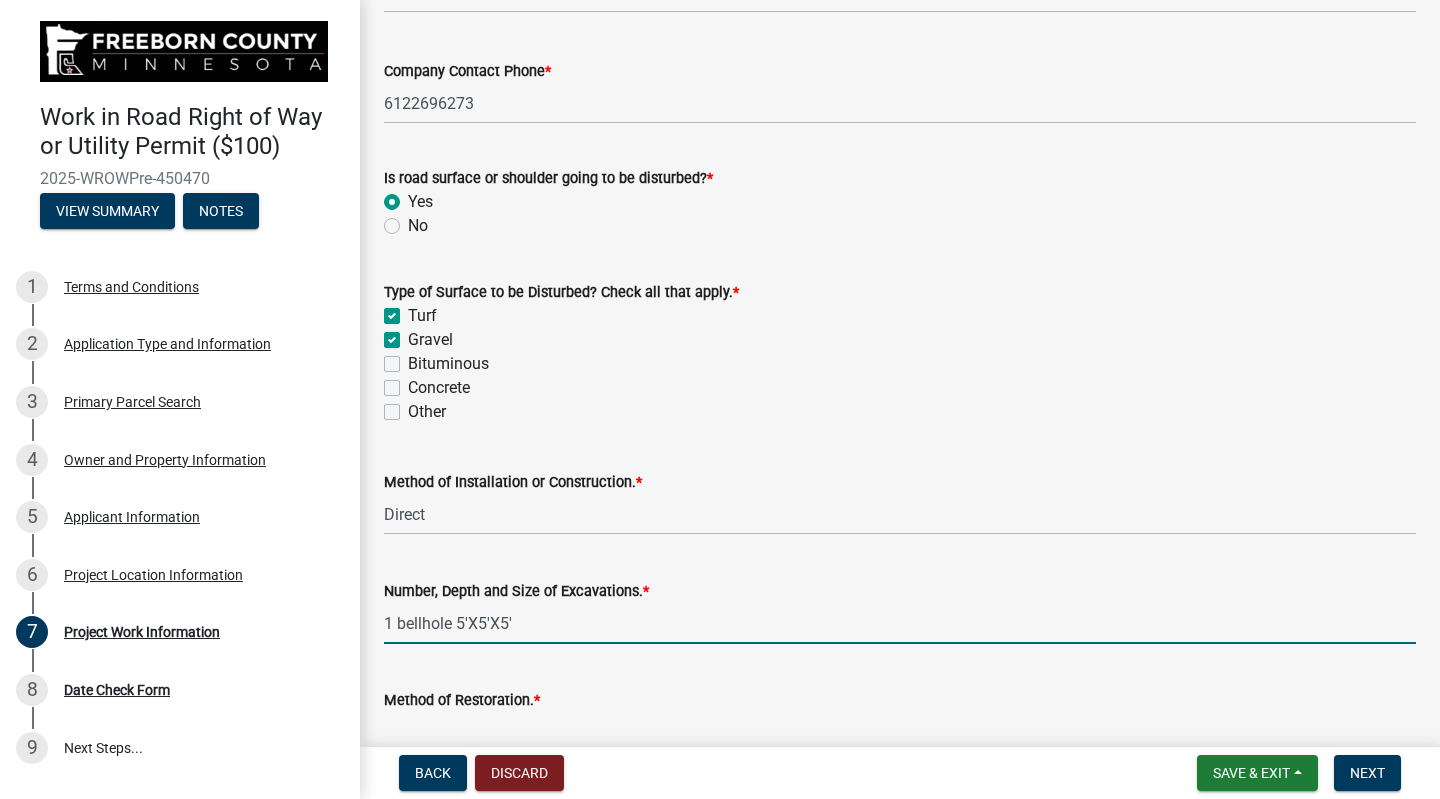 click on "1 bellhole 5'X5'X5'" at bounding box center [900, 623] 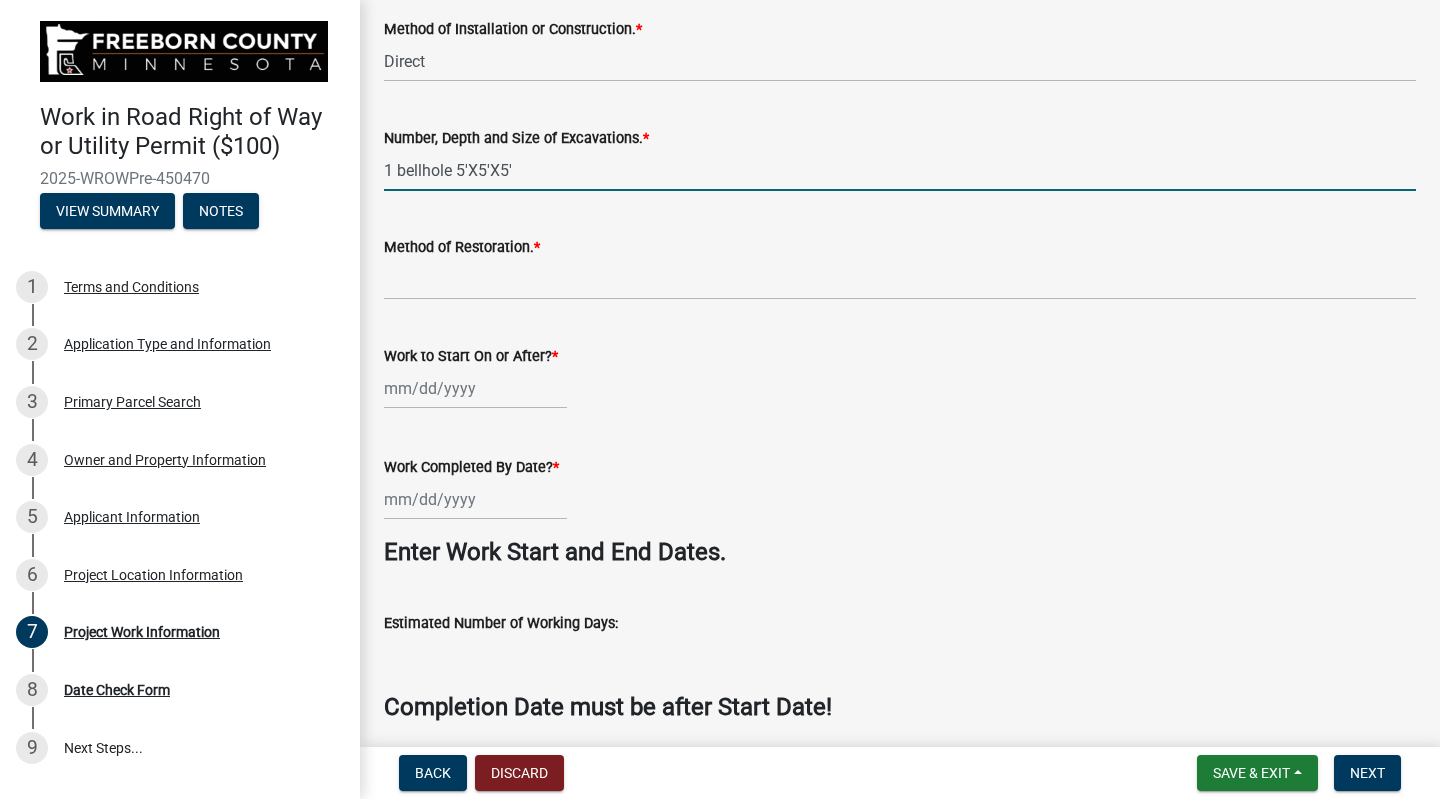 scroll, scrollTop: 873, scrollLeft: 0, axis: vertical 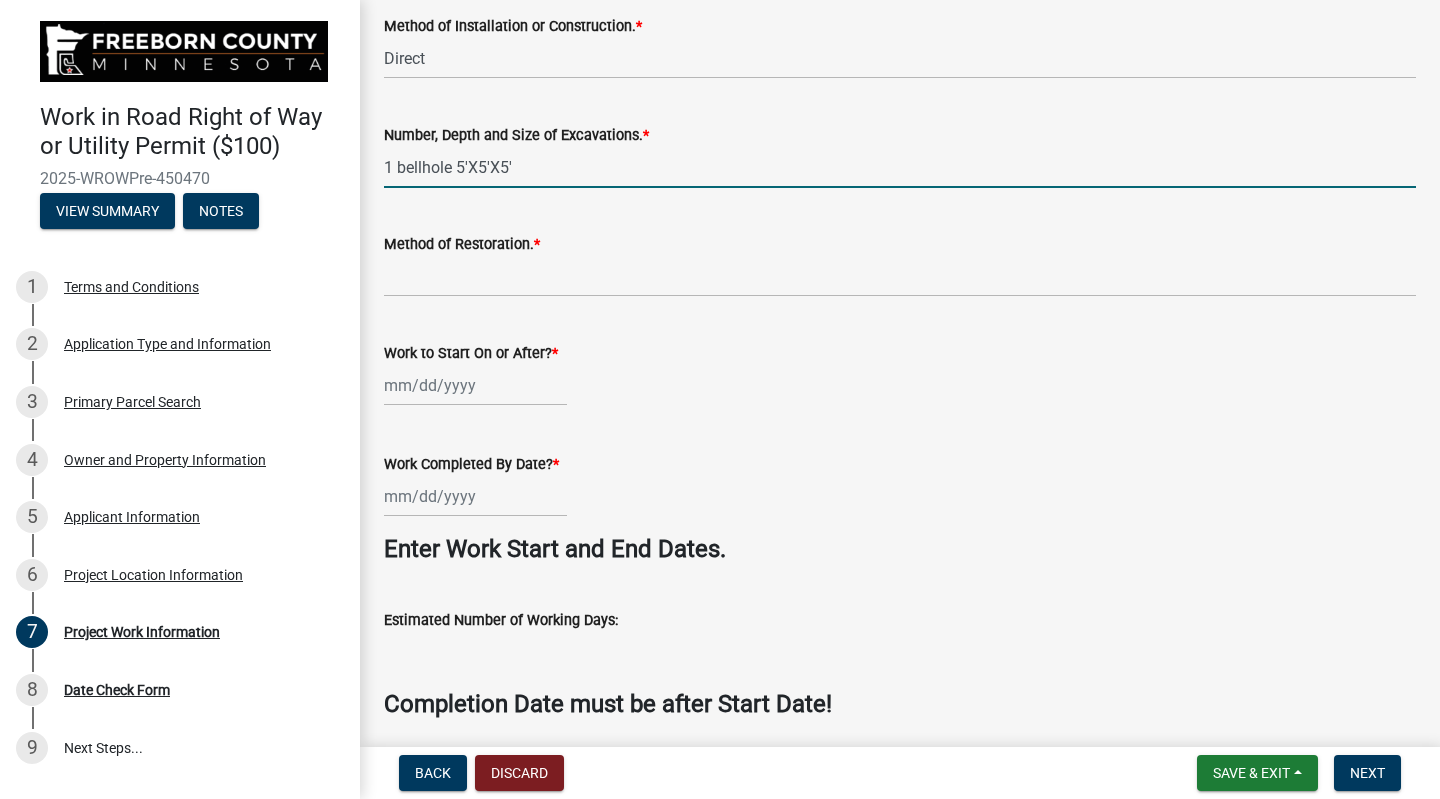 type on "1 bellhole 5'X5'X5'" 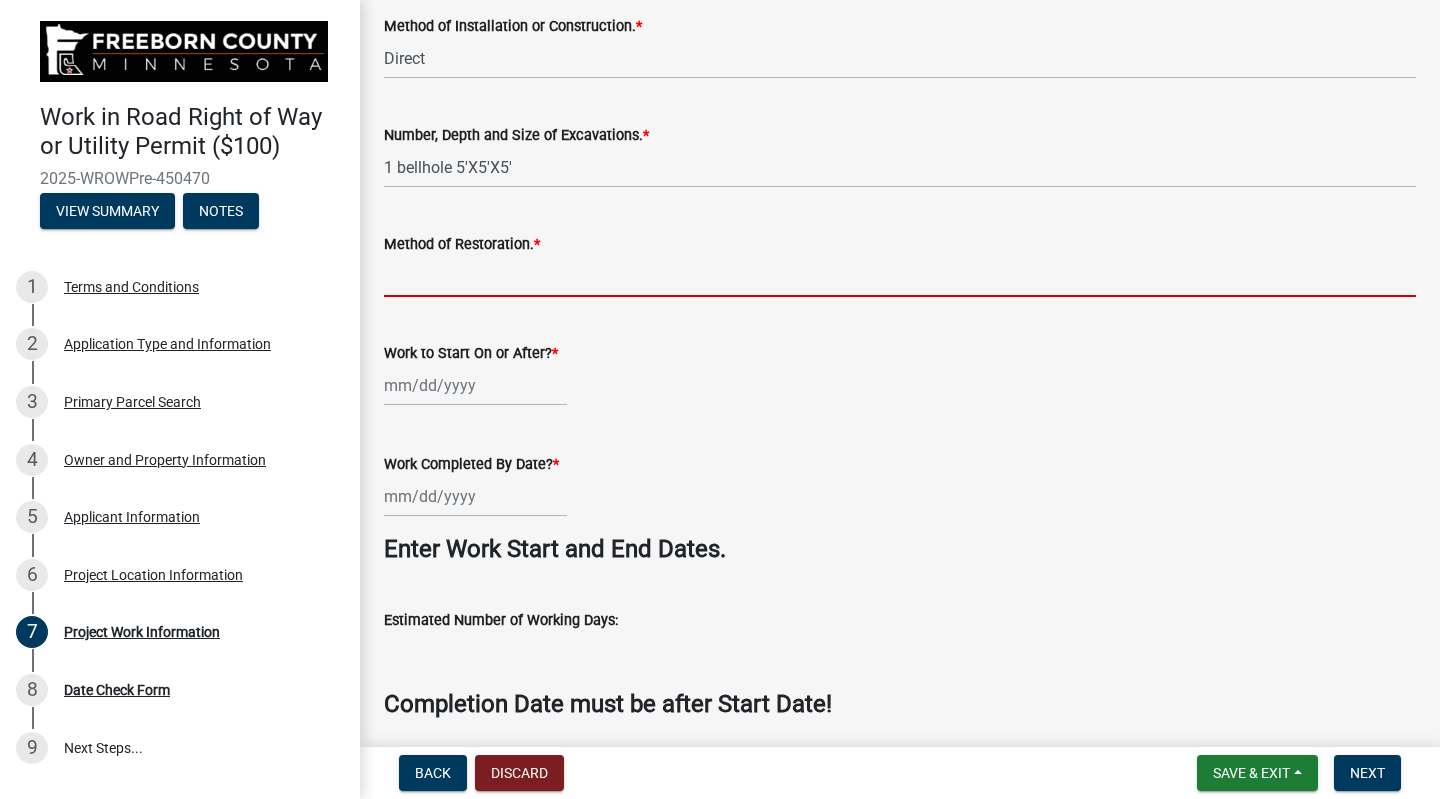 click on "Method of Restoration.  *" at bounding box center [900, 276] 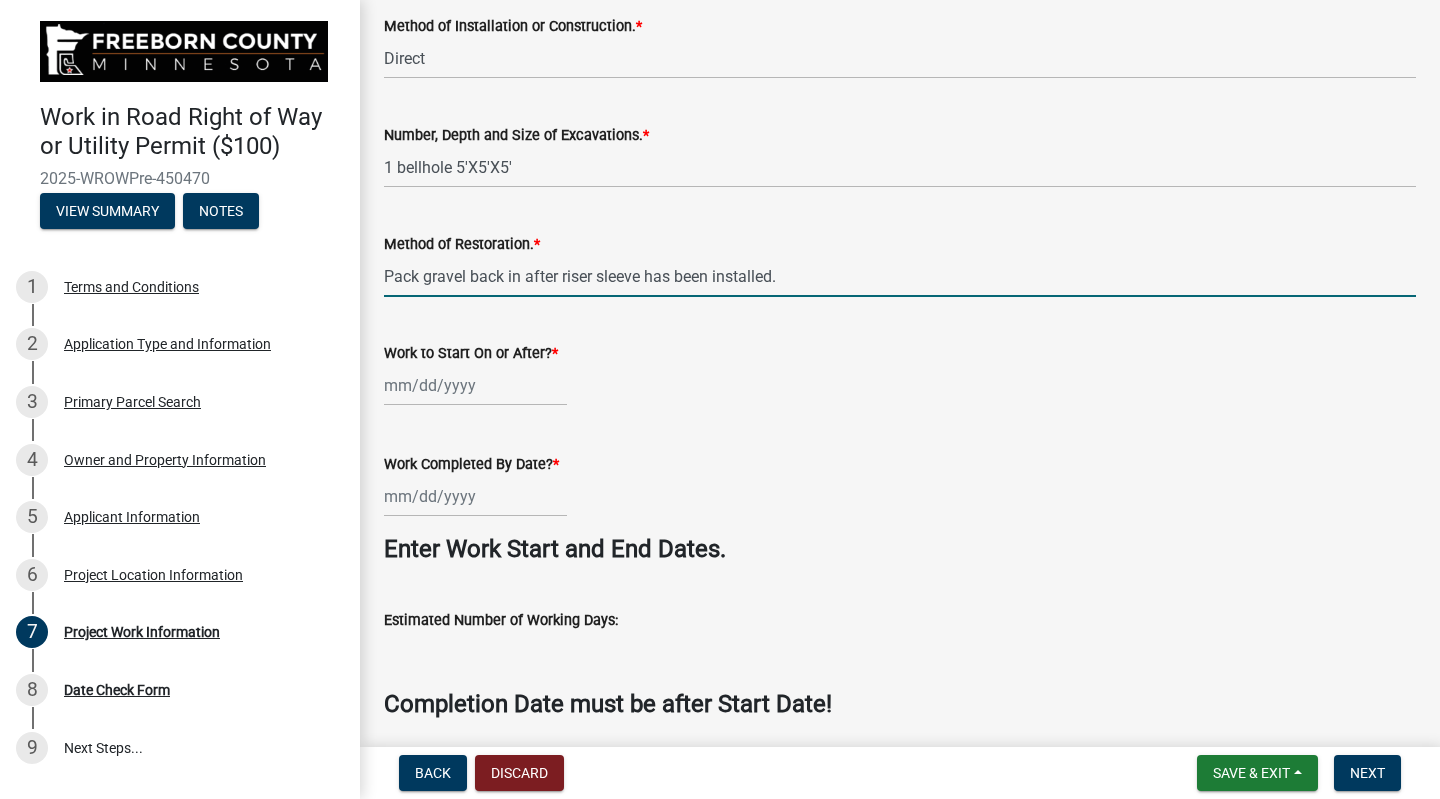 type on "Pack gravel back in after riser sleeve has been installed." 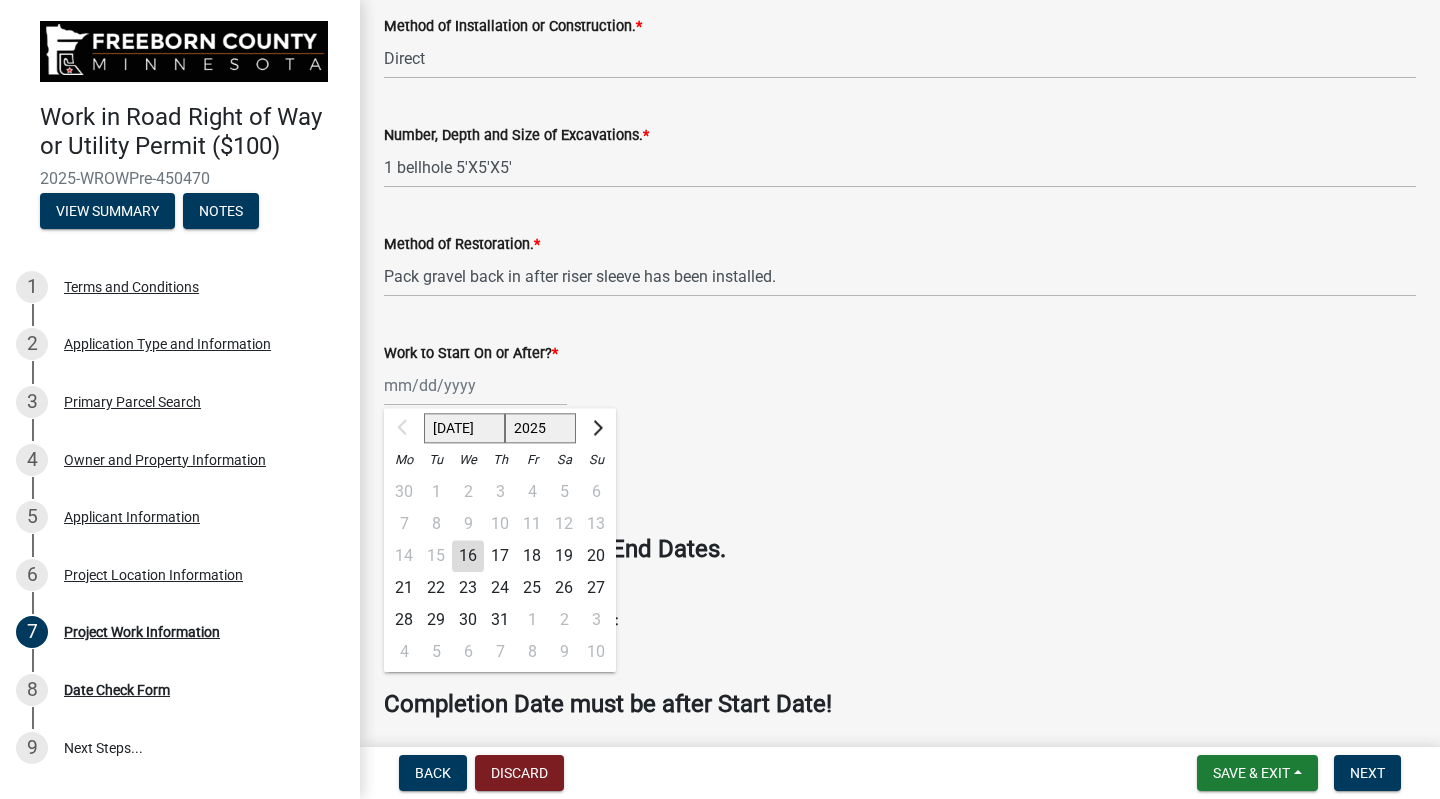 click on "30" 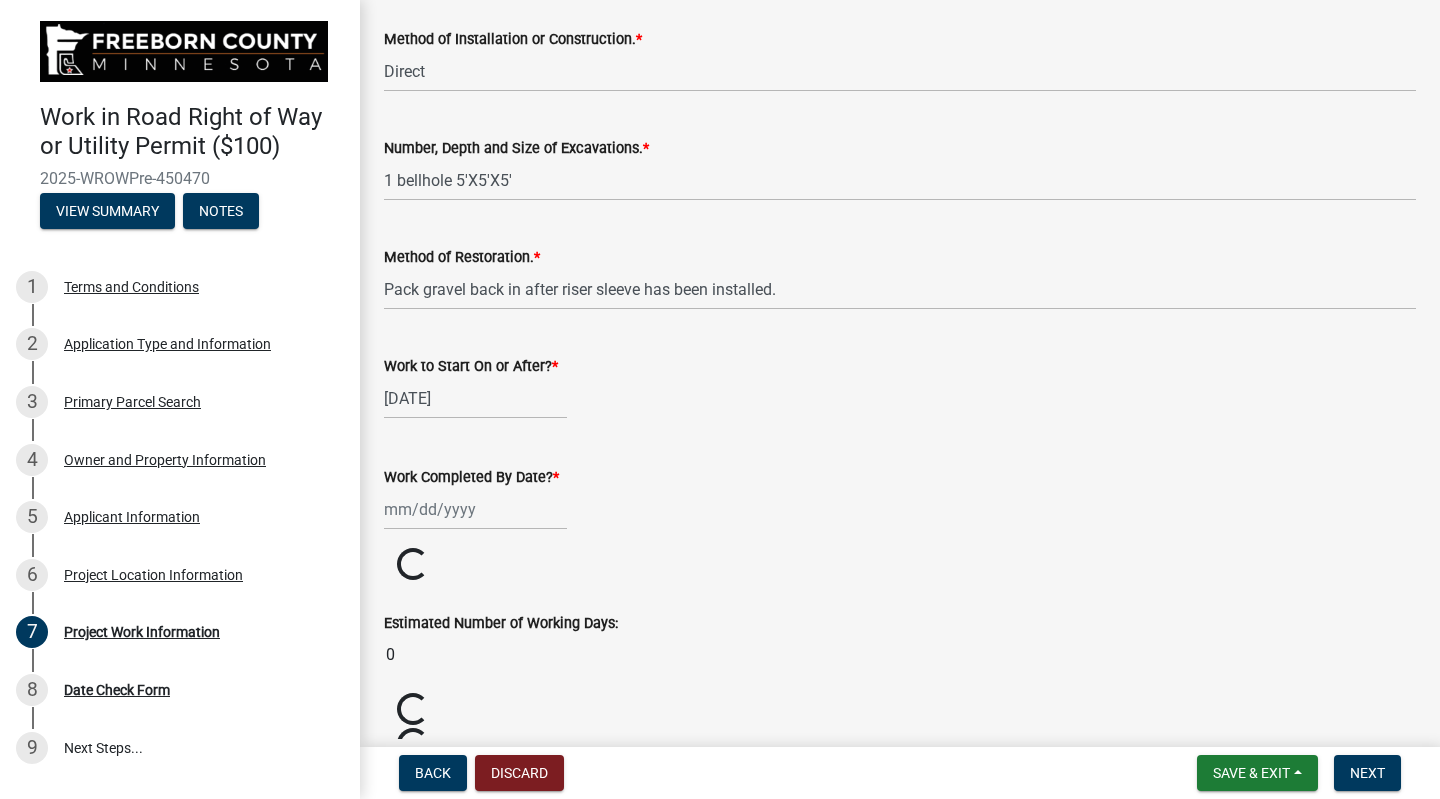 scroll, scrollTop: 873, scrollLeft: 0, axis: vertical 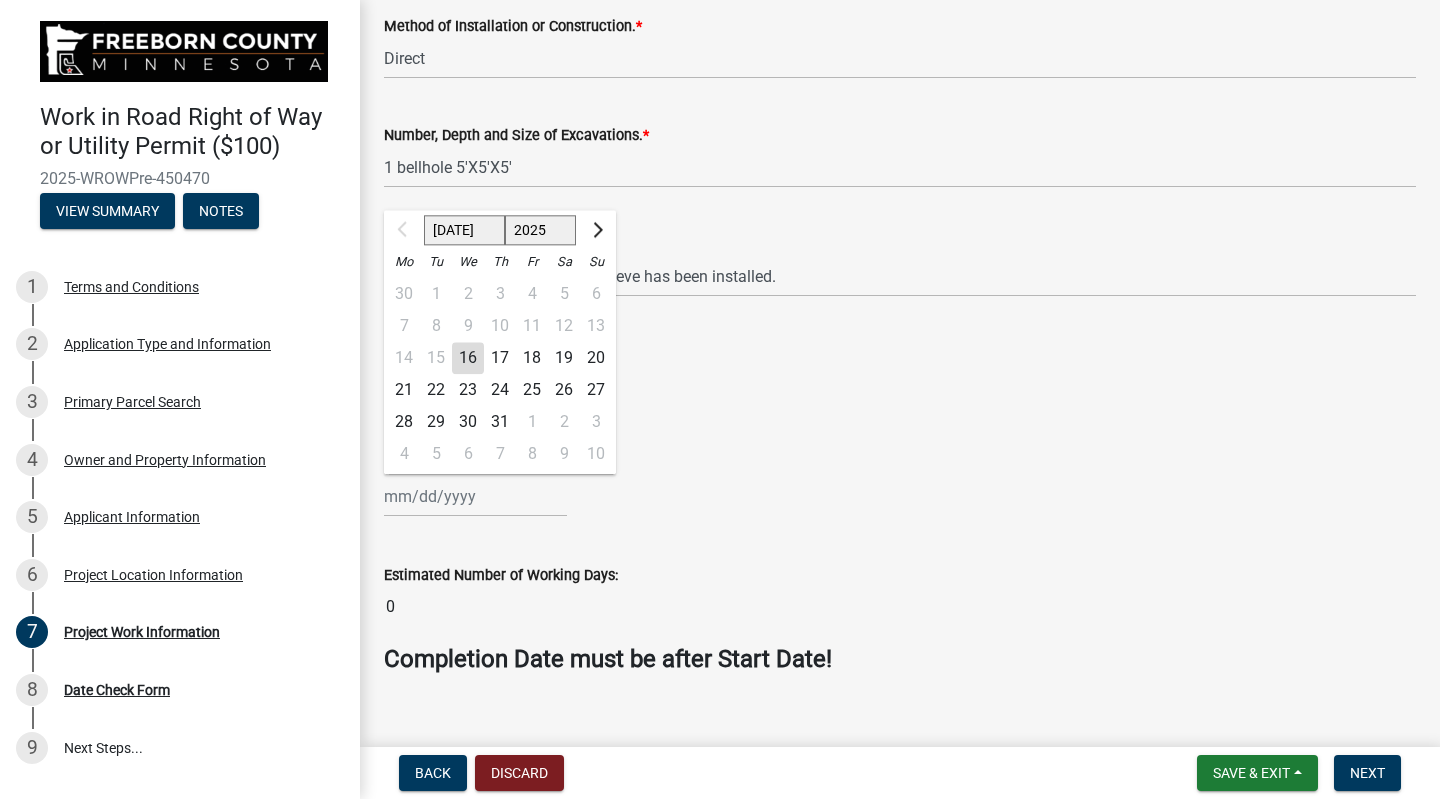 click on "Work Completed By Date?  *" at bounding box center (475, 496) 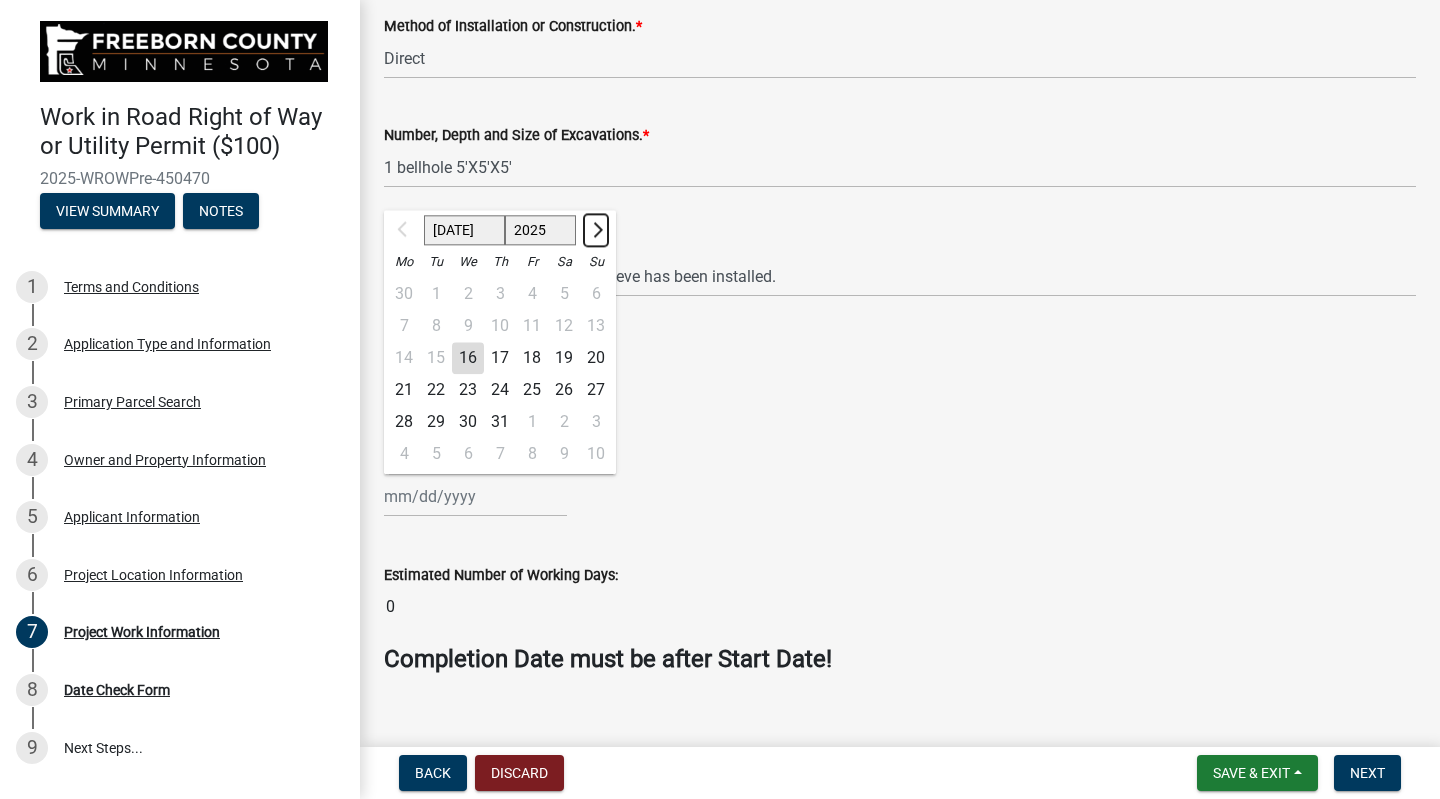 click 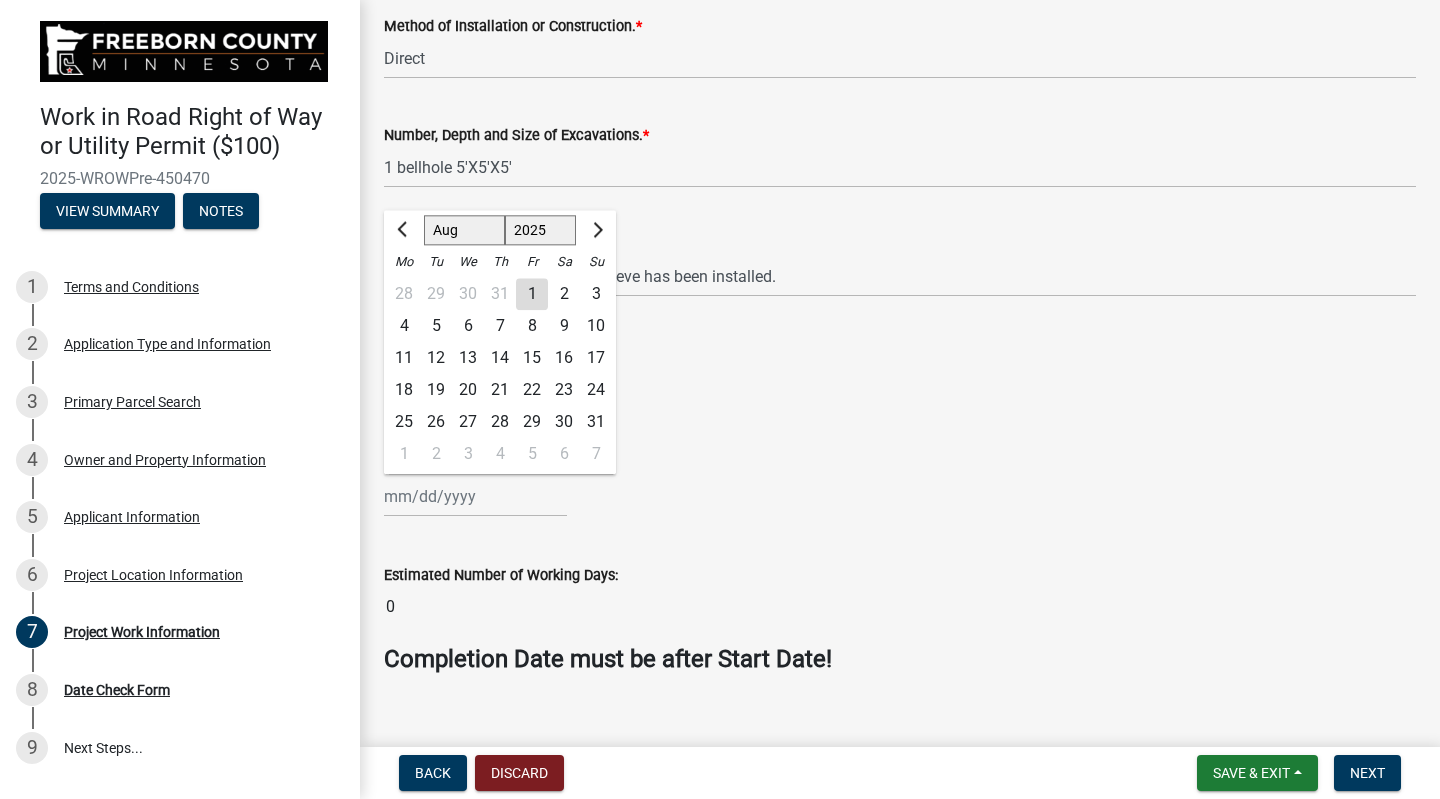 click on "27" 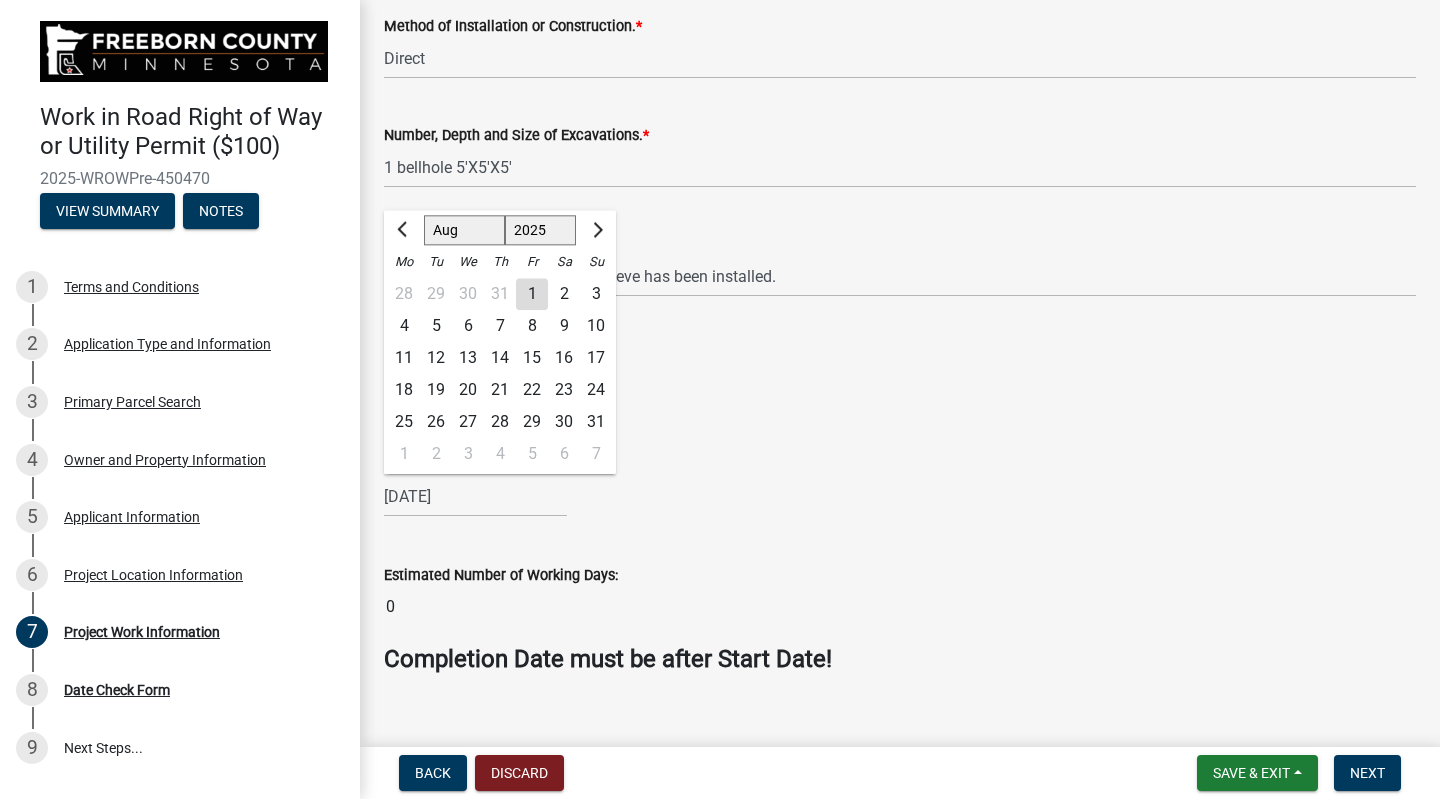 scroll, scrollTop: 873, scrollLeft: 0, axis: vertical 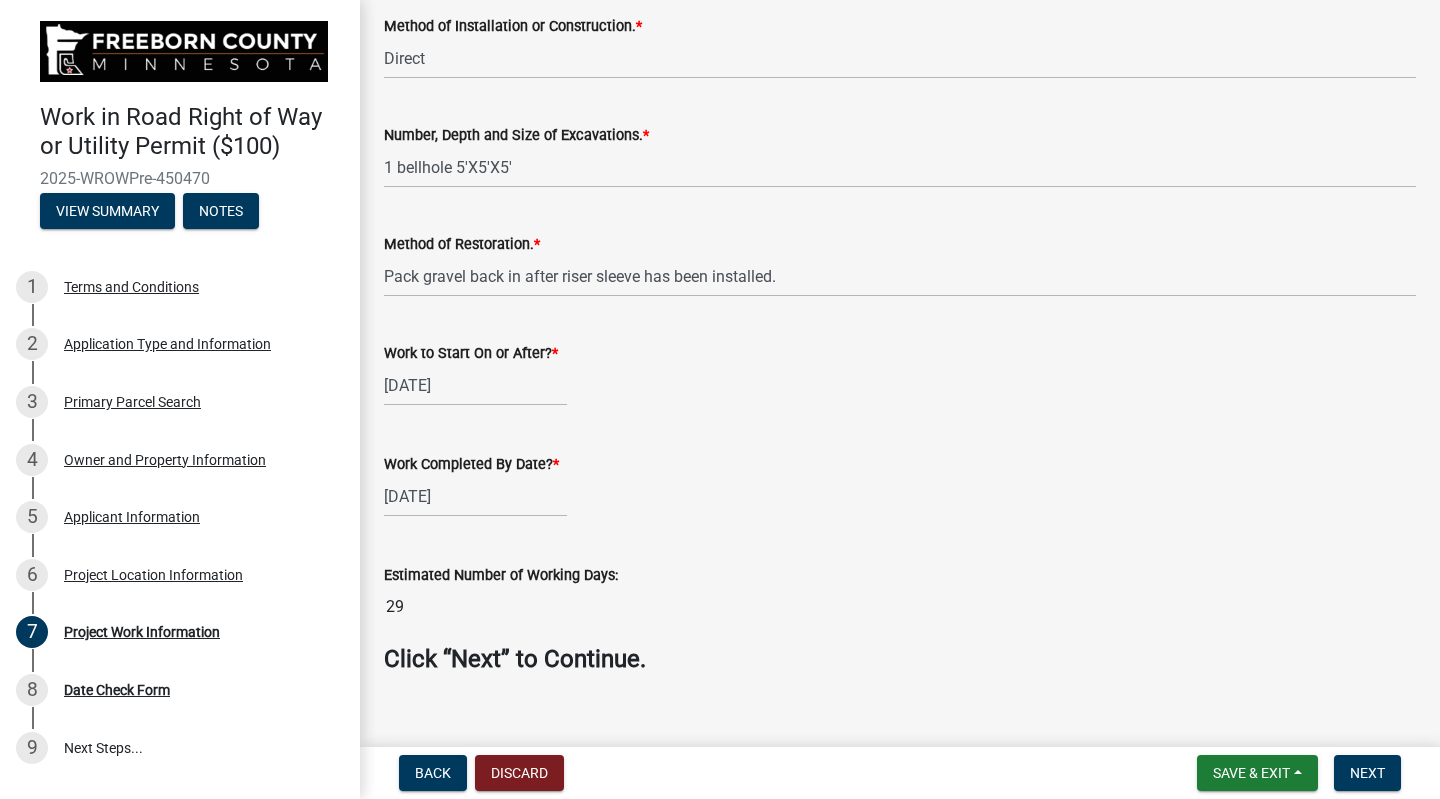 click on "29" at bounding box center [900, 607] 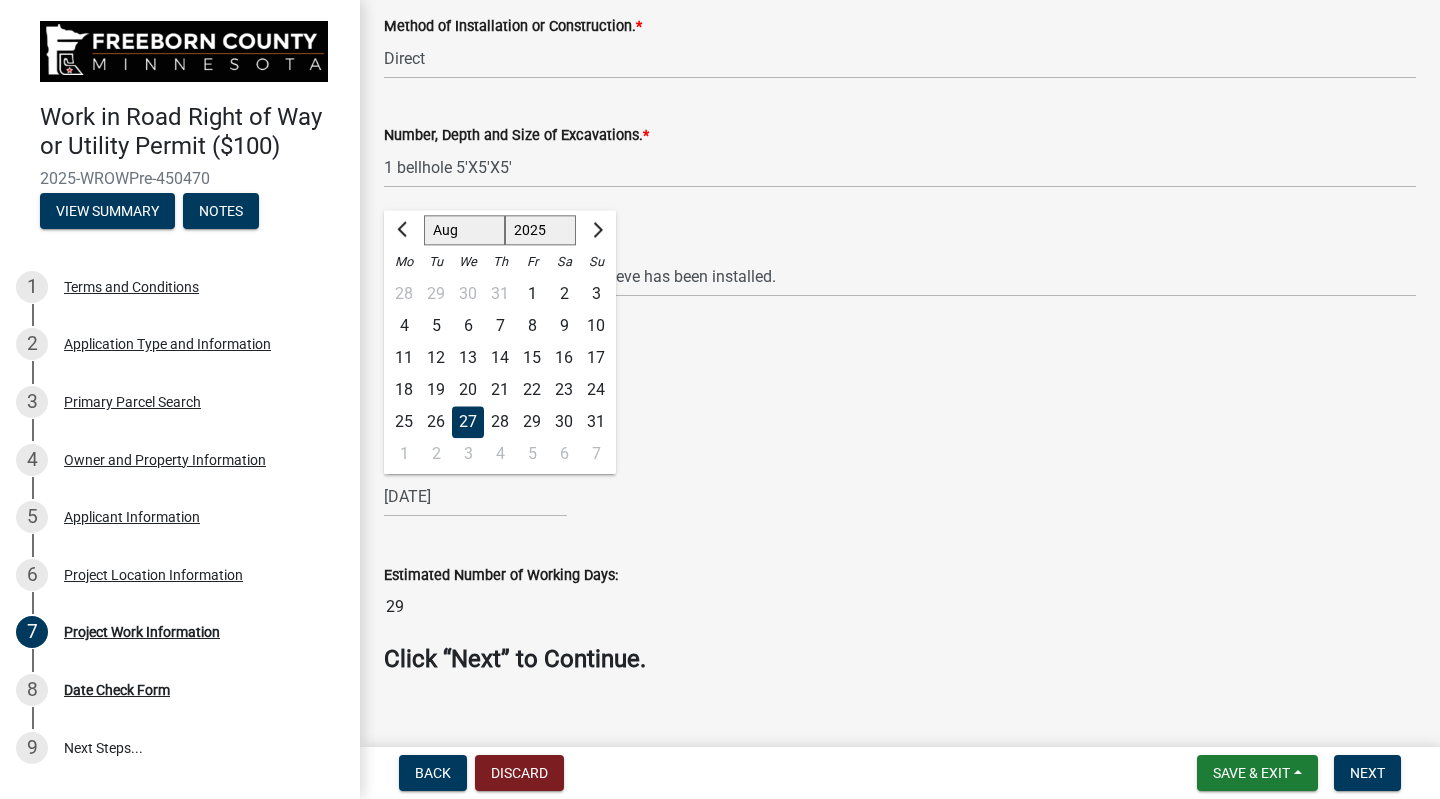 click on "[DATE]" at bounding box center (475, 496) 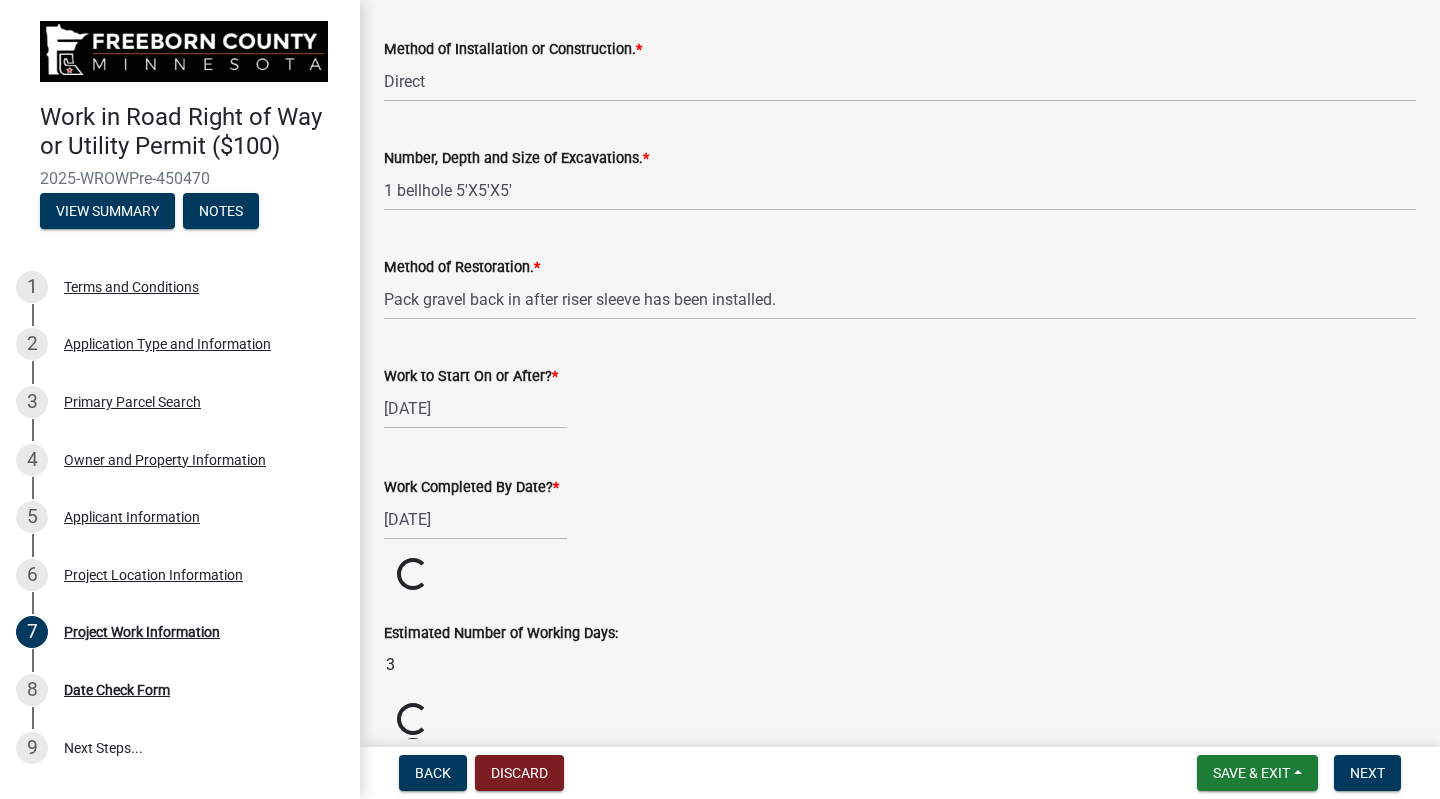 scroll, scrollTop: 873, scrollLeft: 0, axis: vertical 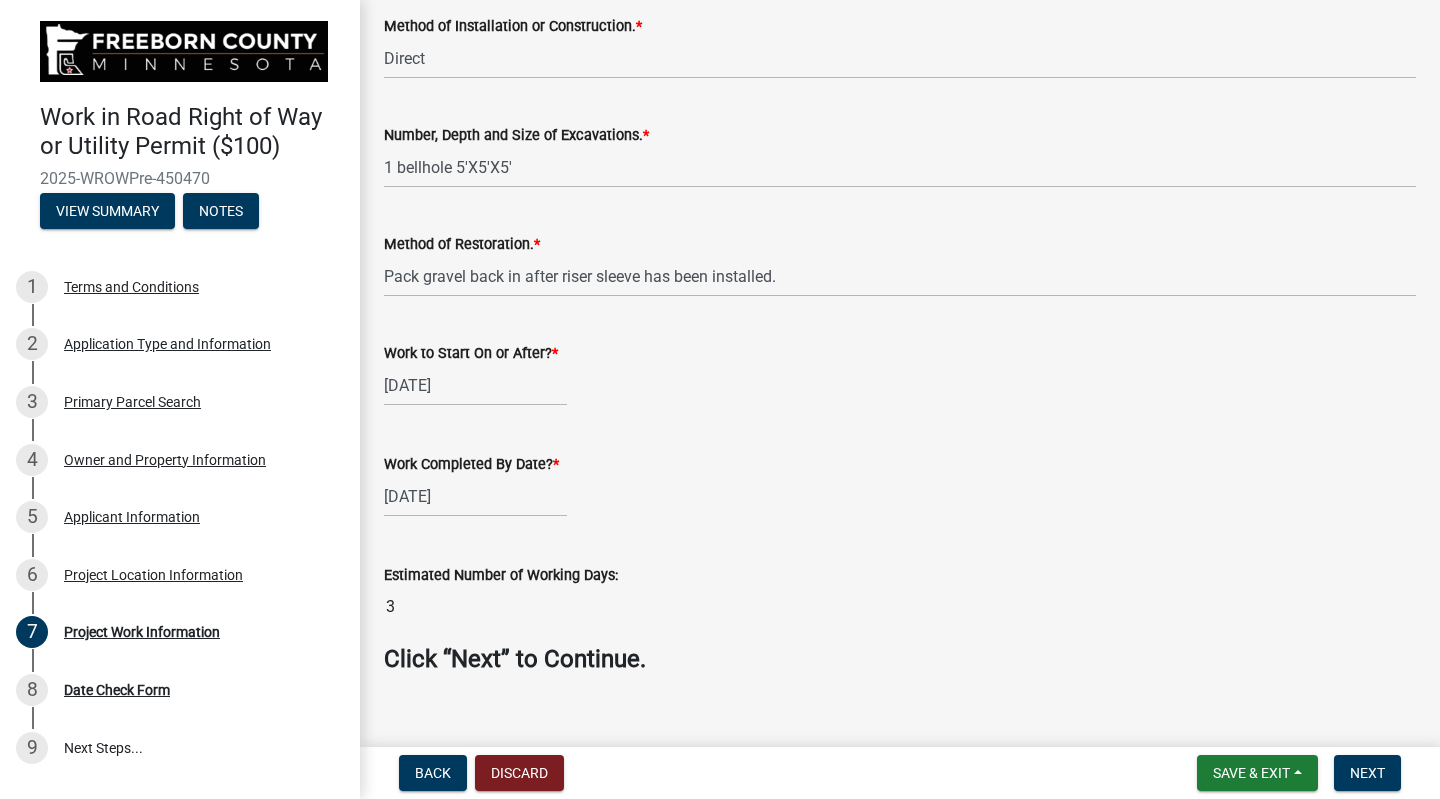 click on "[DATE]" 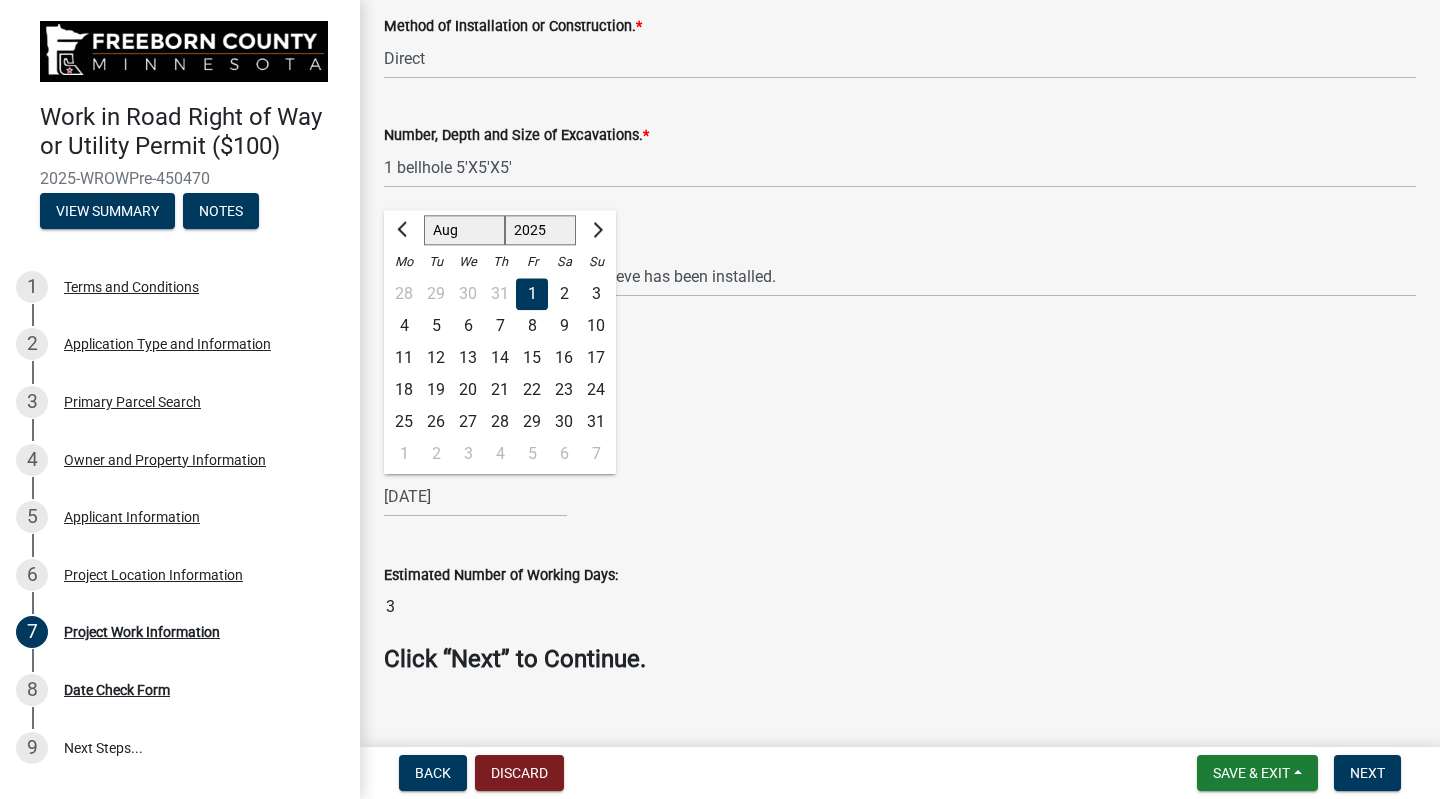 click on "30" 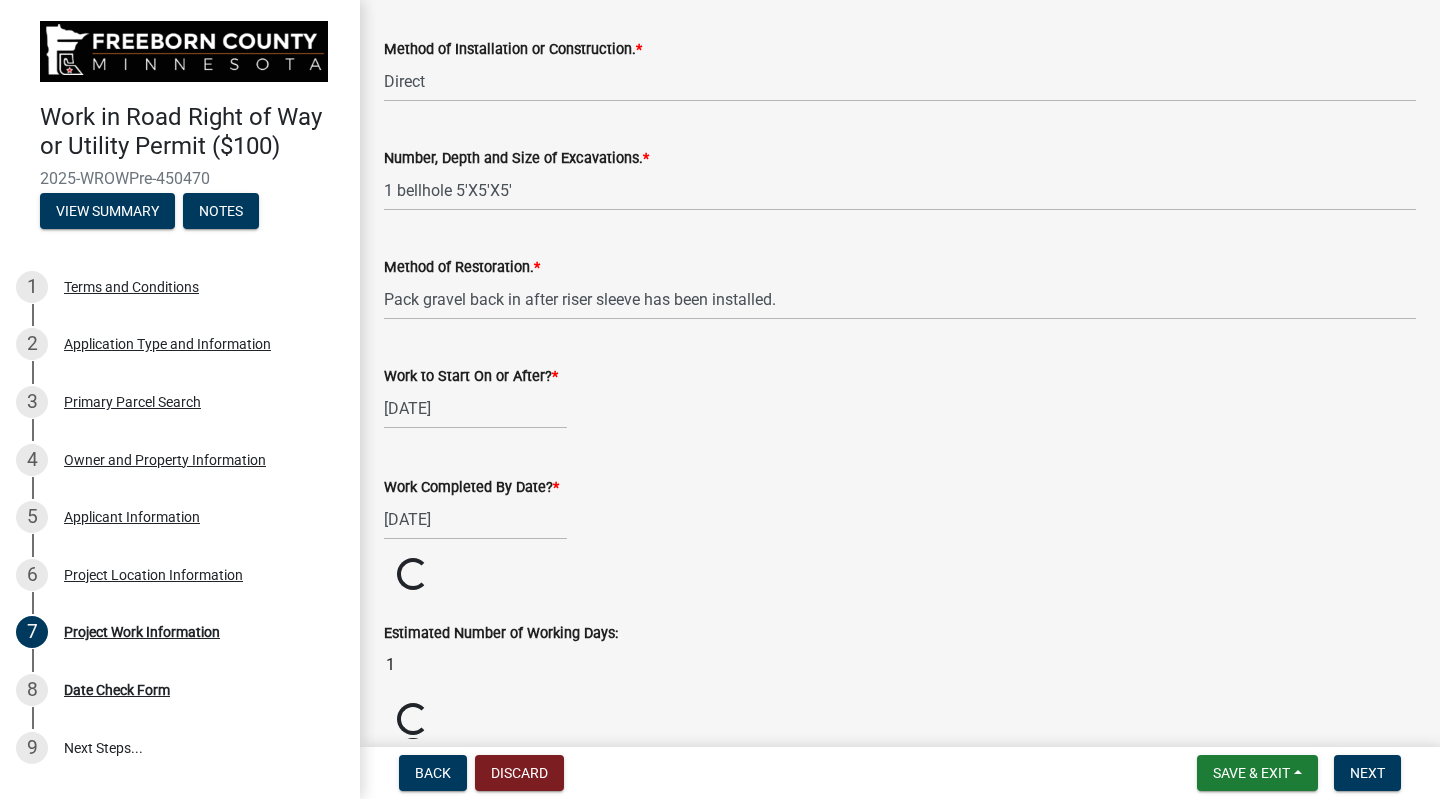 scroll, scrollTop: 873, scrollLeft: 0, axis: vertical 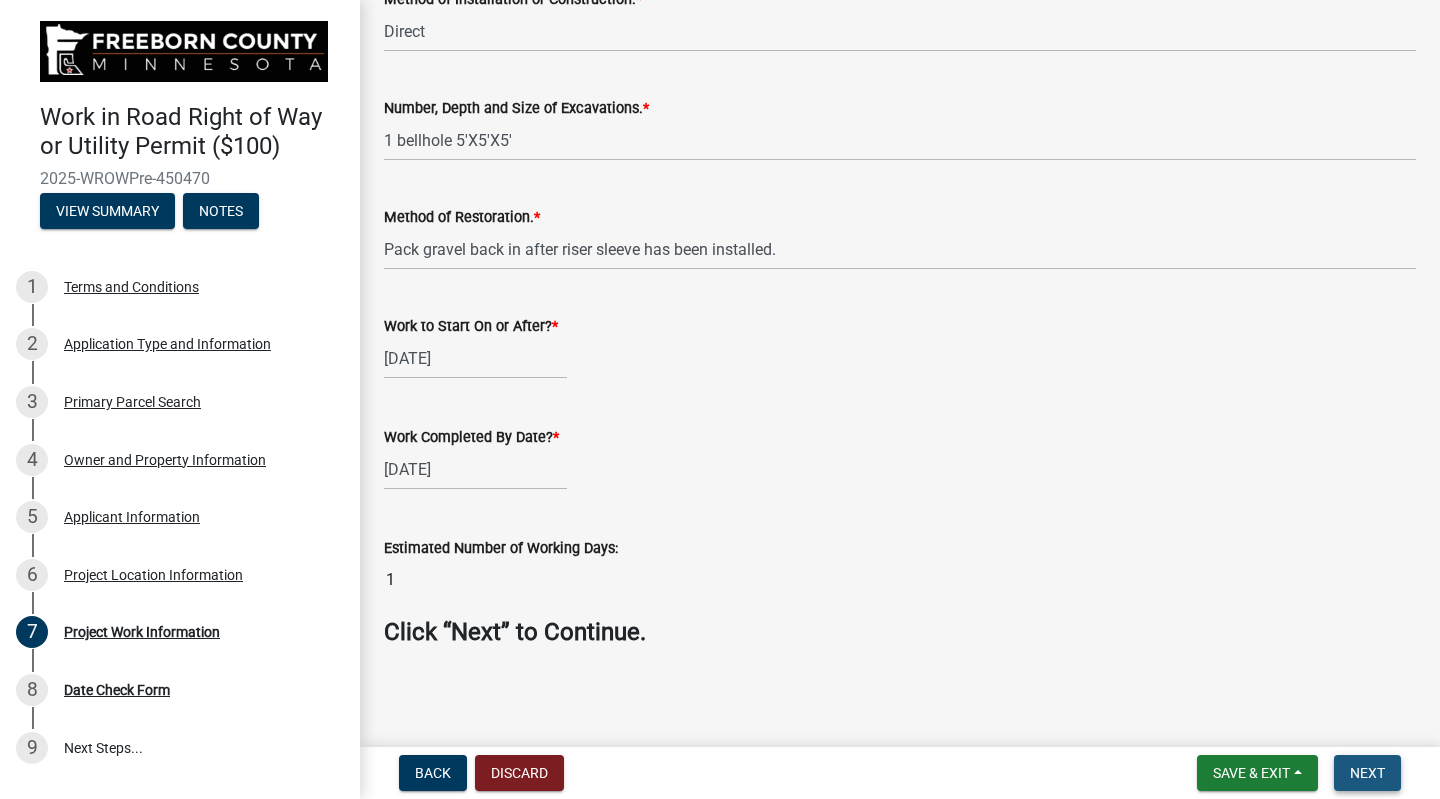 click on "Next" at bounding box center (1367, 773) 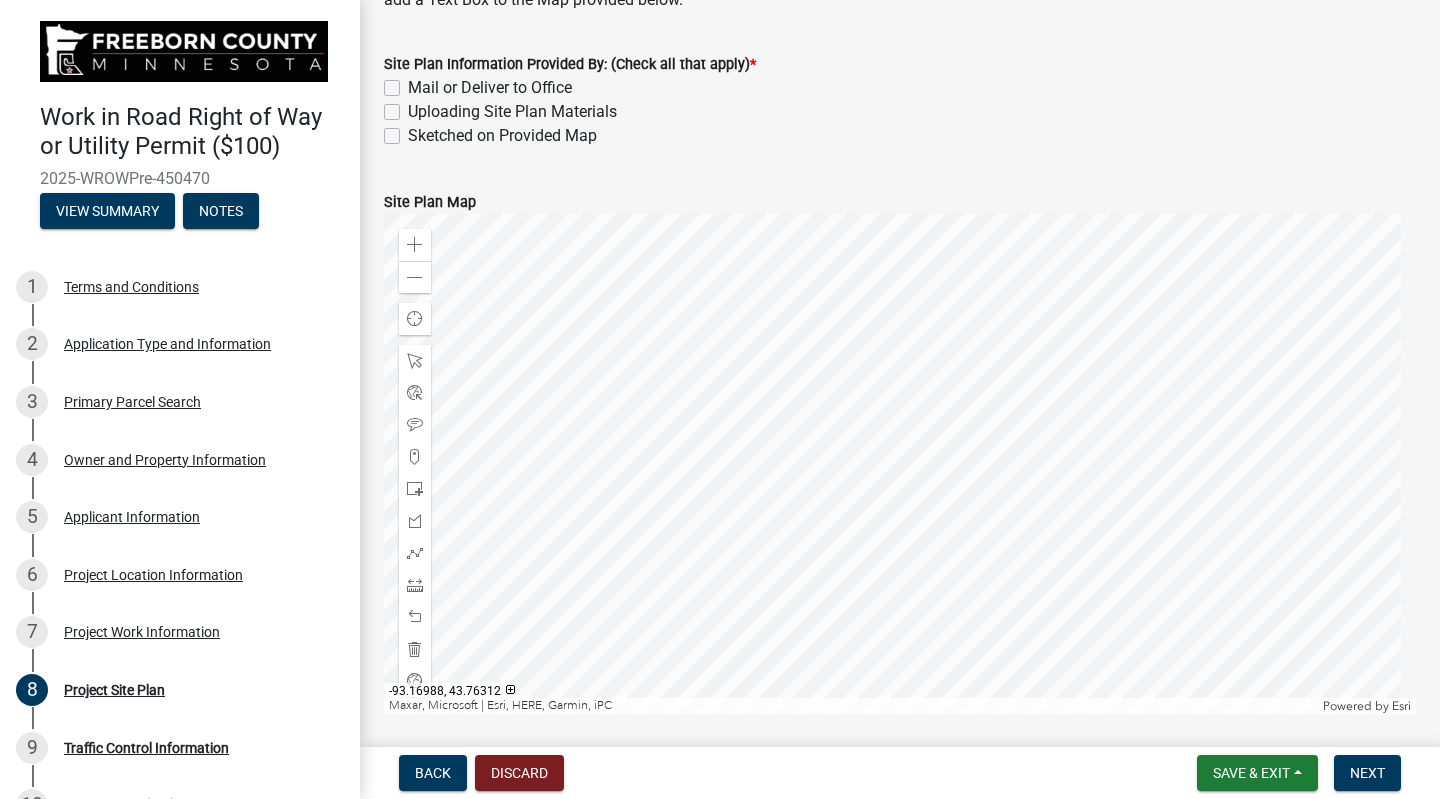 scroll, scrollTop: 199, scrollLeft: 0, axis: vertical 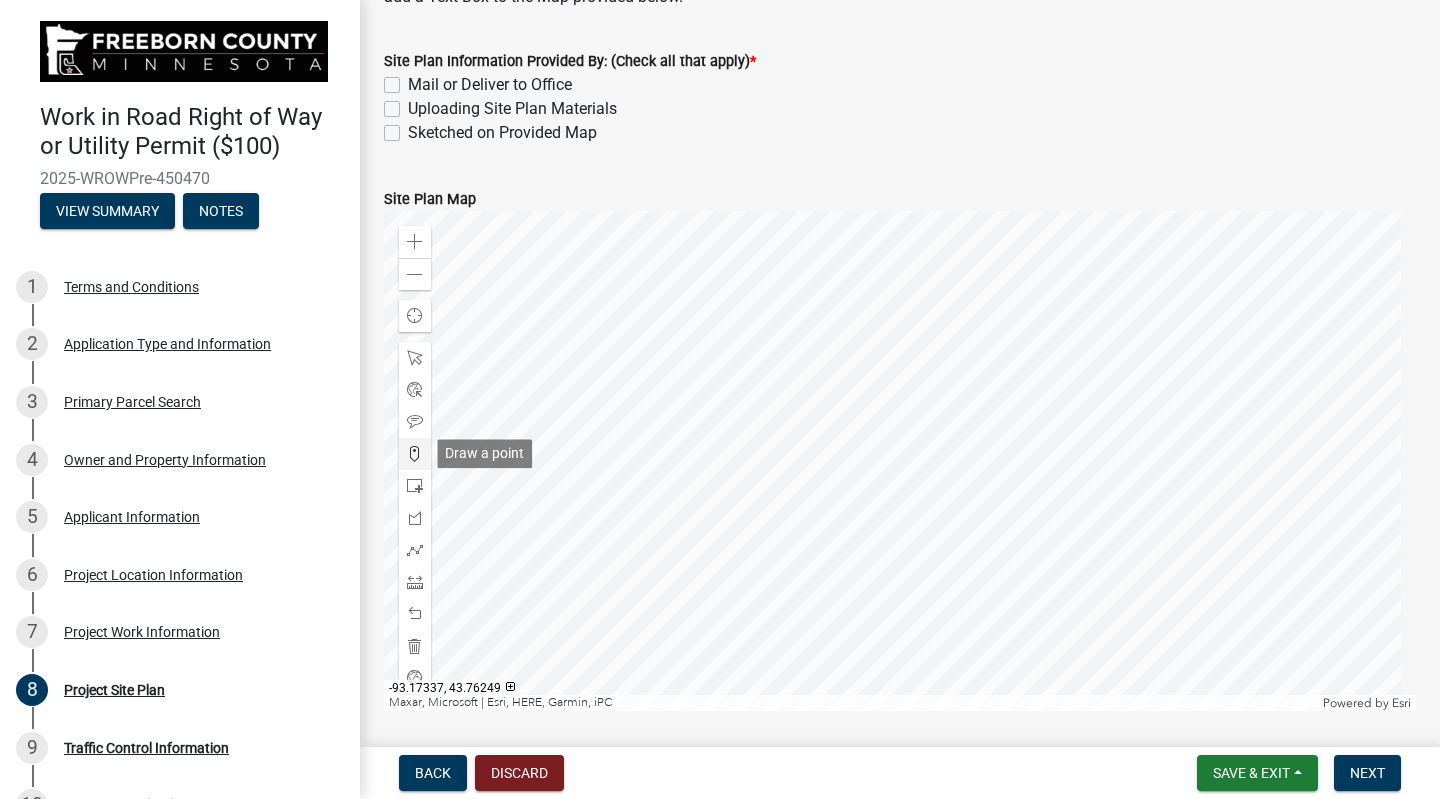 click 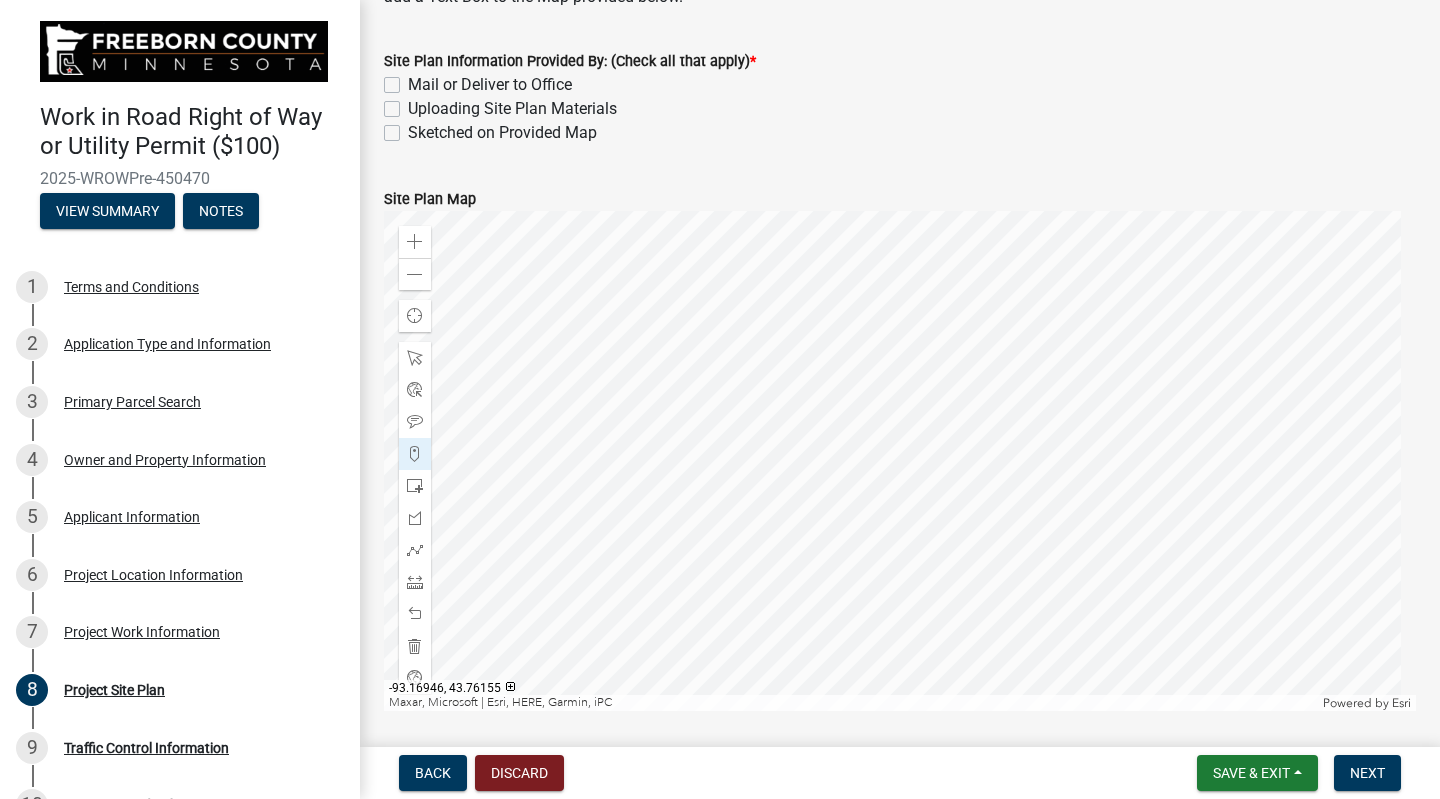 click 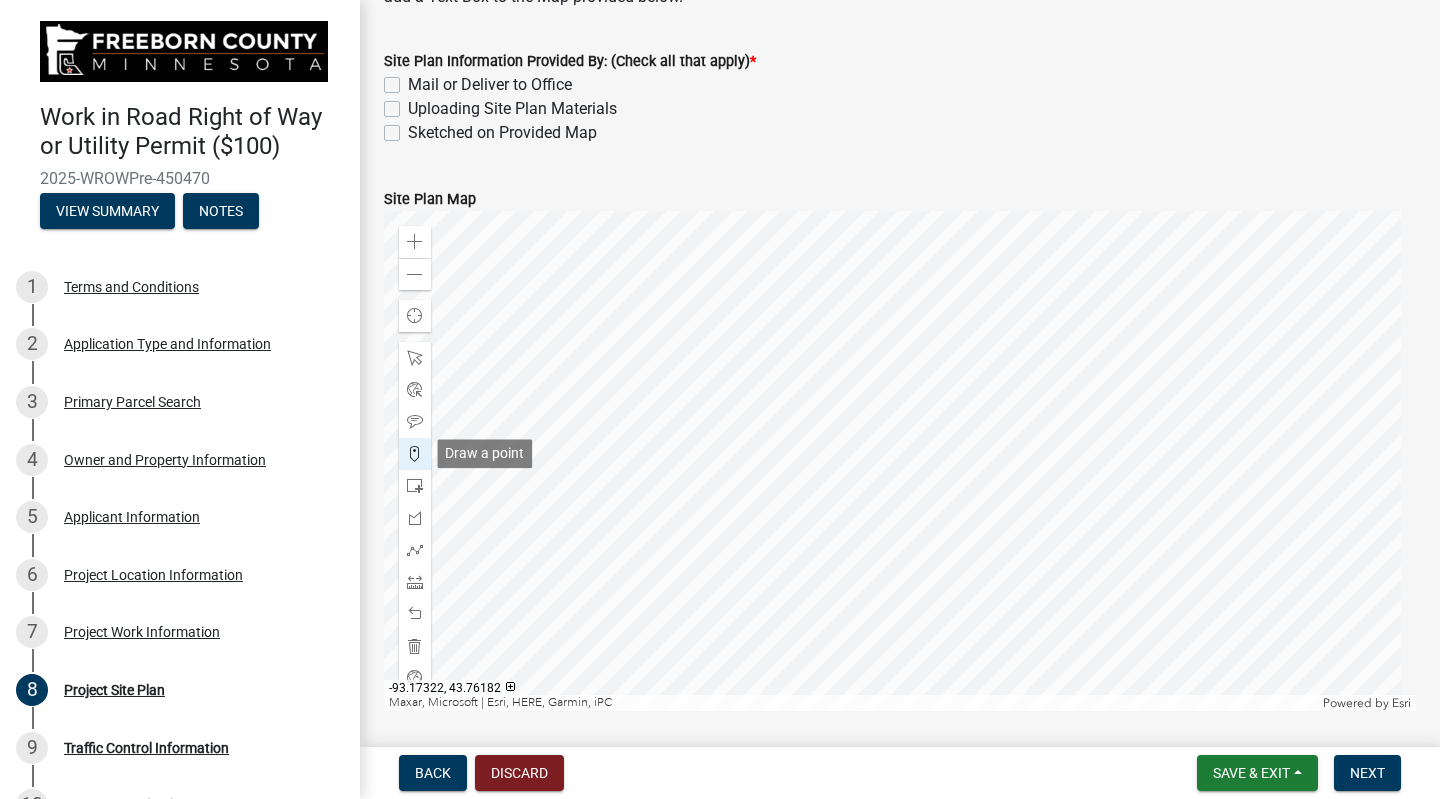 click 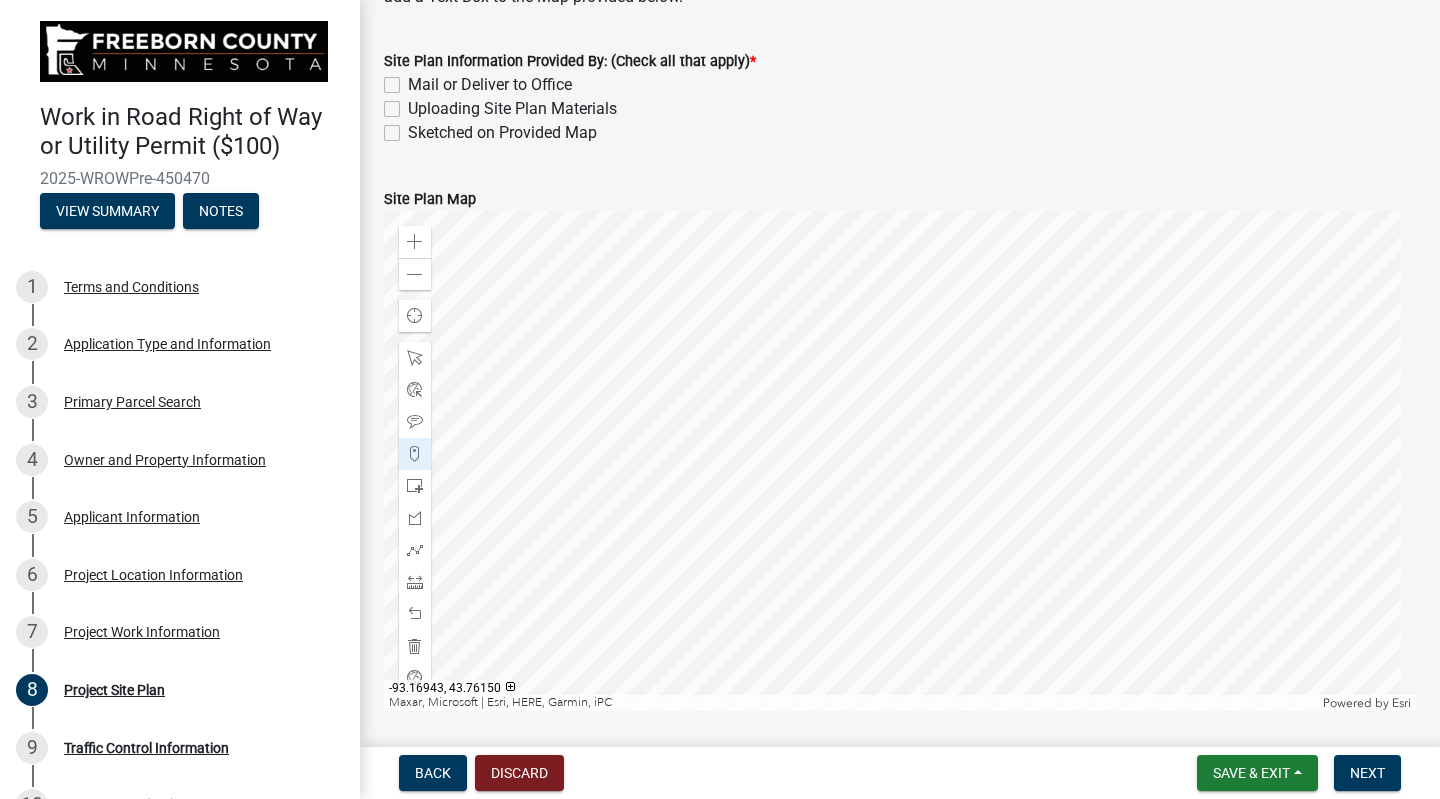click 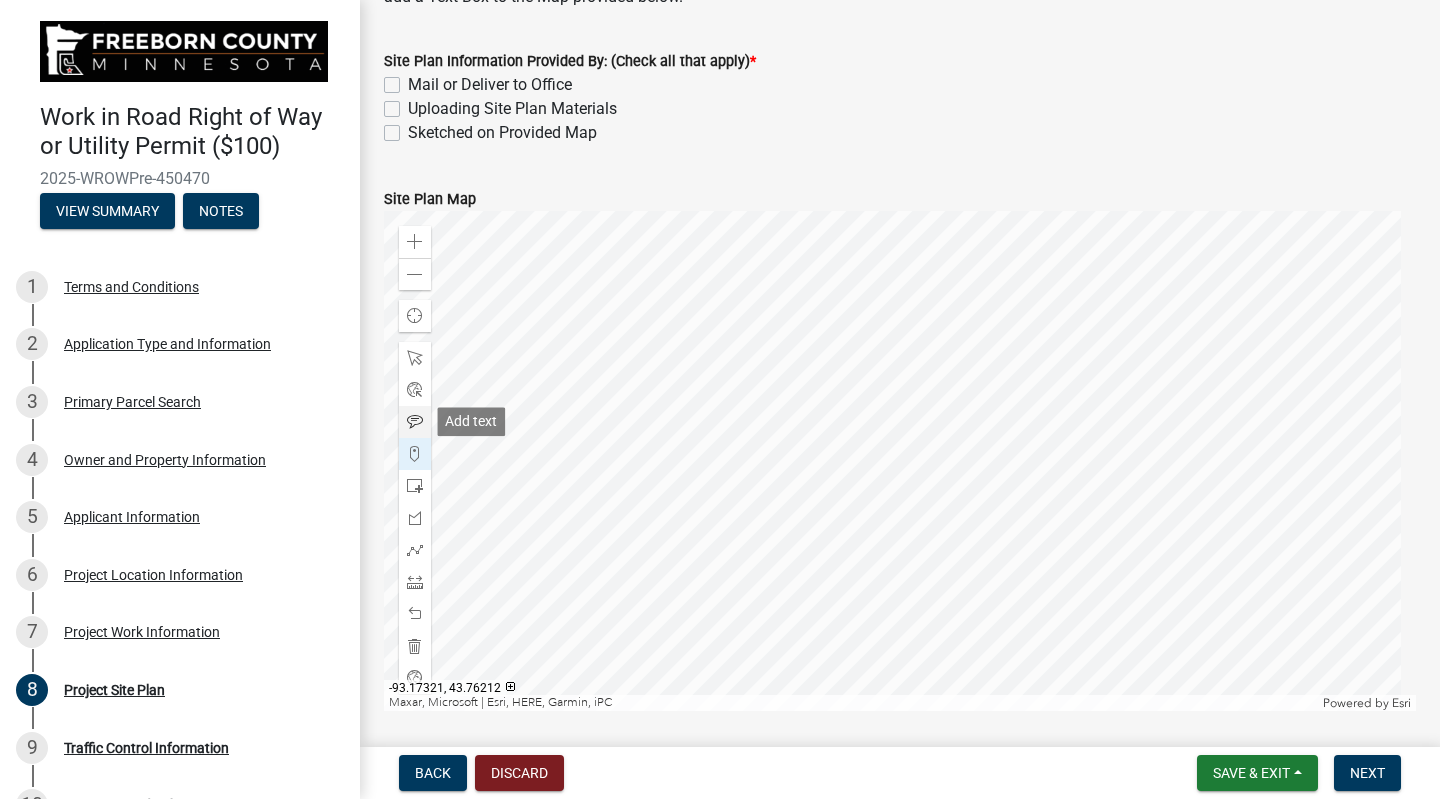 click 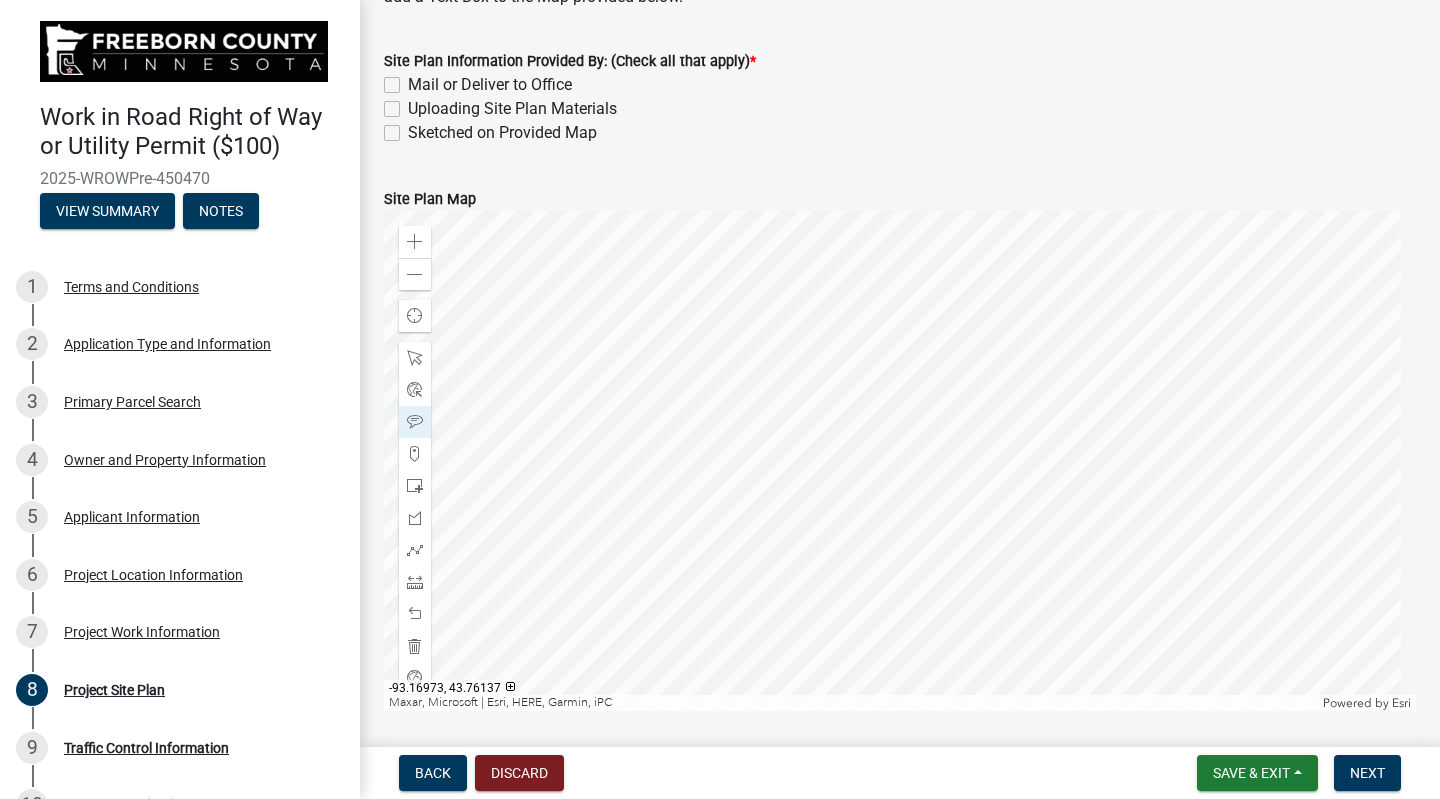 click 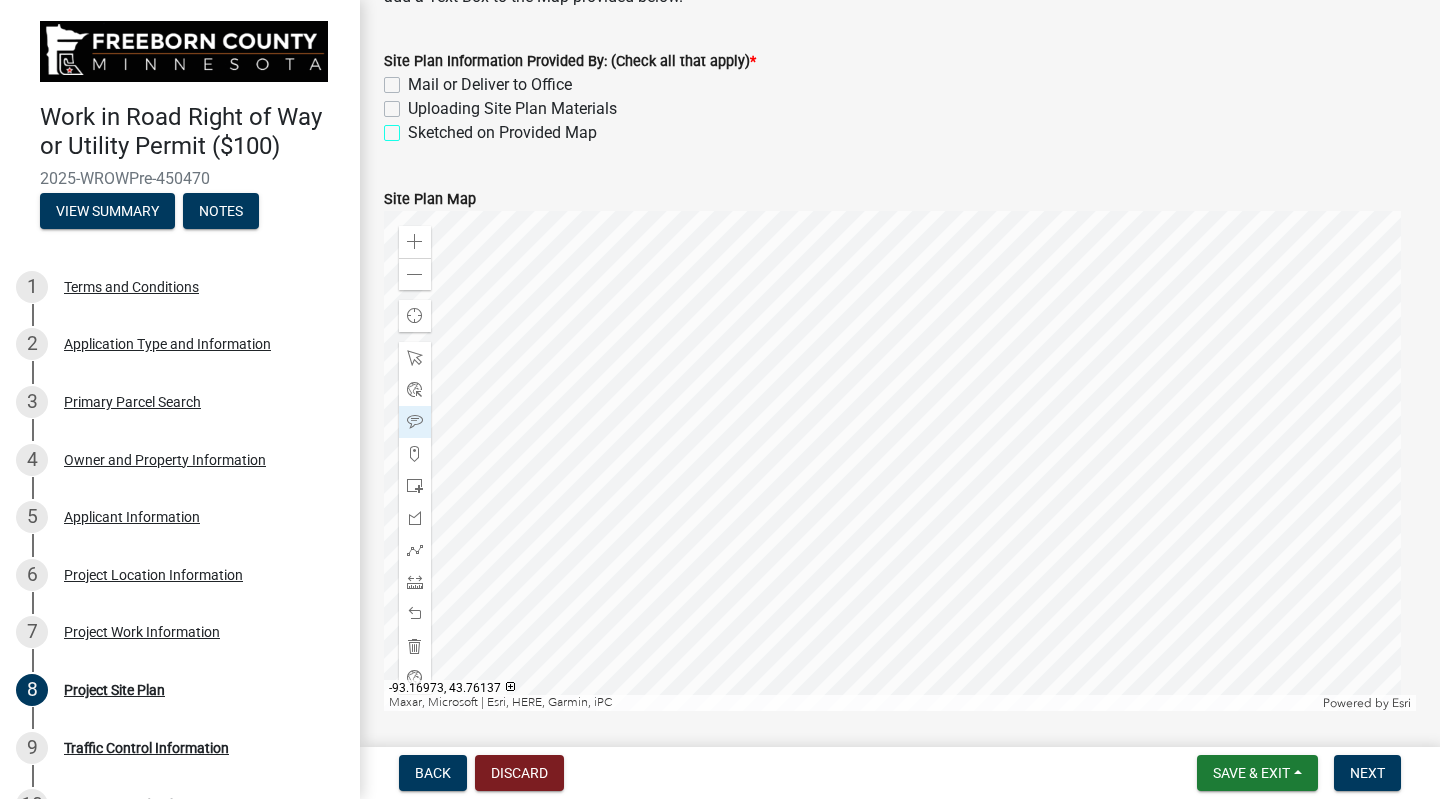 click on "Sketched on Provided Map" at bounding box center [414, 127] 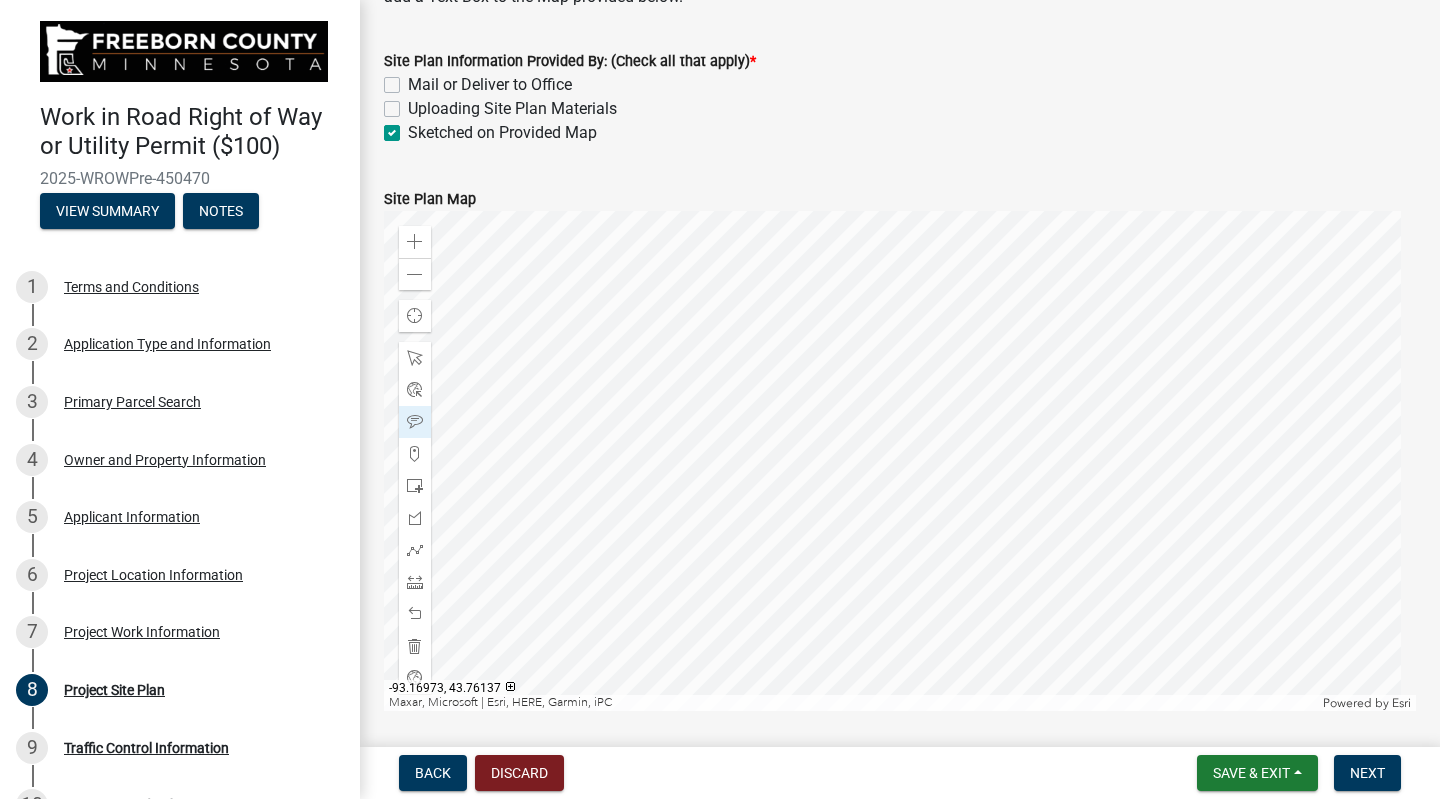 checkbox on "false" 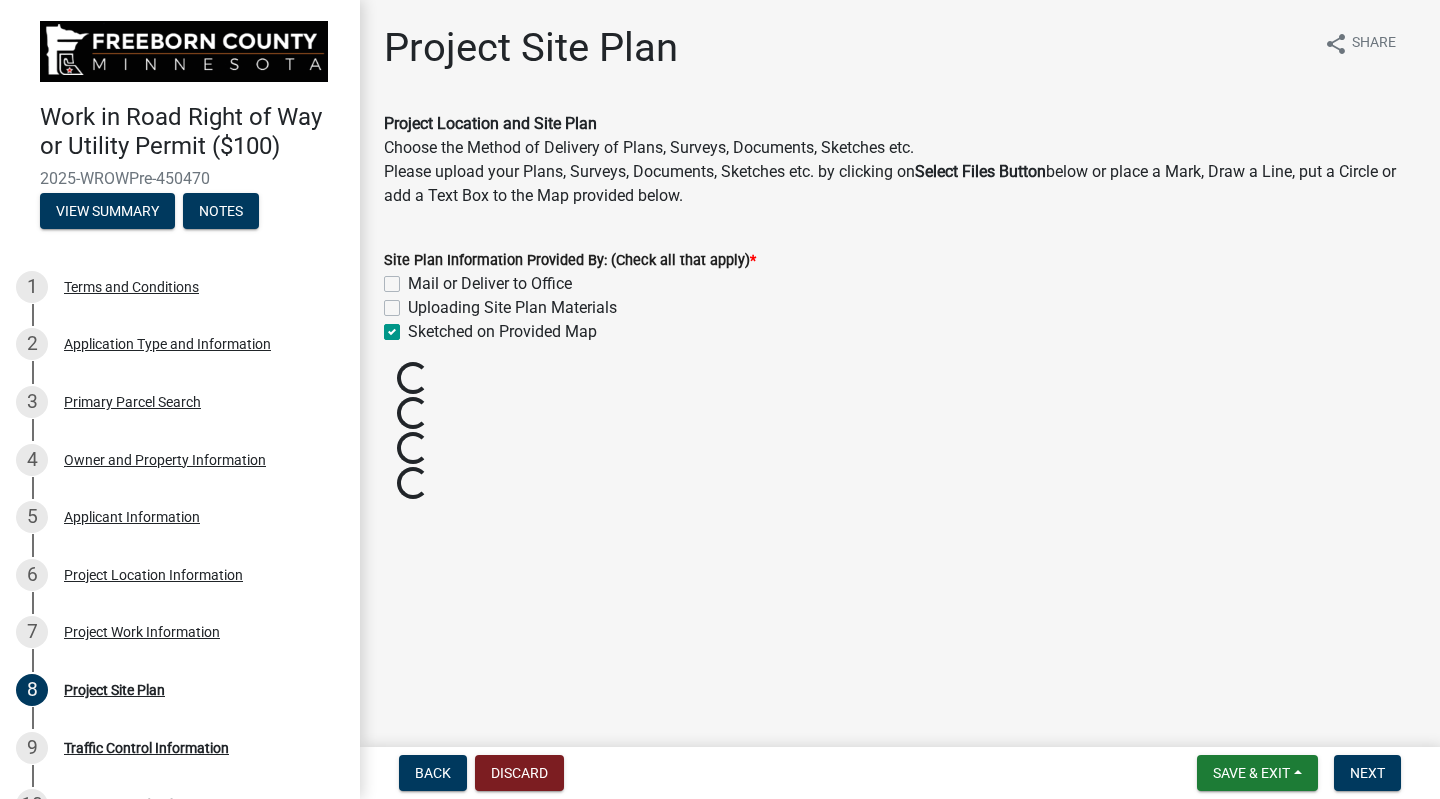scroll, scrollTop: 0, scrollLeft: 0, axis: both 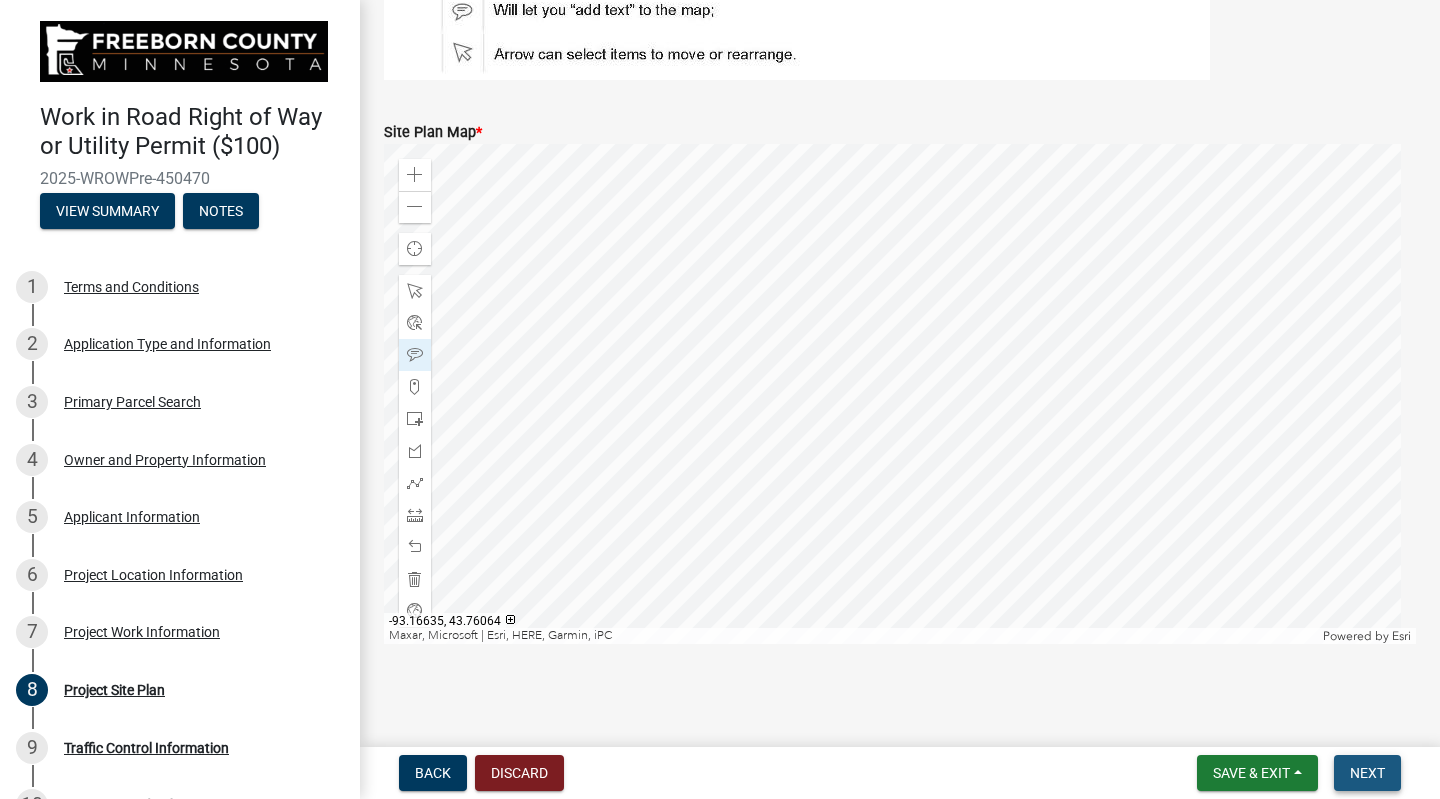 click on "Next" at bounding box center [1367, 773] 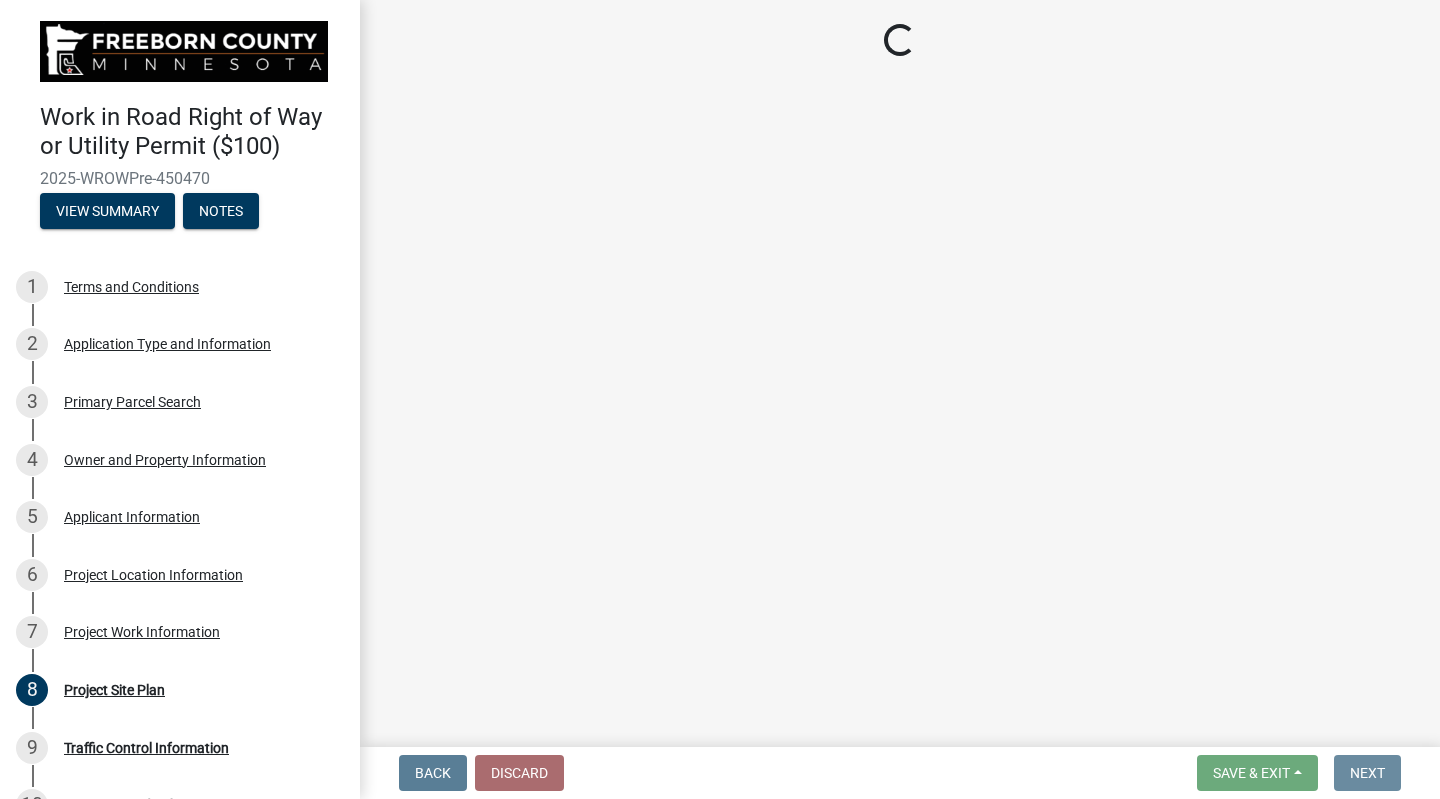 scroll, scrollTop: 0, scrollLeft: 0, axis: both 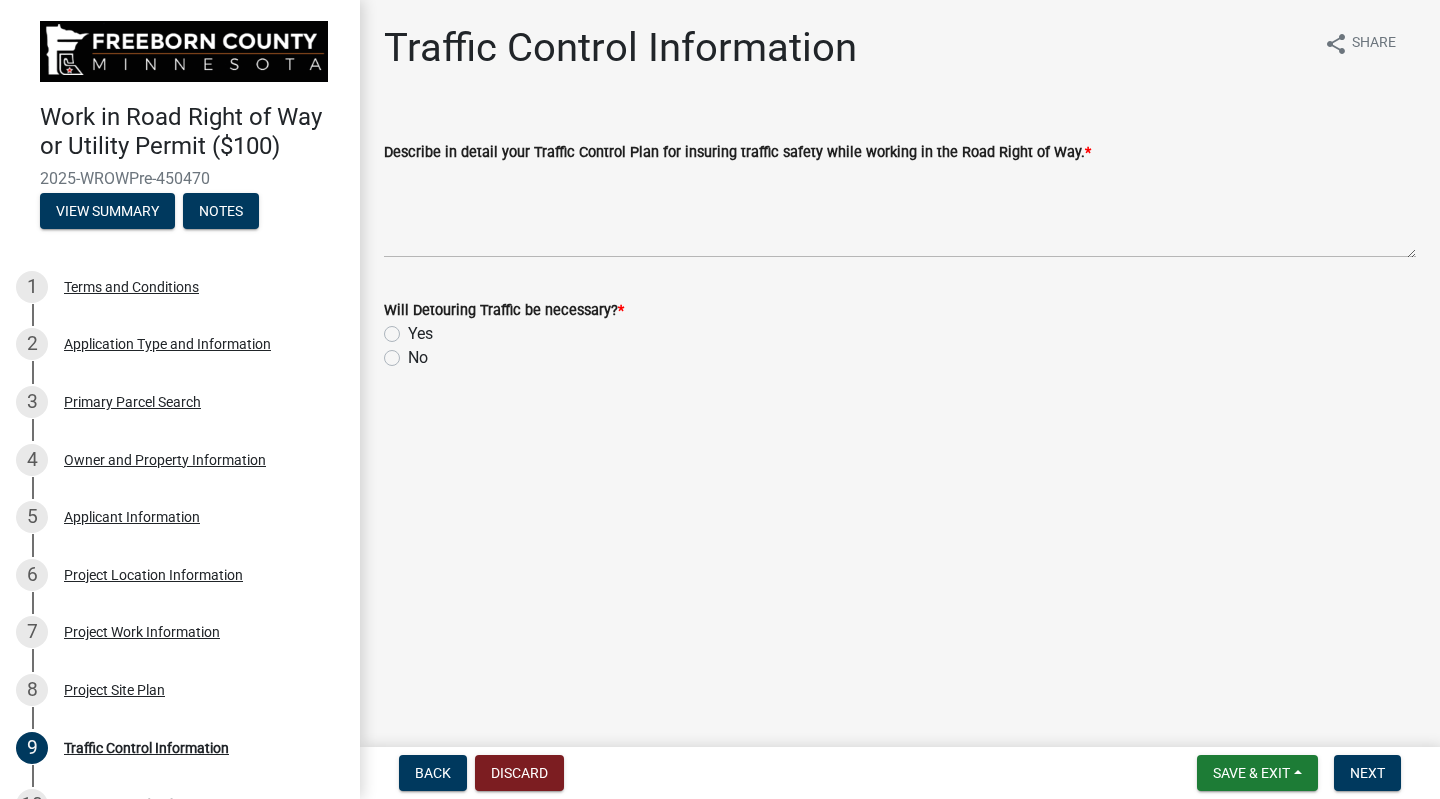 click on "No" 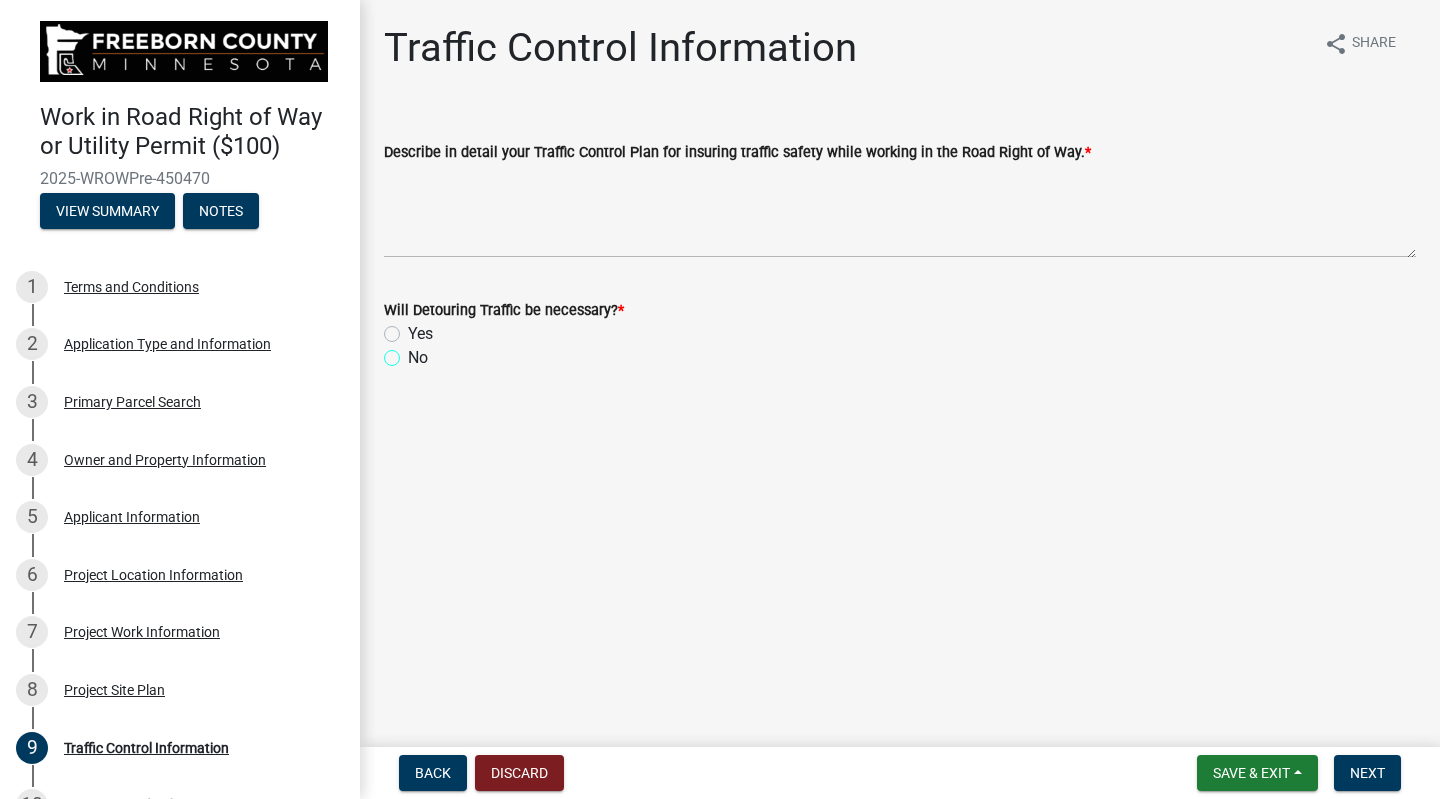 click on "No" at bounding box center (414, 352) 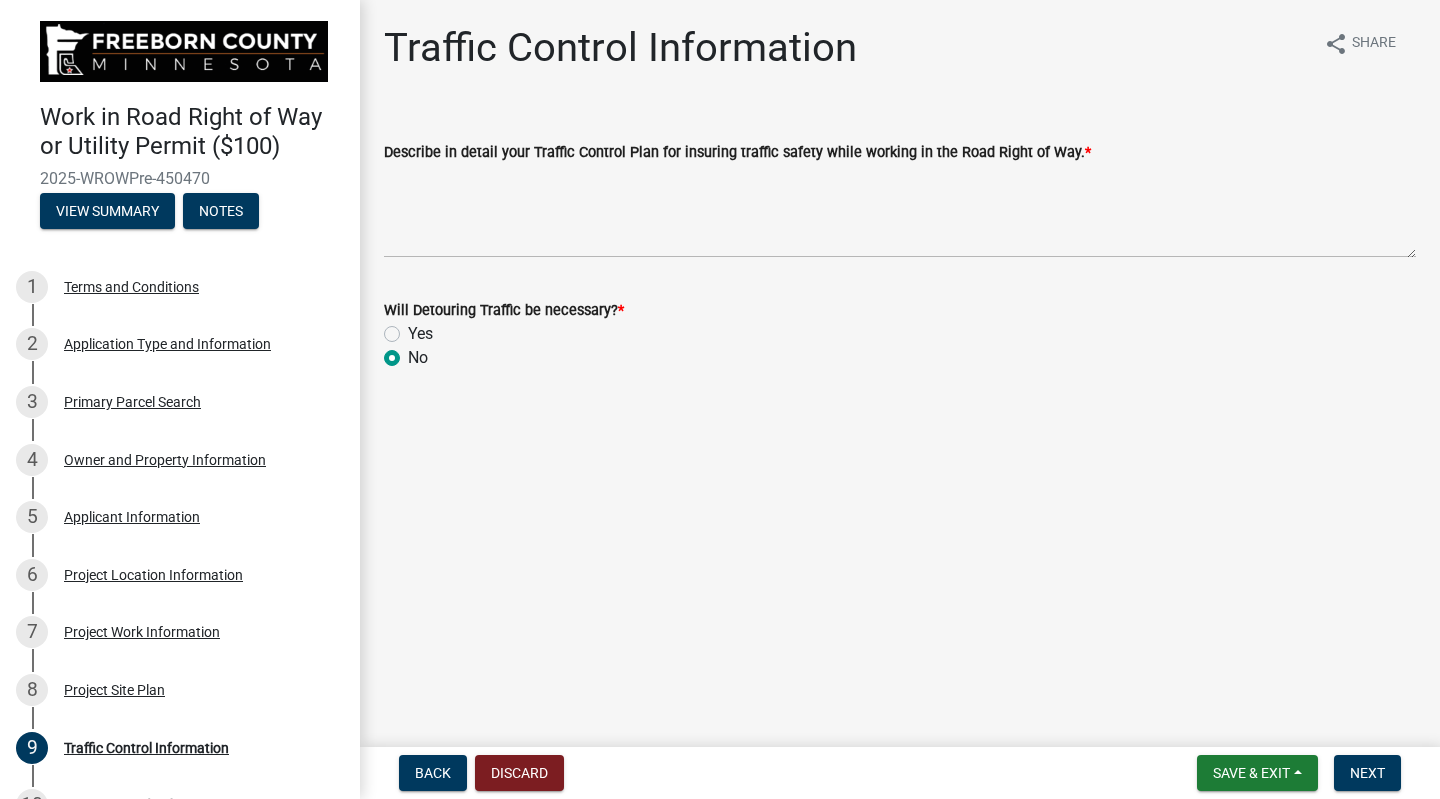 radio on "true" 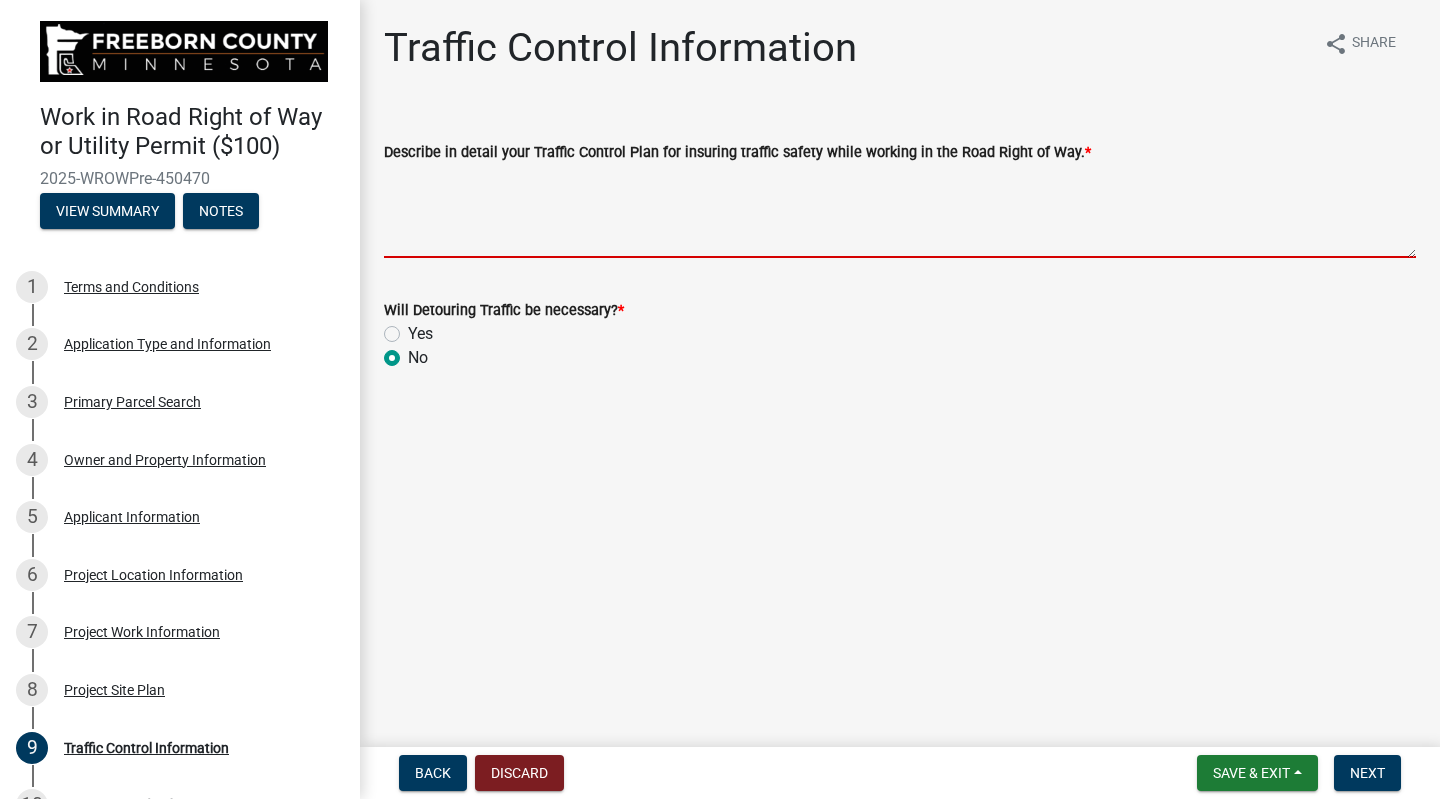 click on "Describe in detail your Traffic Control Plan for insuring traffic safety while working in the Road Right of Way.  *" at bounding box center (900, 211) 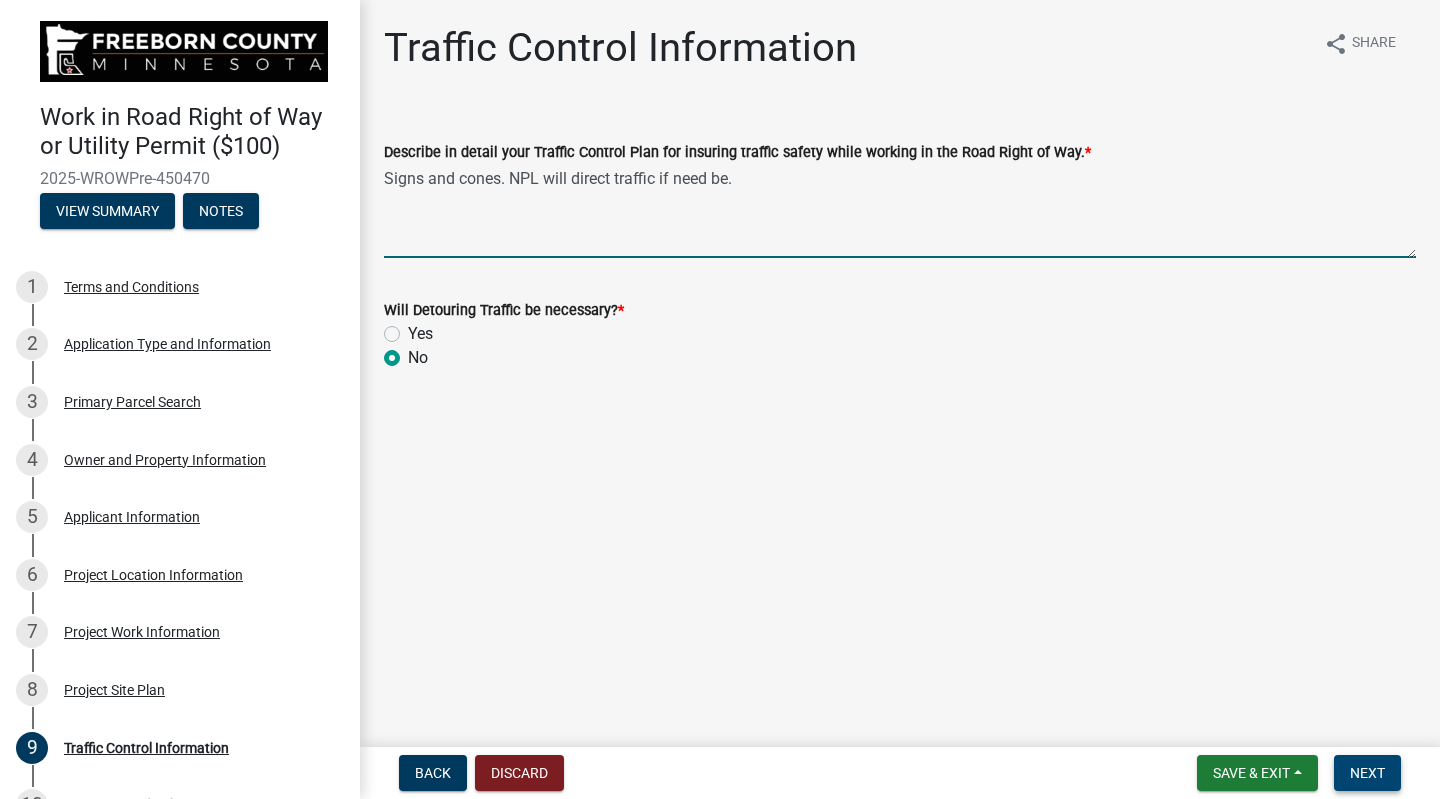 type on "Signs and cones. NPL will direct traffic if need be." 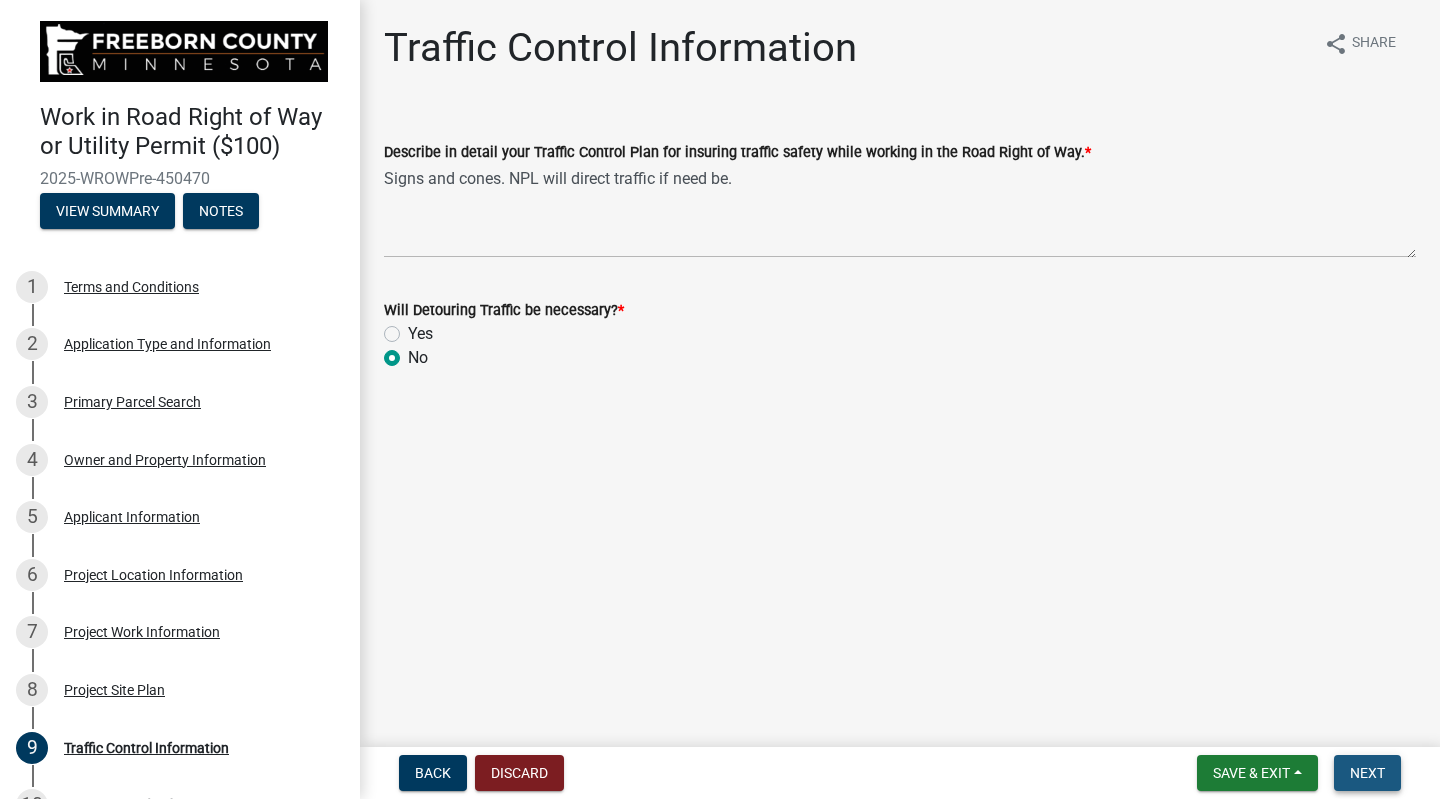 click on "Next" at bounding box center (1367, 773) 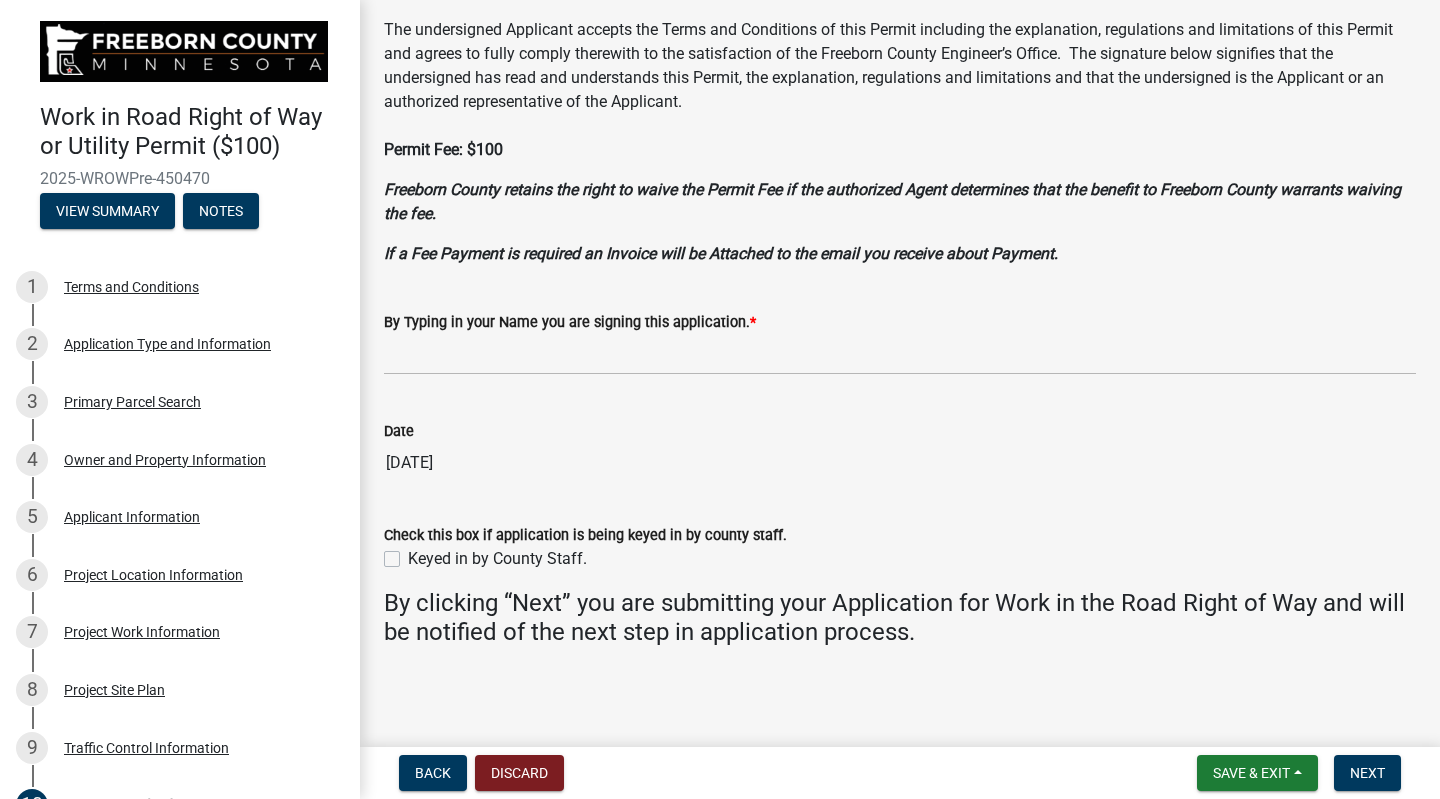 scroll, scrollTop: 94, scrollLeft: 0, axis: vertical 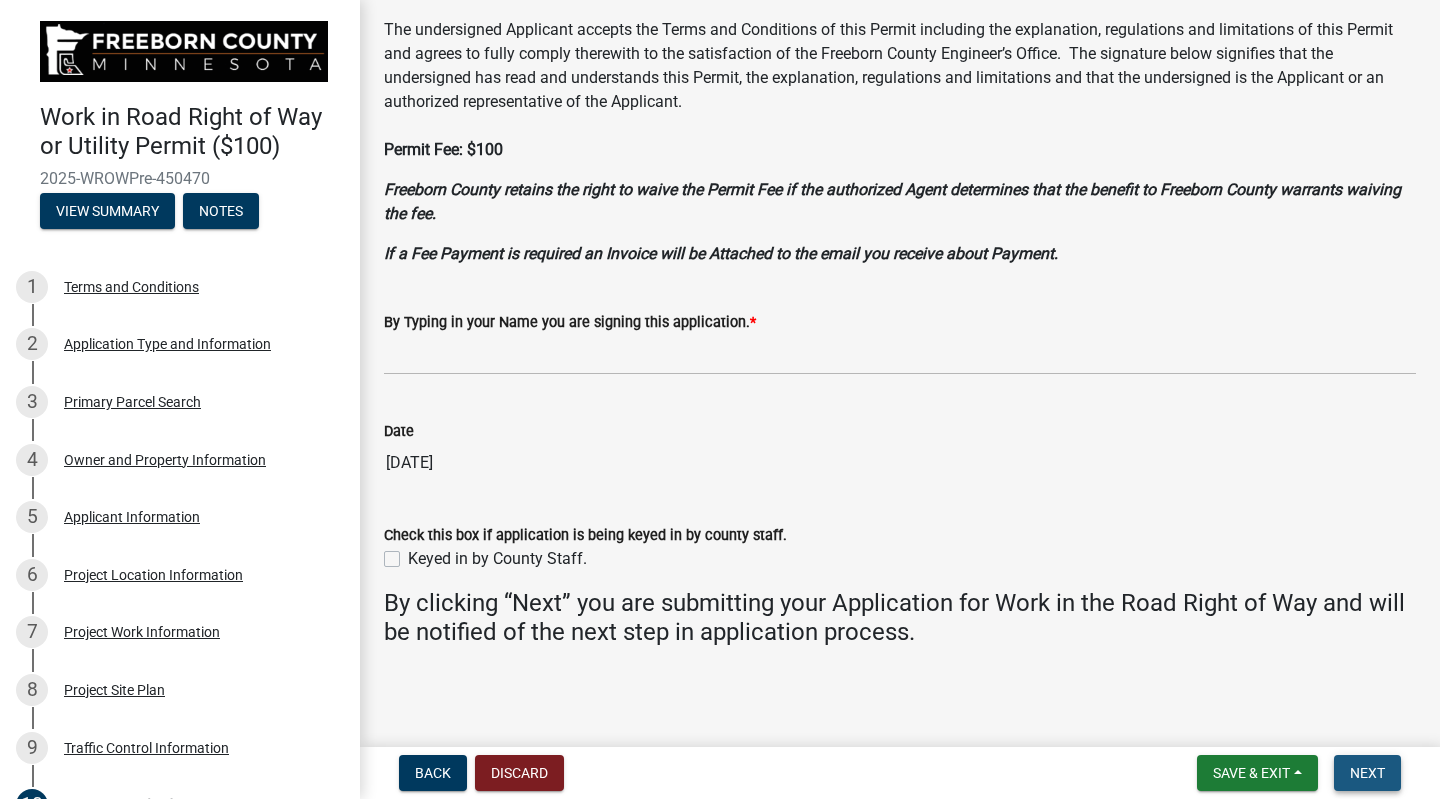 click on "Next" at bounding box center (1367, 773) 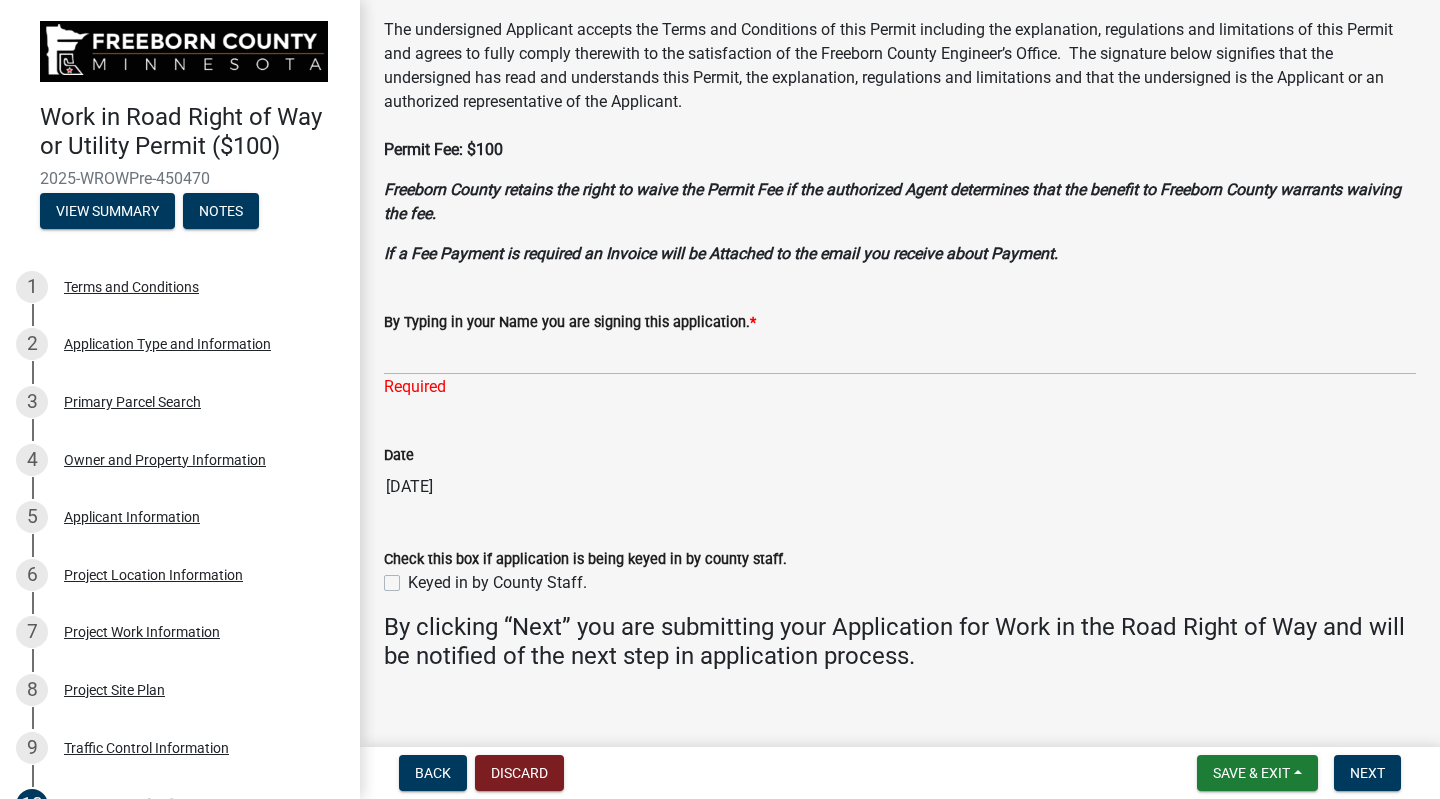 click on "Required" 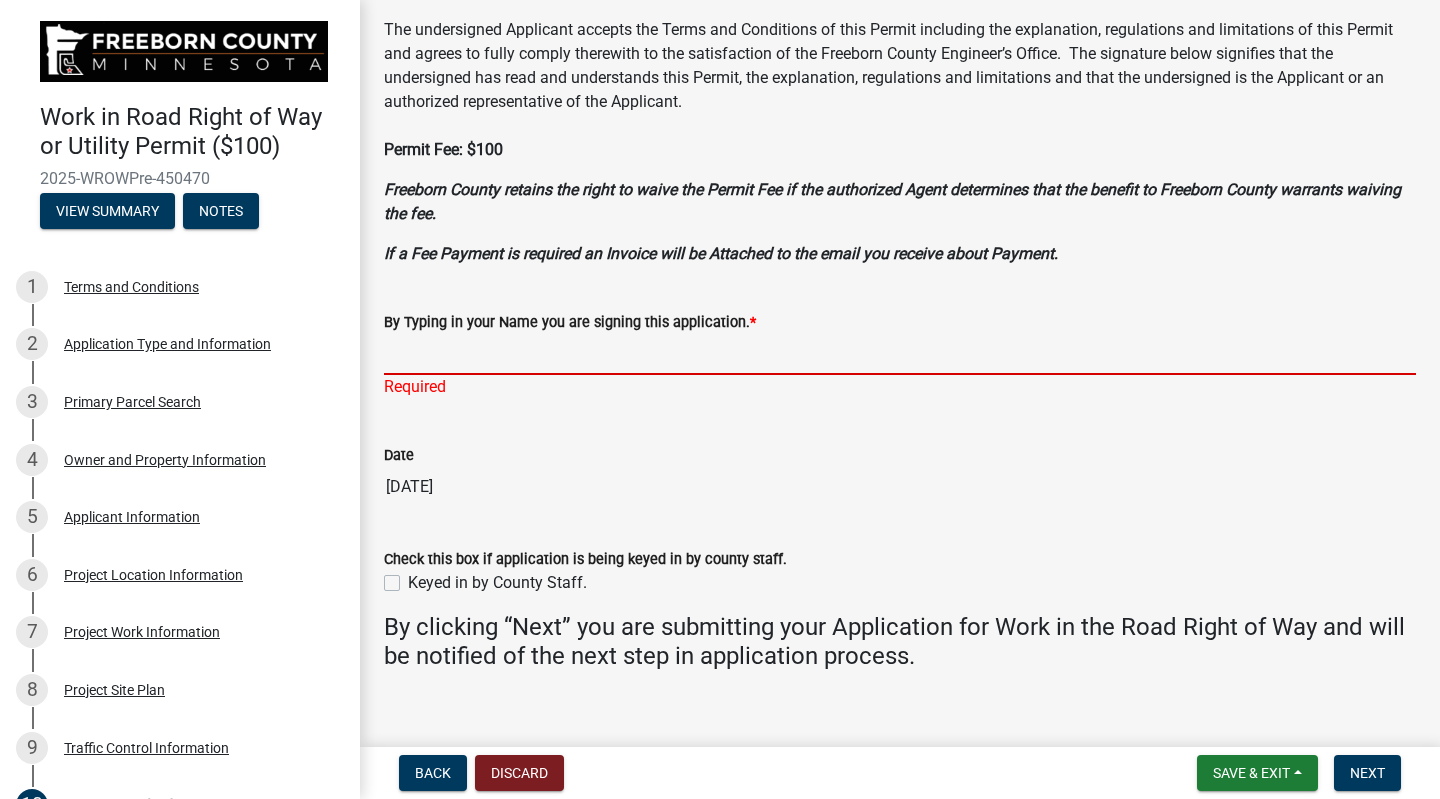 click on "By Typing in your Name you are signing this application.  *" at bounding box center [900, 354] 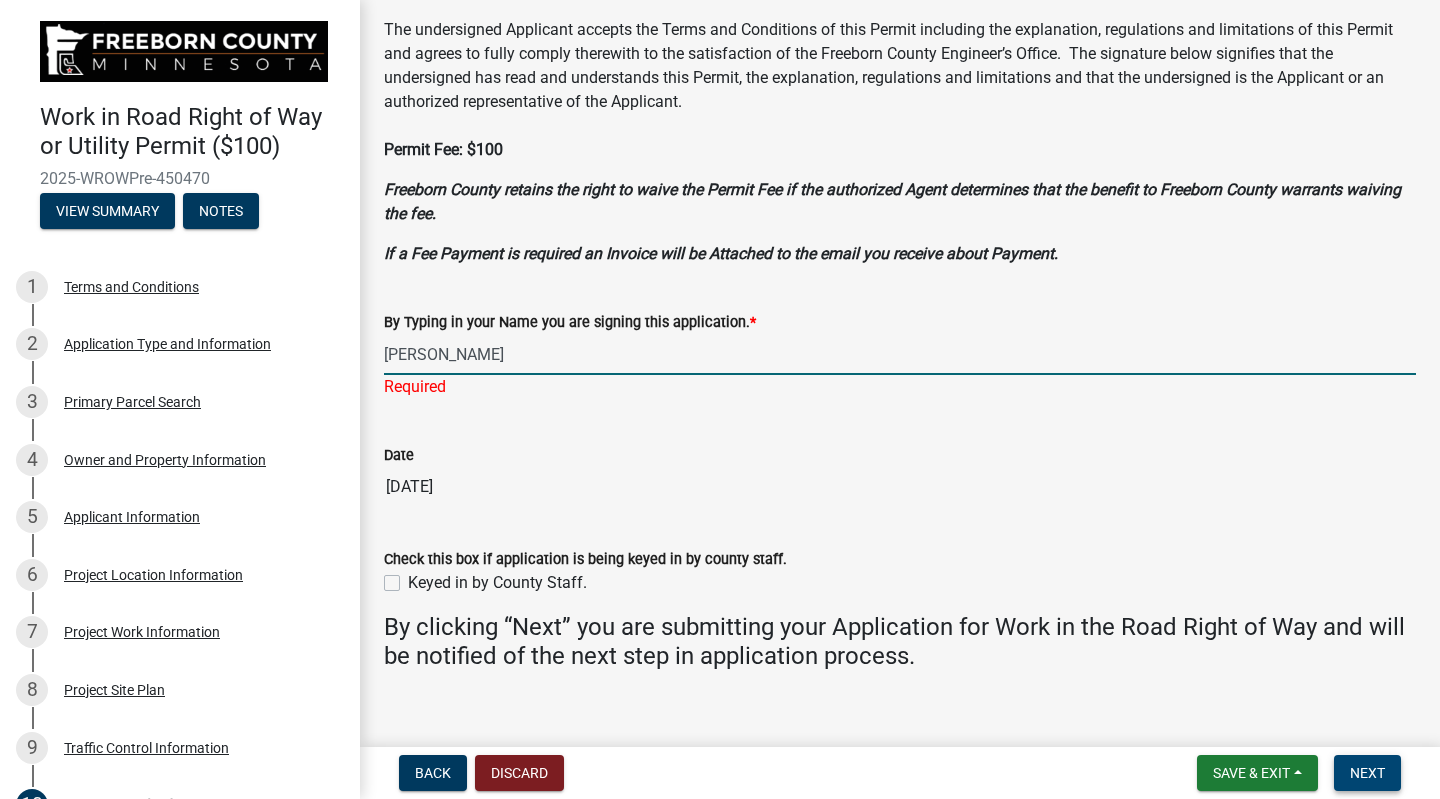 type on "[PERSON_NAME]" 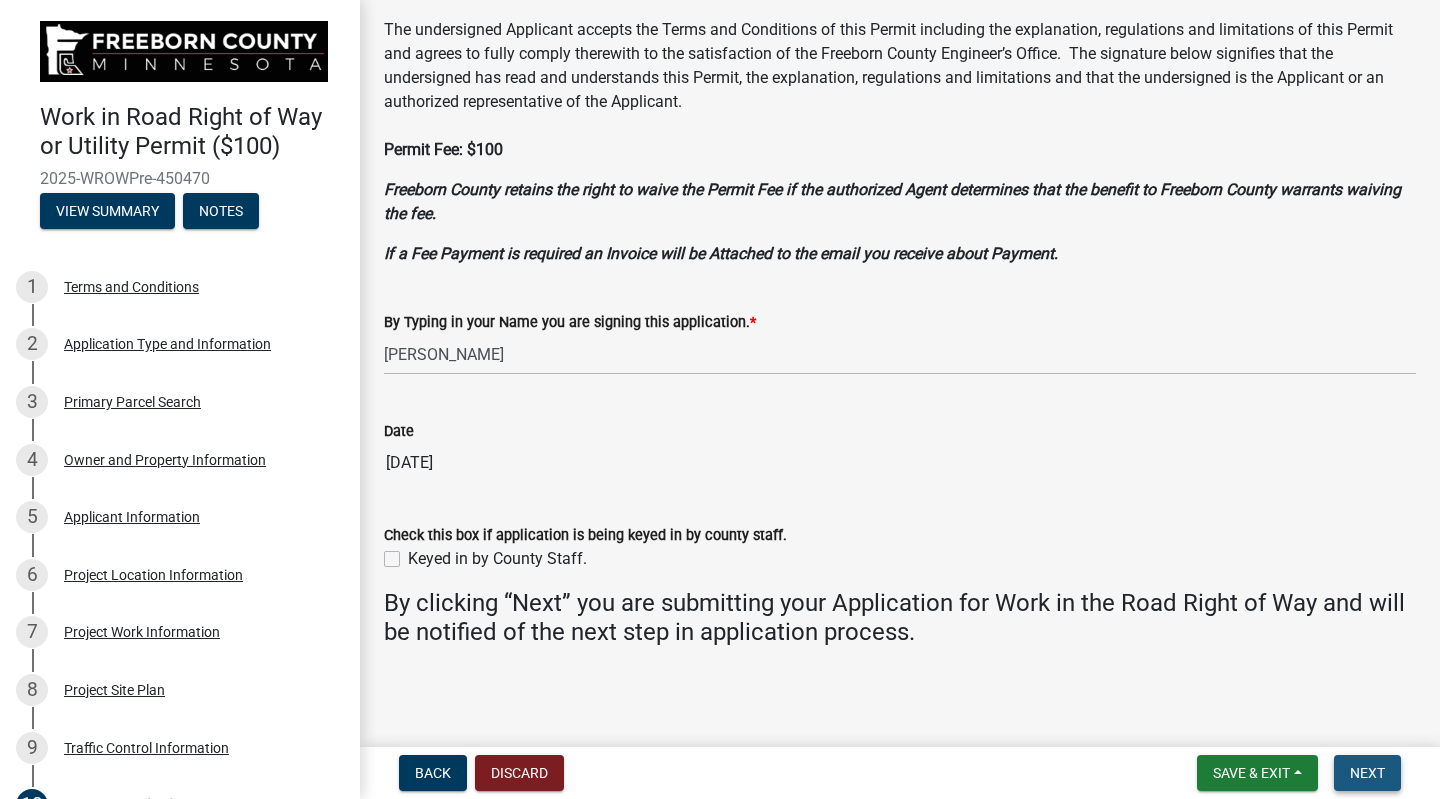 click on "Next" at bounding box center [1367, 773] 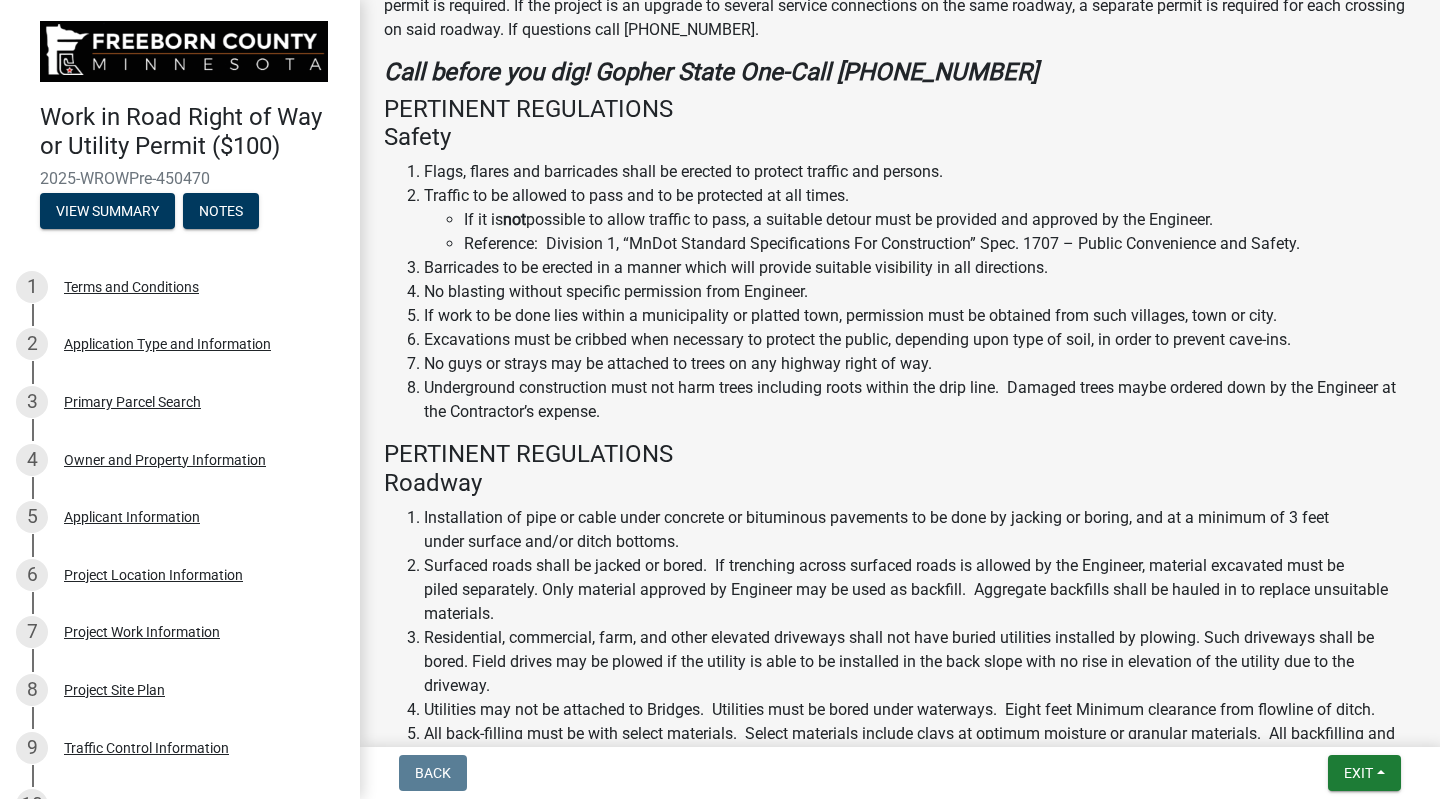 scroll, scrollTop: 0, scrollLeft: 0, axis: both 